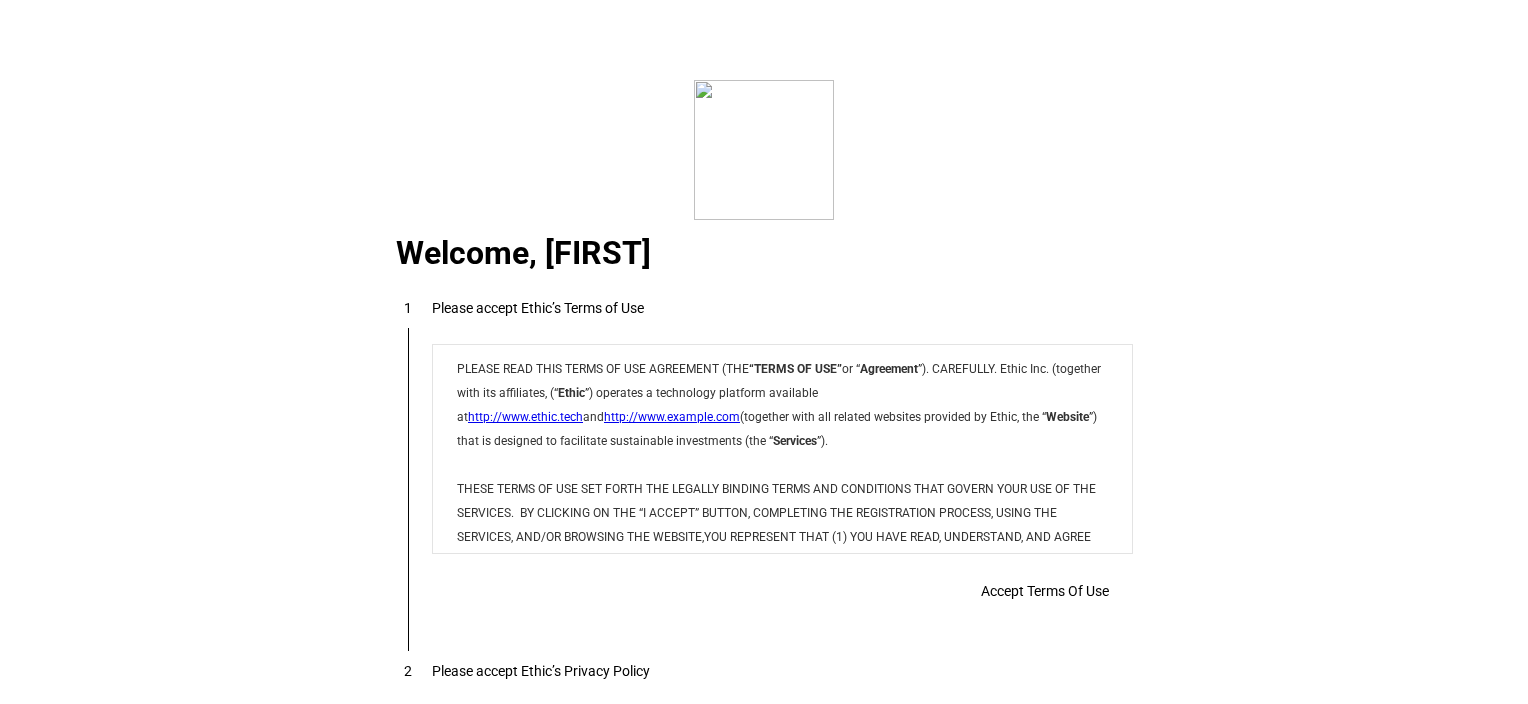 scroll, scrollTop: 0, scrollLeft: 0, axis: both 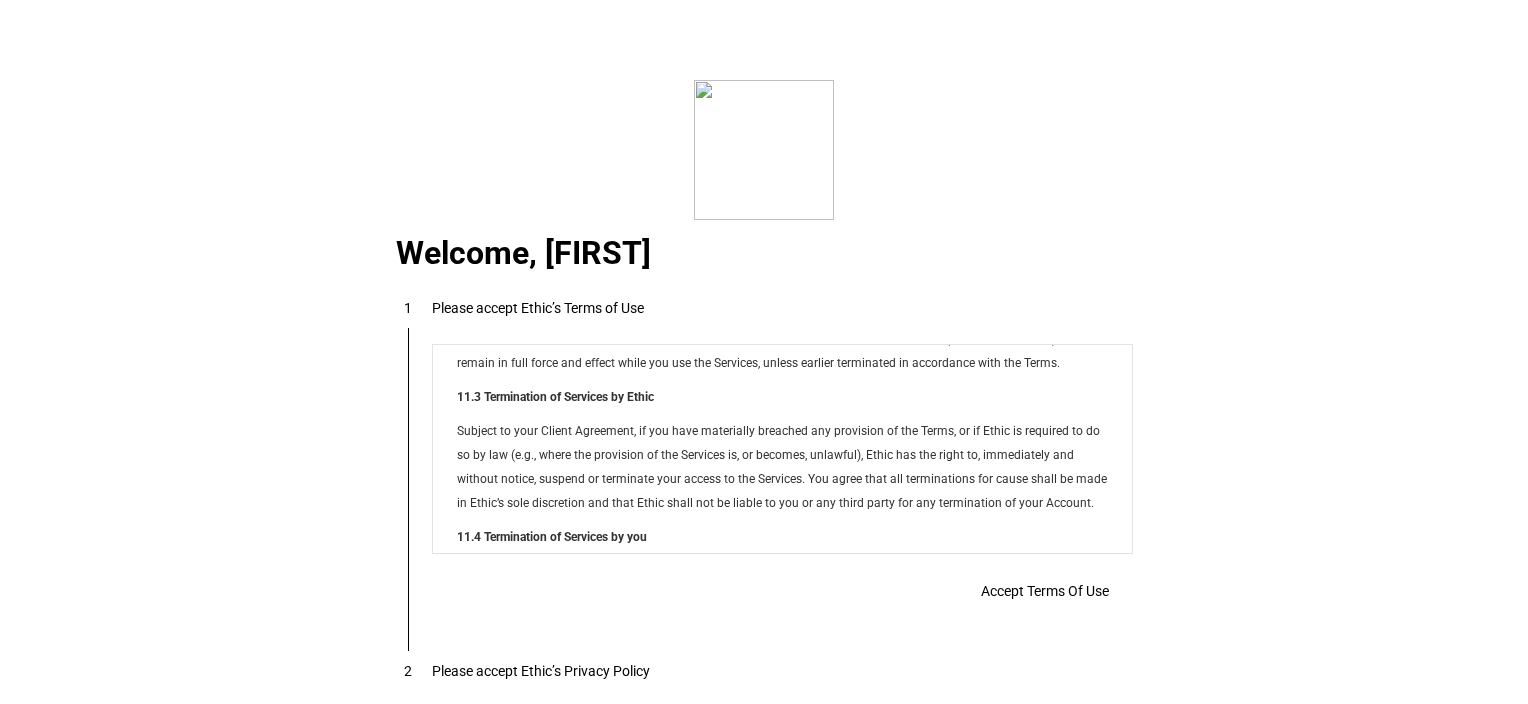 click on "Accept Terms Of Use" at bounding box center [782, 591] 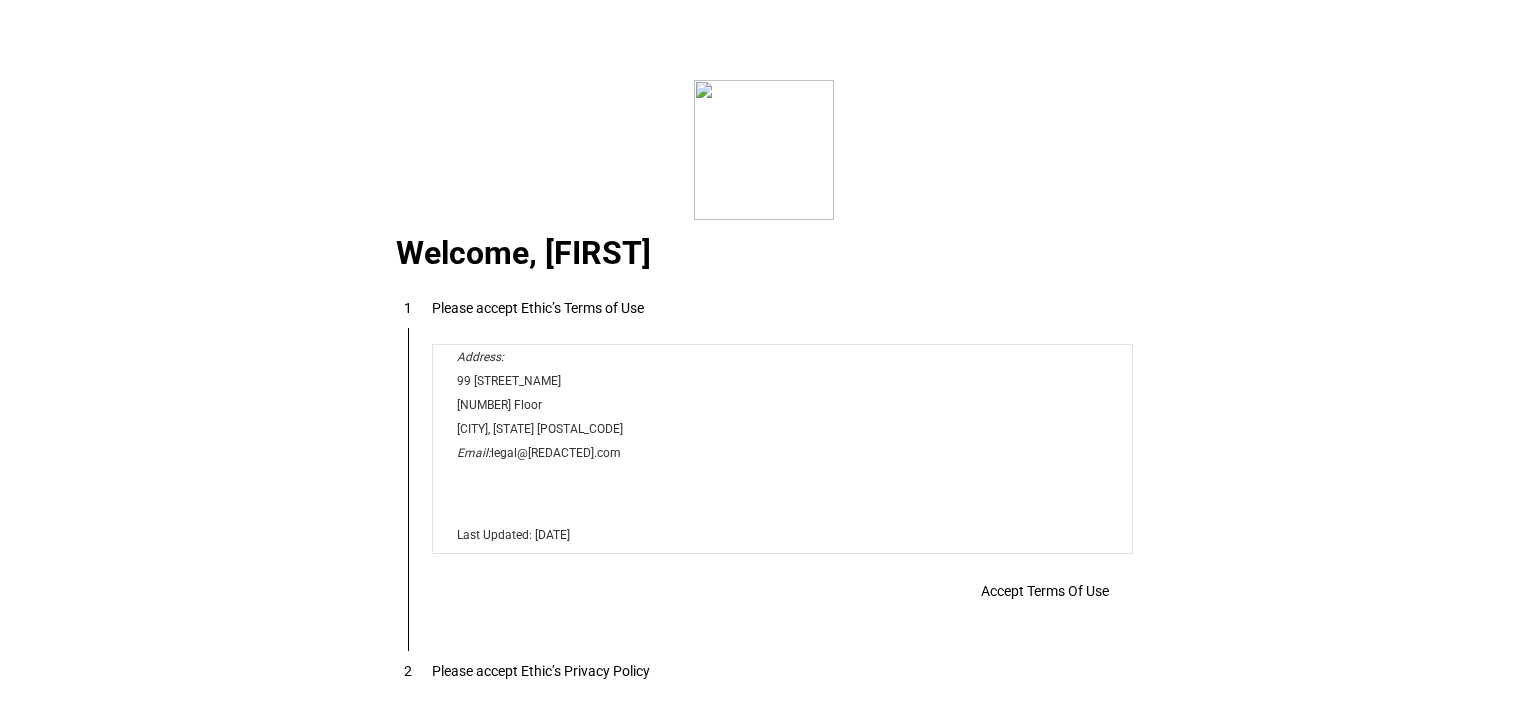 scroll, scrollTop: 15837, scrollLeft: 0, axis: vertical 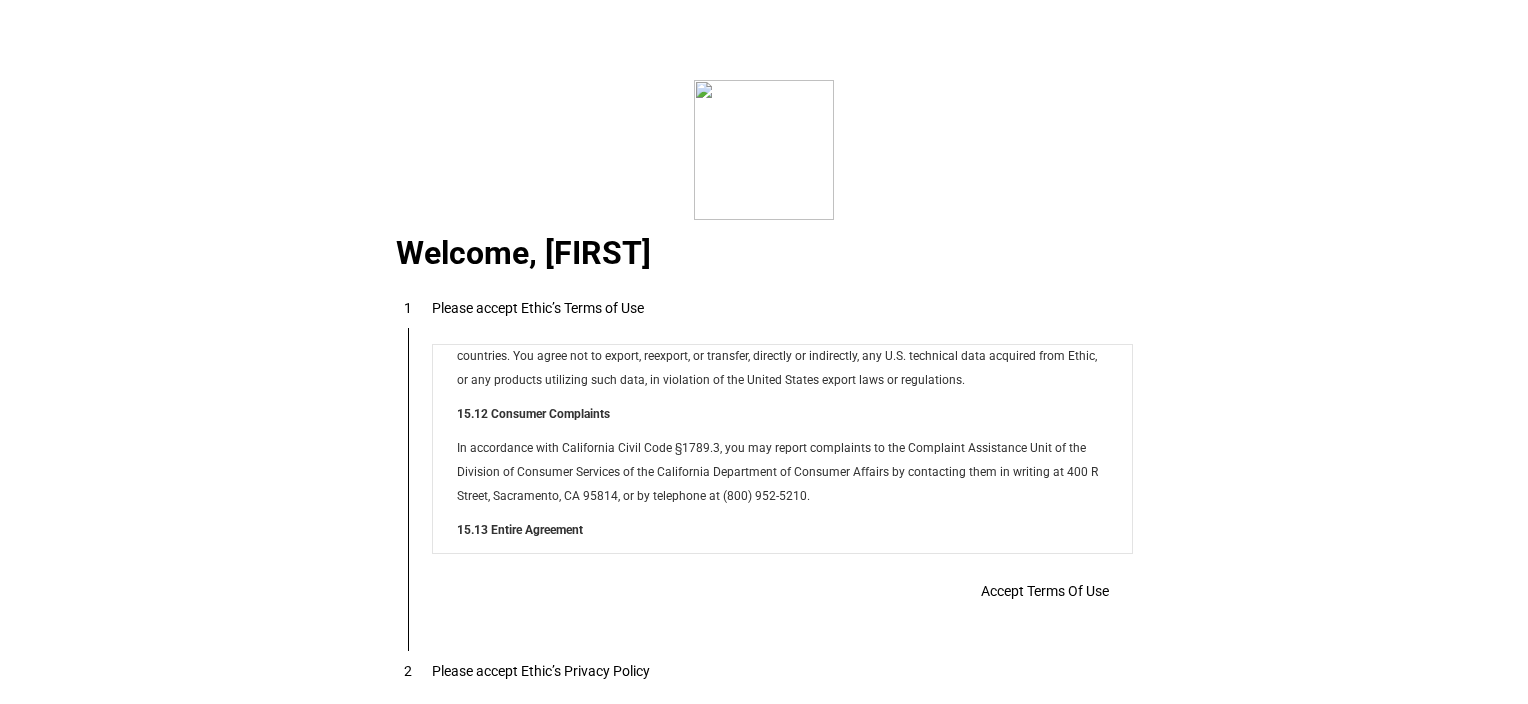 drag, startPoint x: 1122, startPoint y: 447, endPoint x: 1495, endPoint y: 900, distance: 586.8032 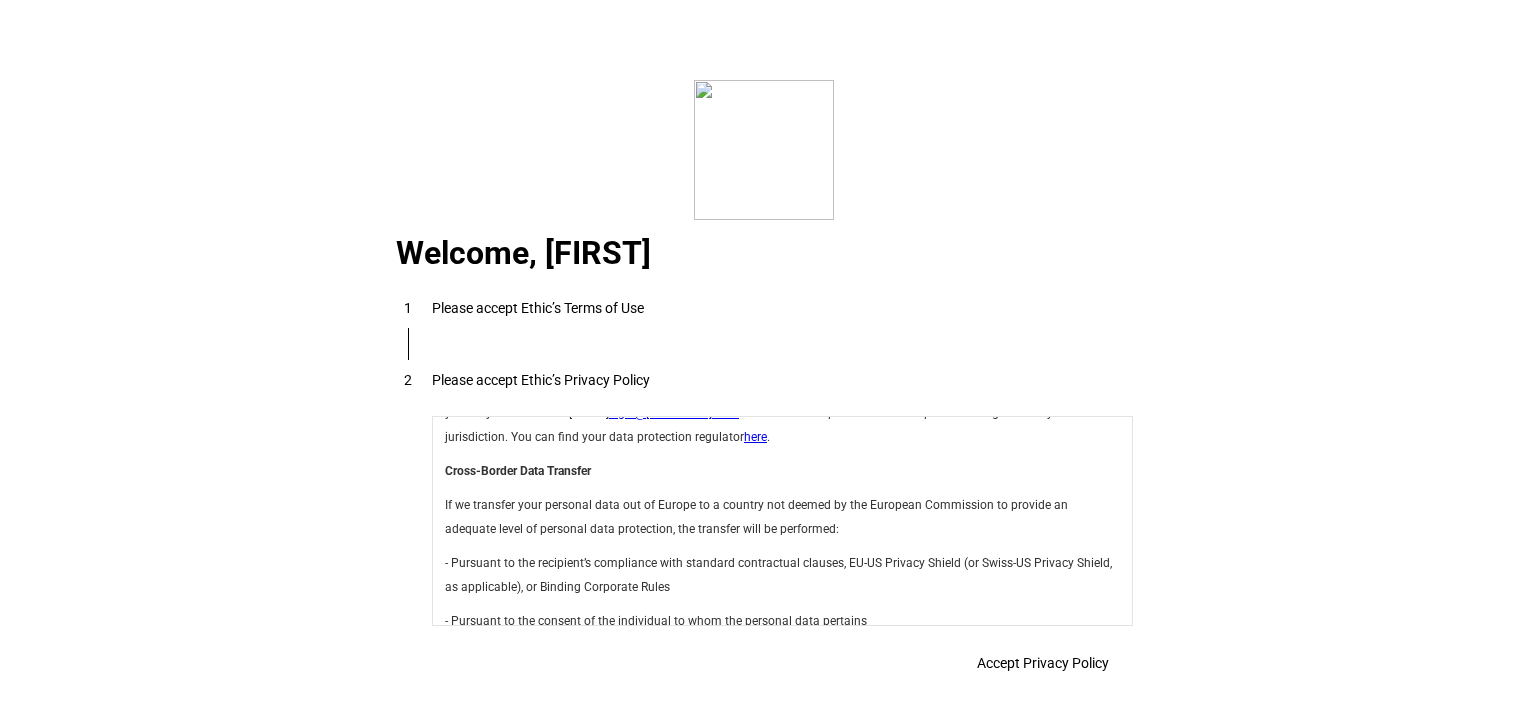 scroll, scrollTop: 7117, scrollLeft: 0, axis: vertical 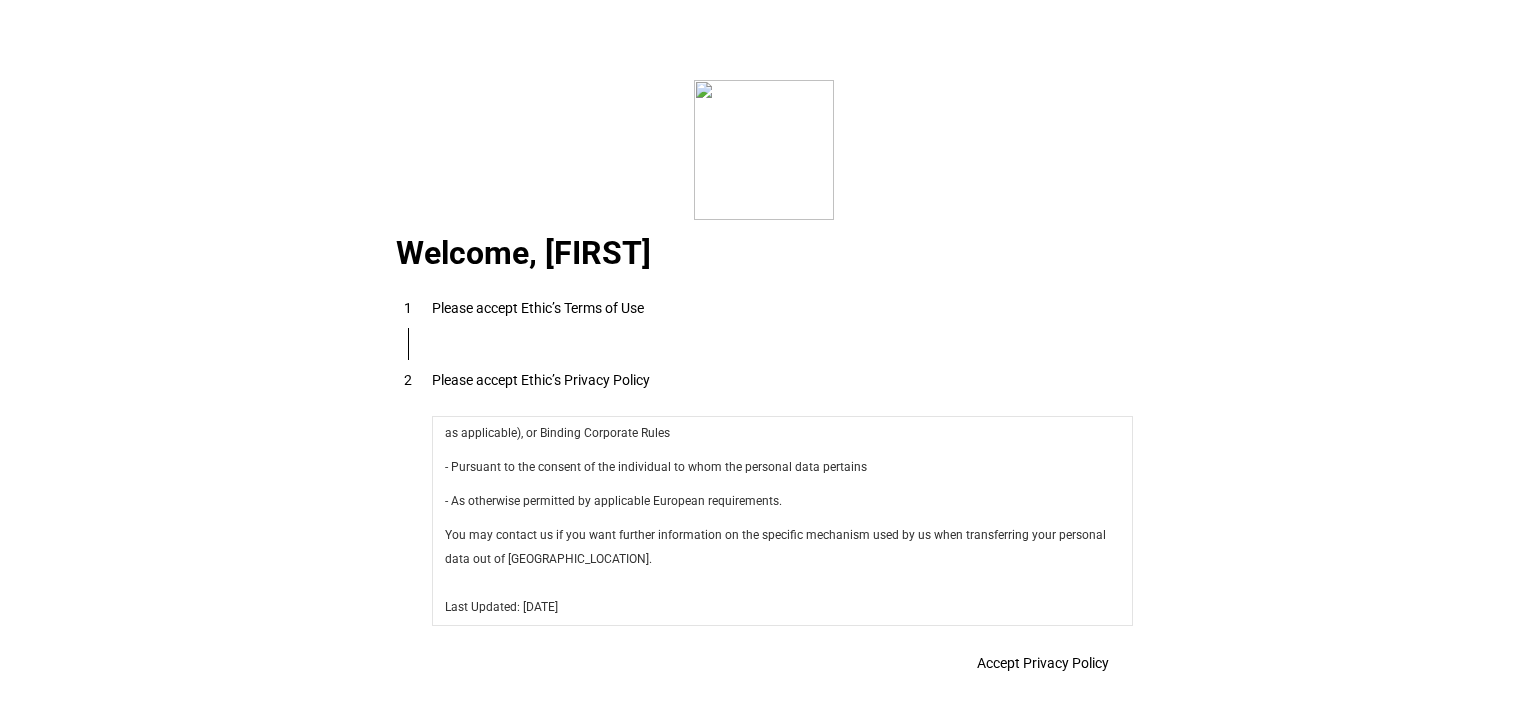 drag, startPoint x: 1117, startPoint y: 448, endPoint x: 1592, endPoint y: 1024, distance: 746.59296 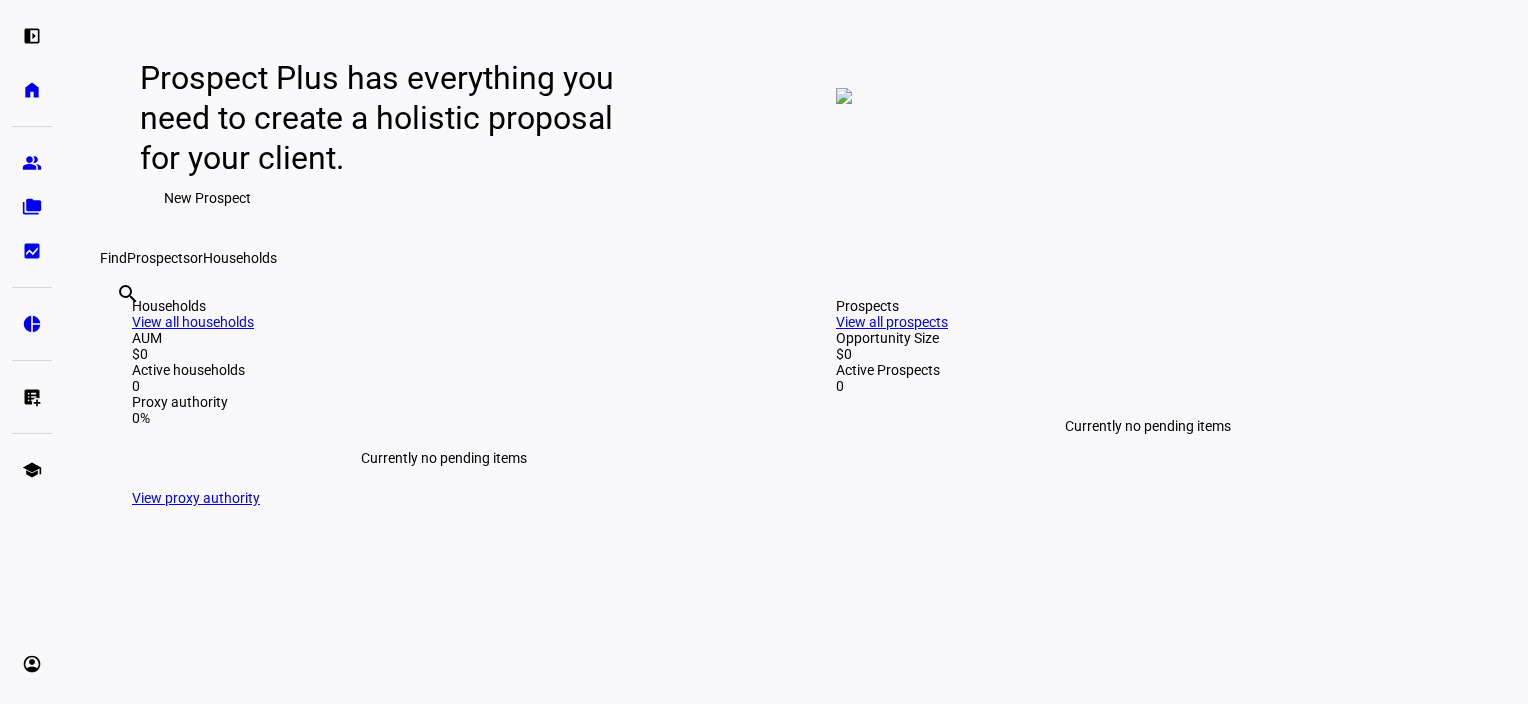 scroll, scrollTop: 100, scrollLeft: 0, axis: vertical 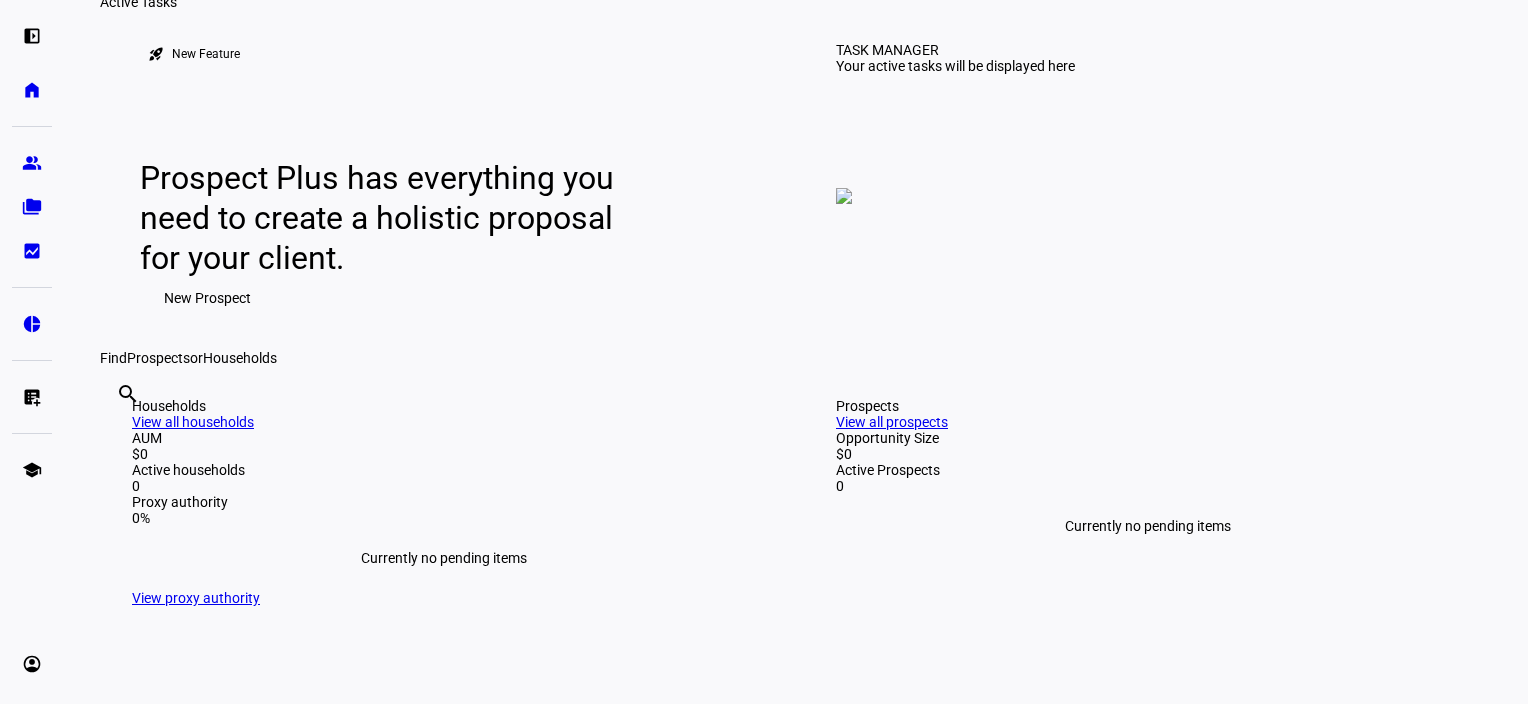 click on "New Prospect" 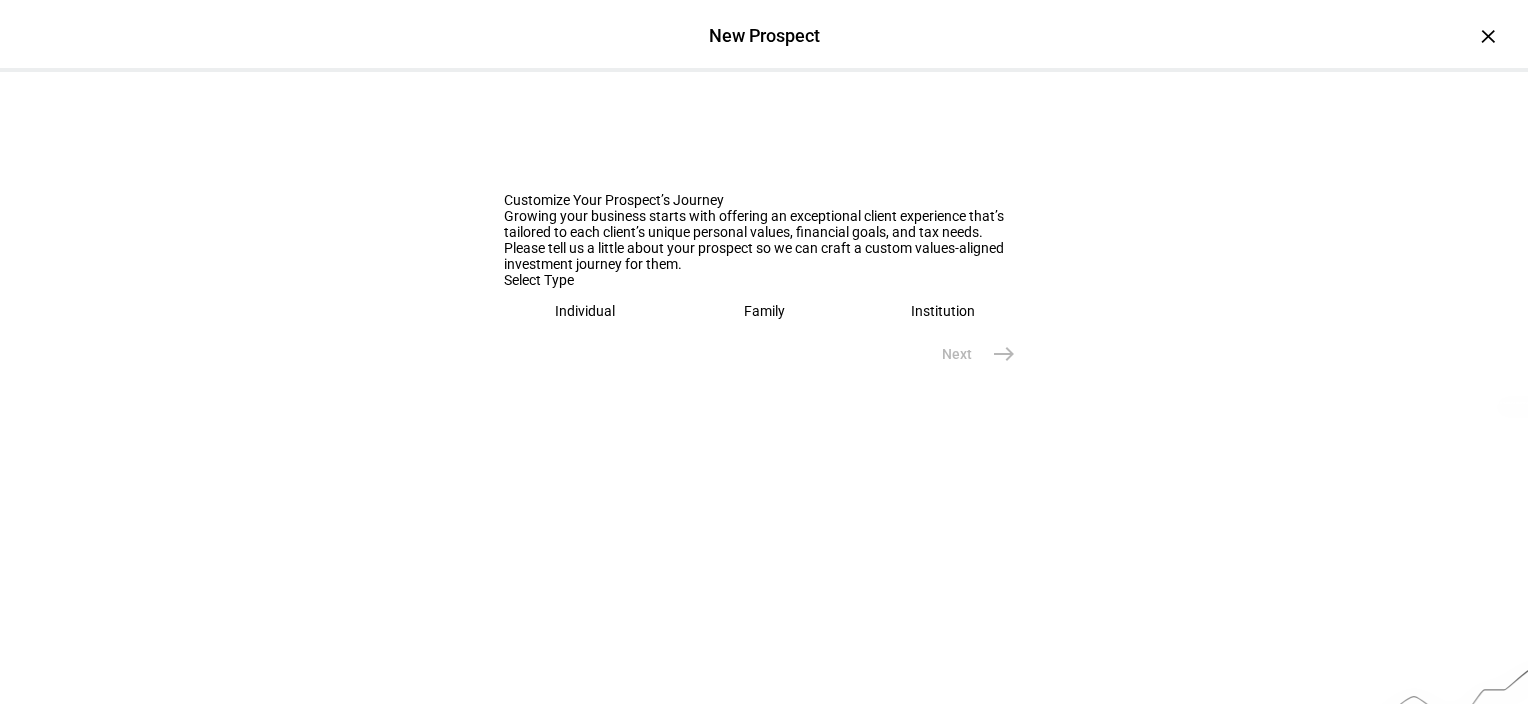 click on "Individual" 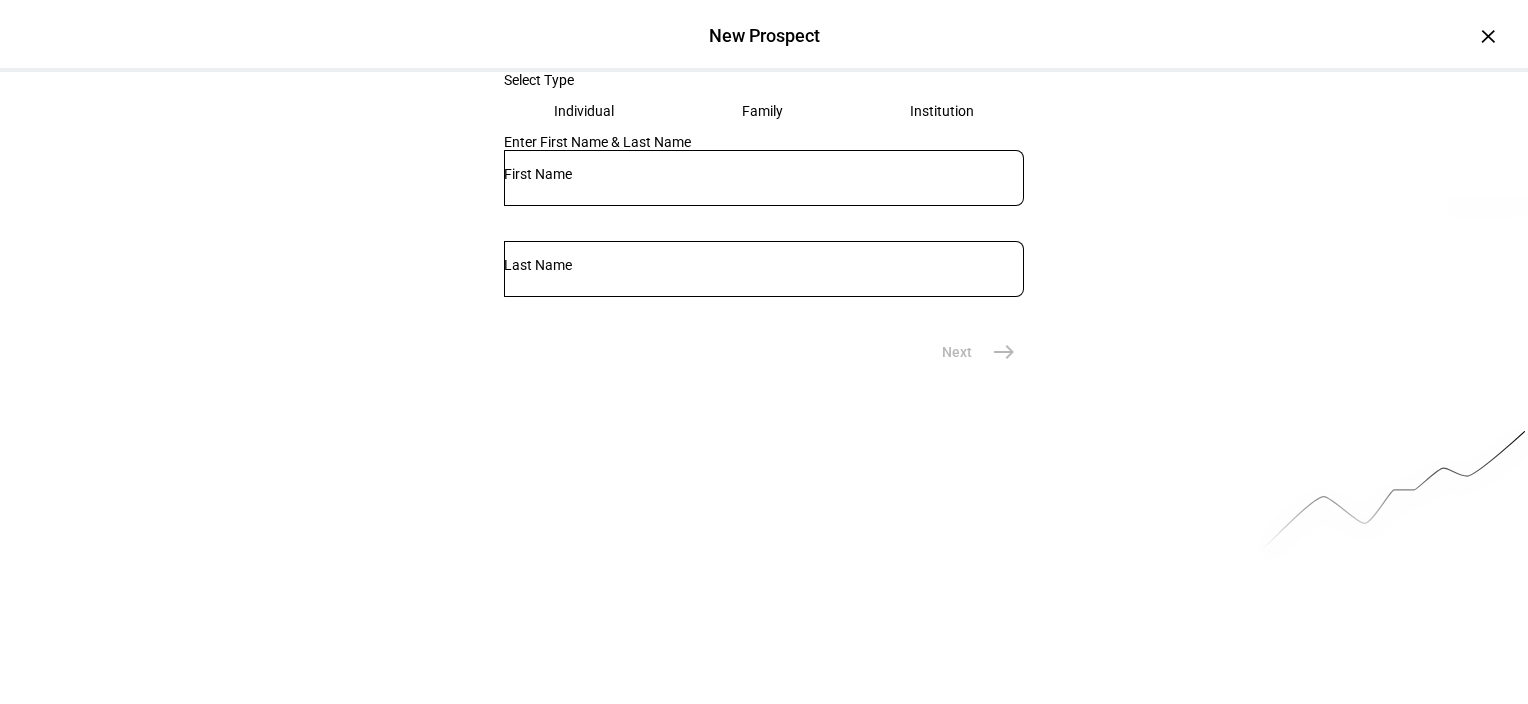 scroll, scrollTop: 100, scrollLeft: 0, axis: vertical 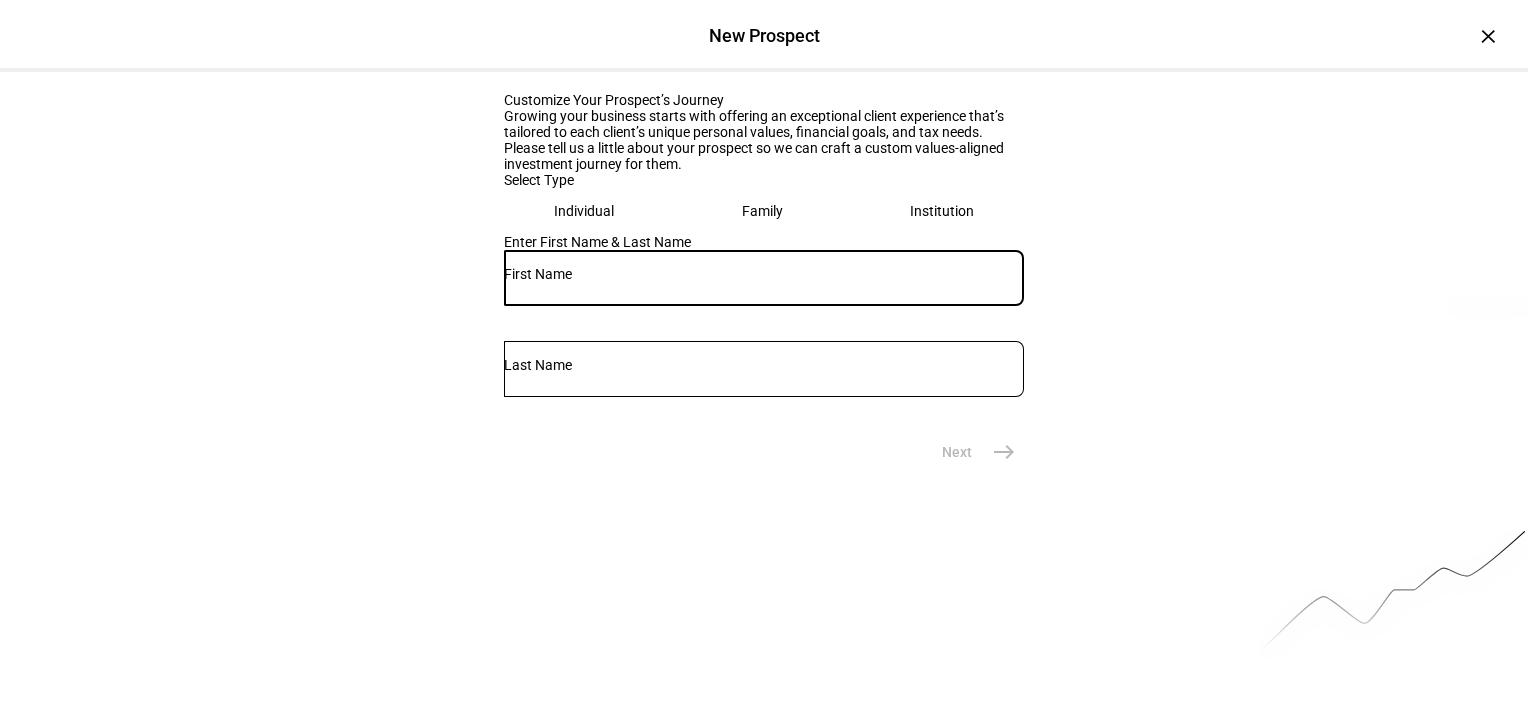 click at bounding box center [764, 274] 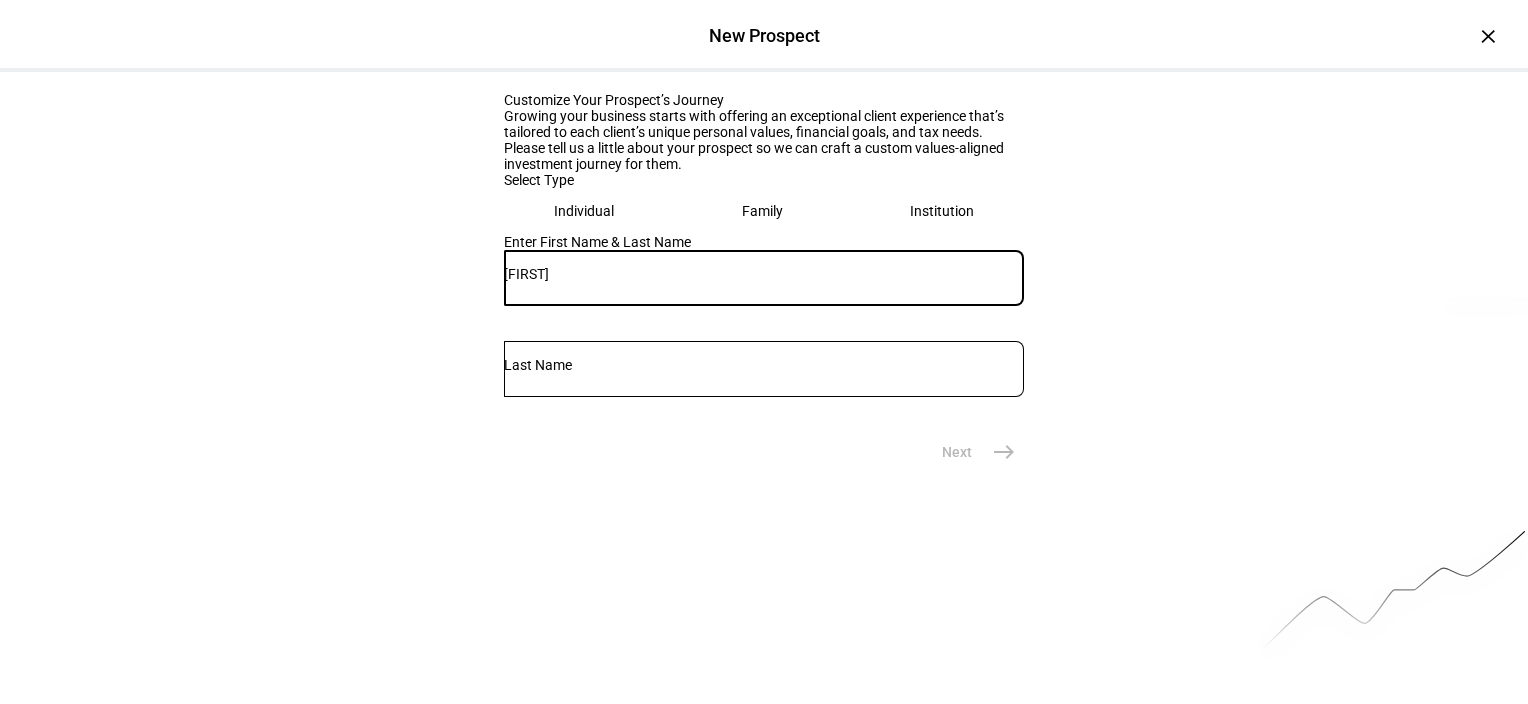 type on "[FIRST]" 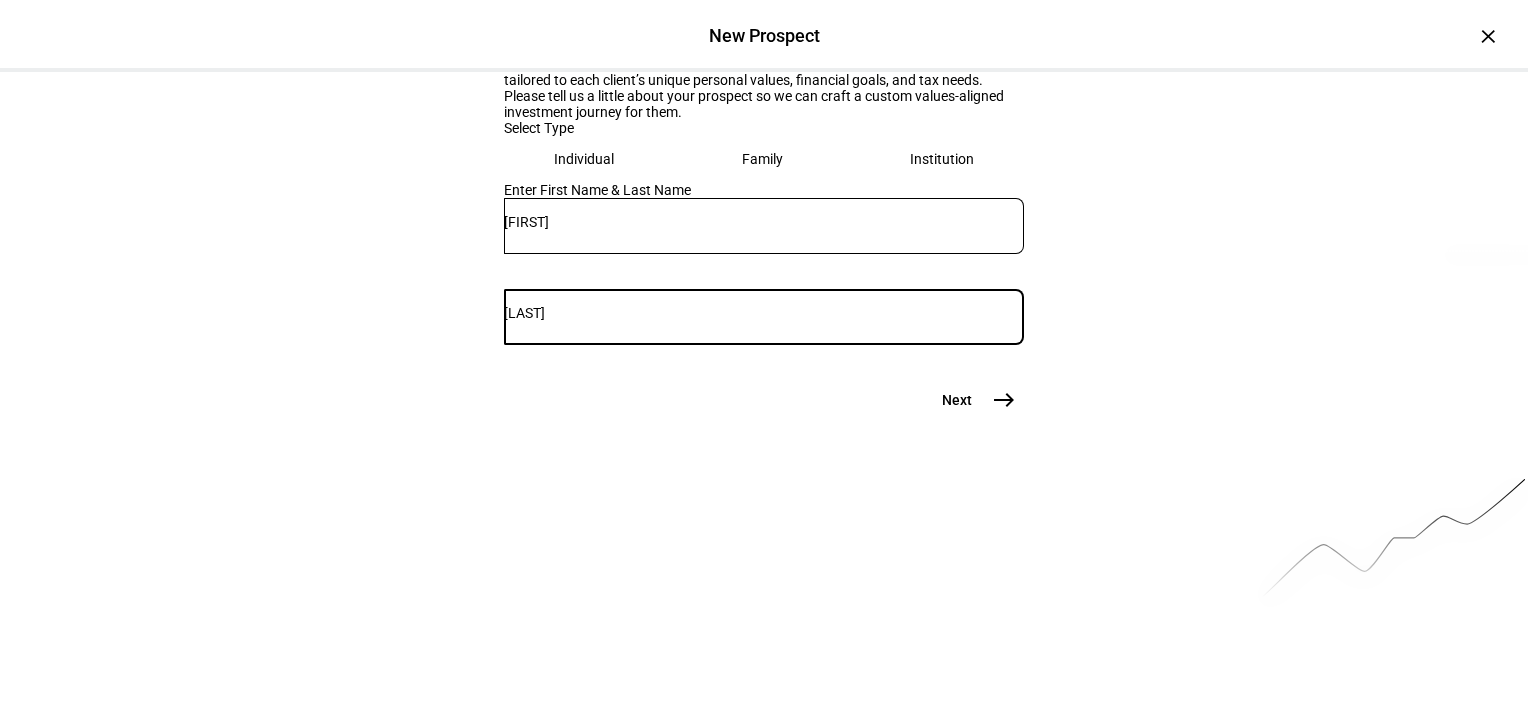 scroll, scrollTop: 200, scrollLeft: 0, axis: vertical 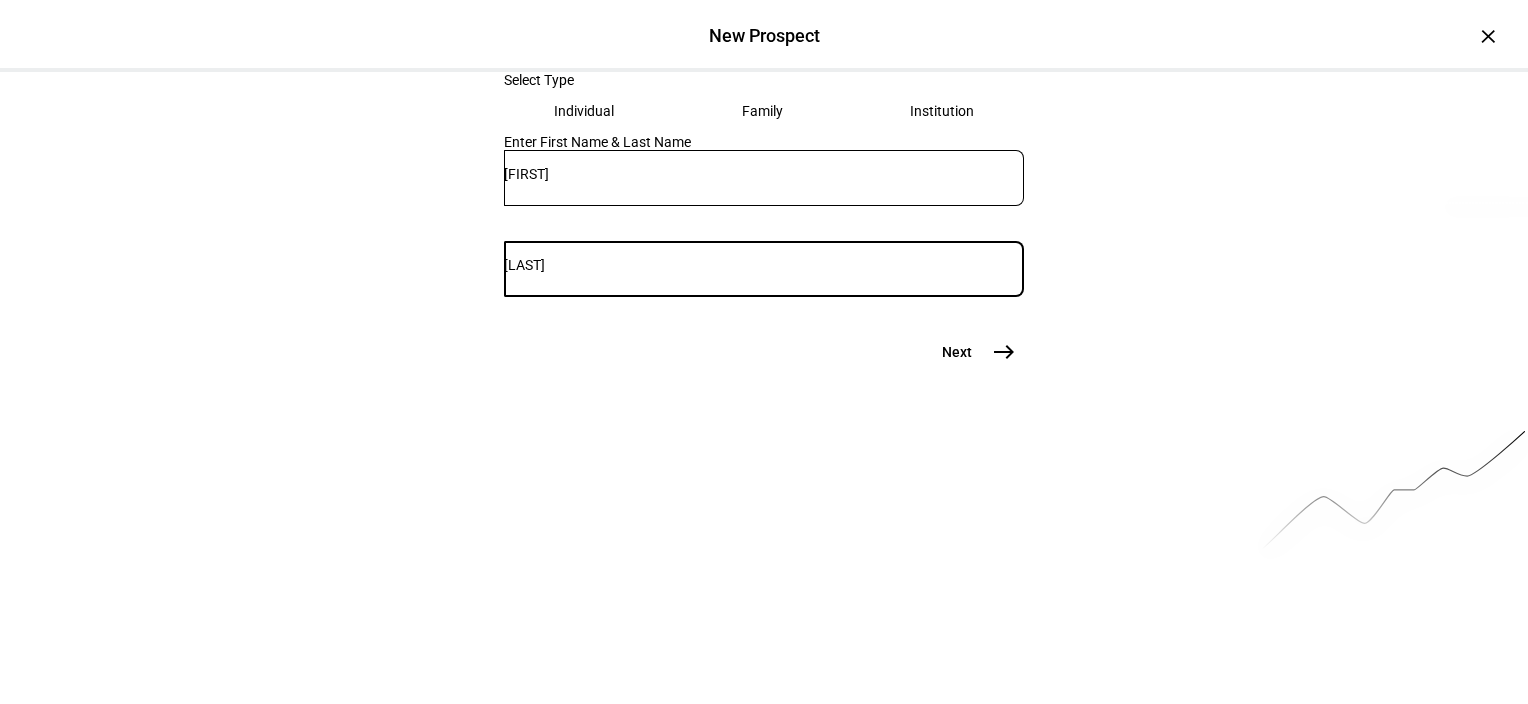 type on "[LAST]" 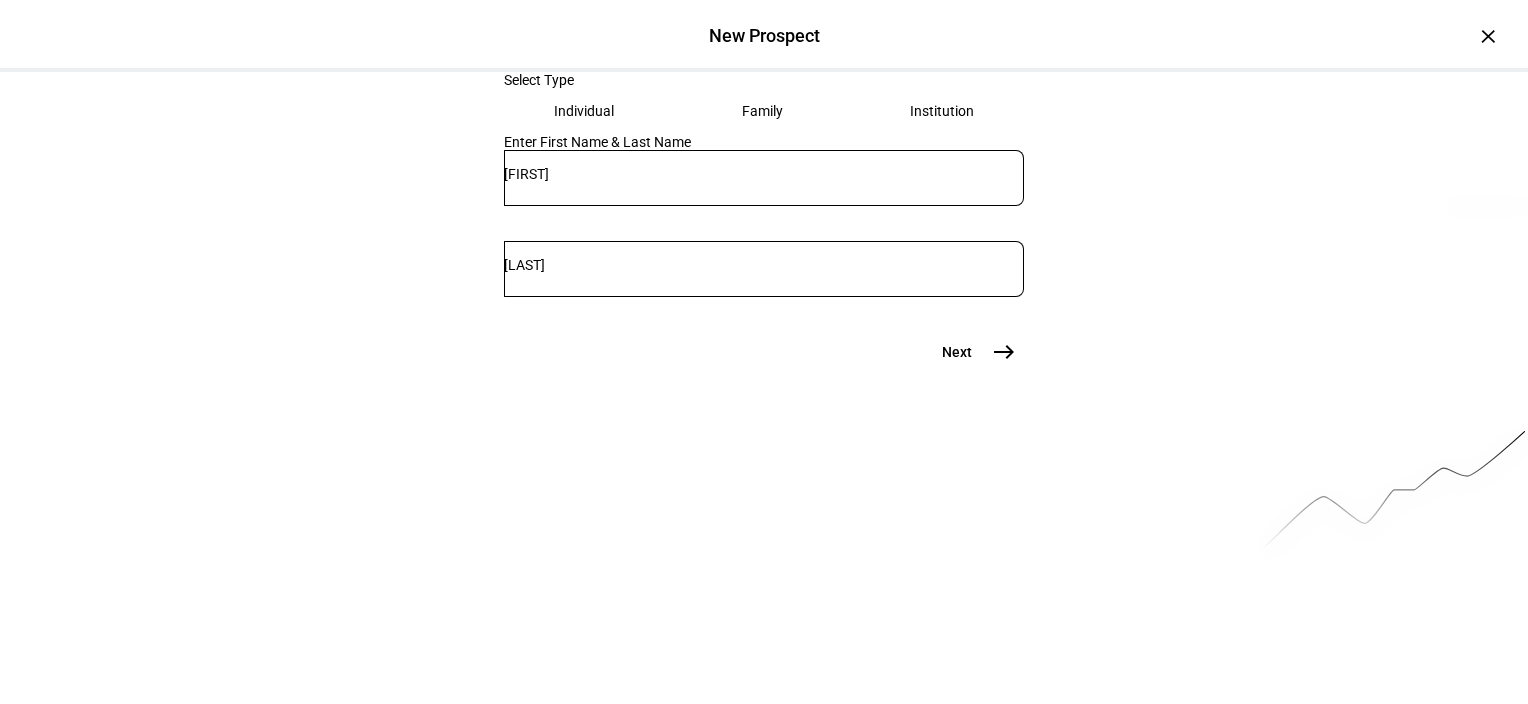 click on "east" 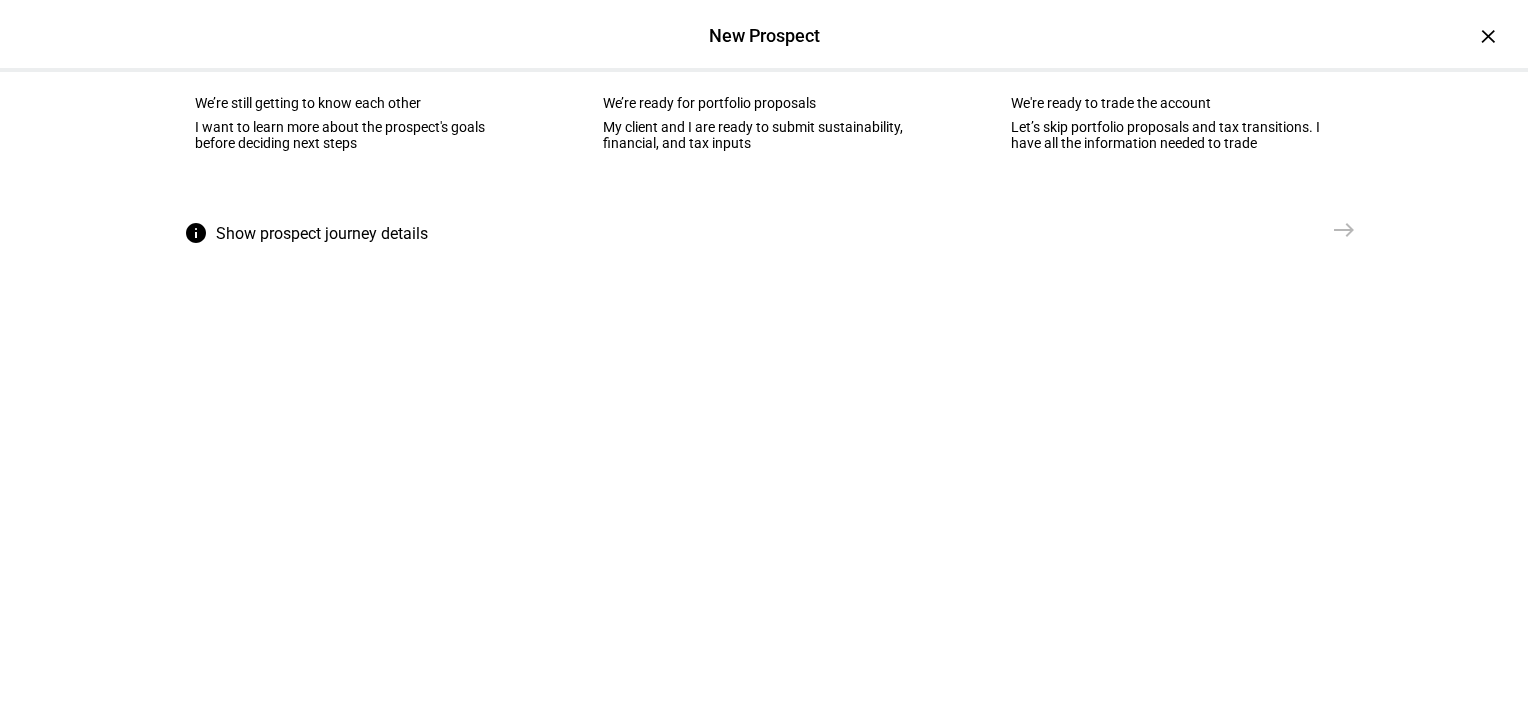 click on "My client and I are ready to submit sustainability, financial, and tax inputs" 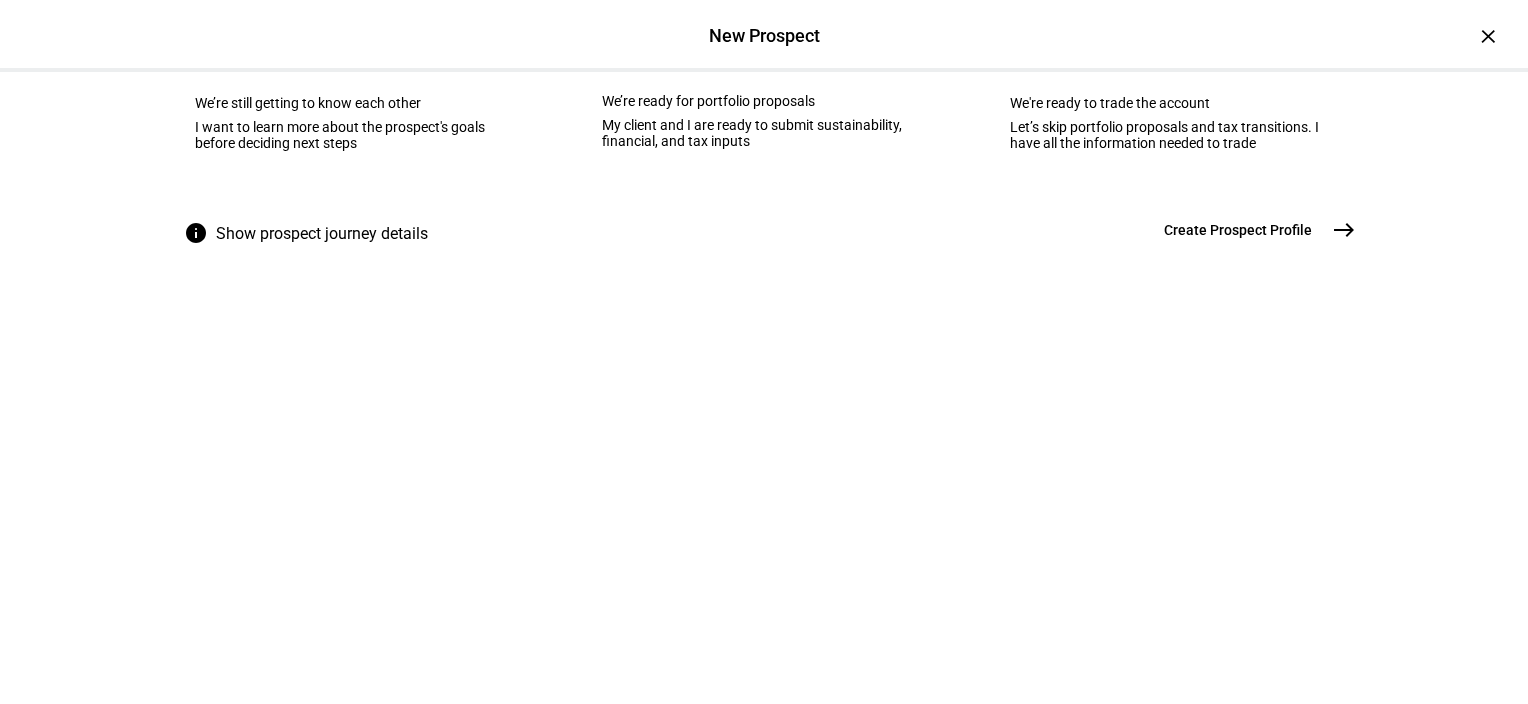 click on "east" 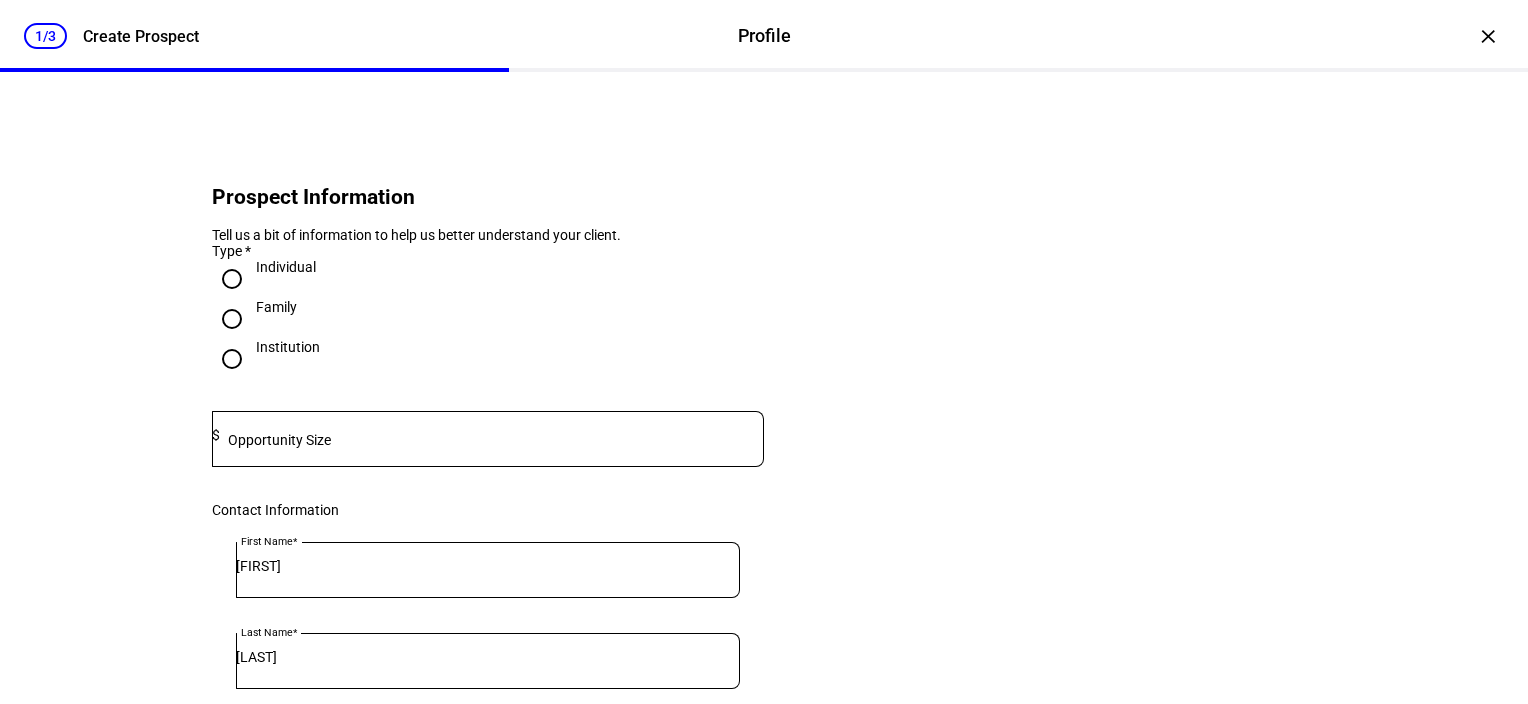 click on "Opportunity Size" at bounding box center [279, 440] 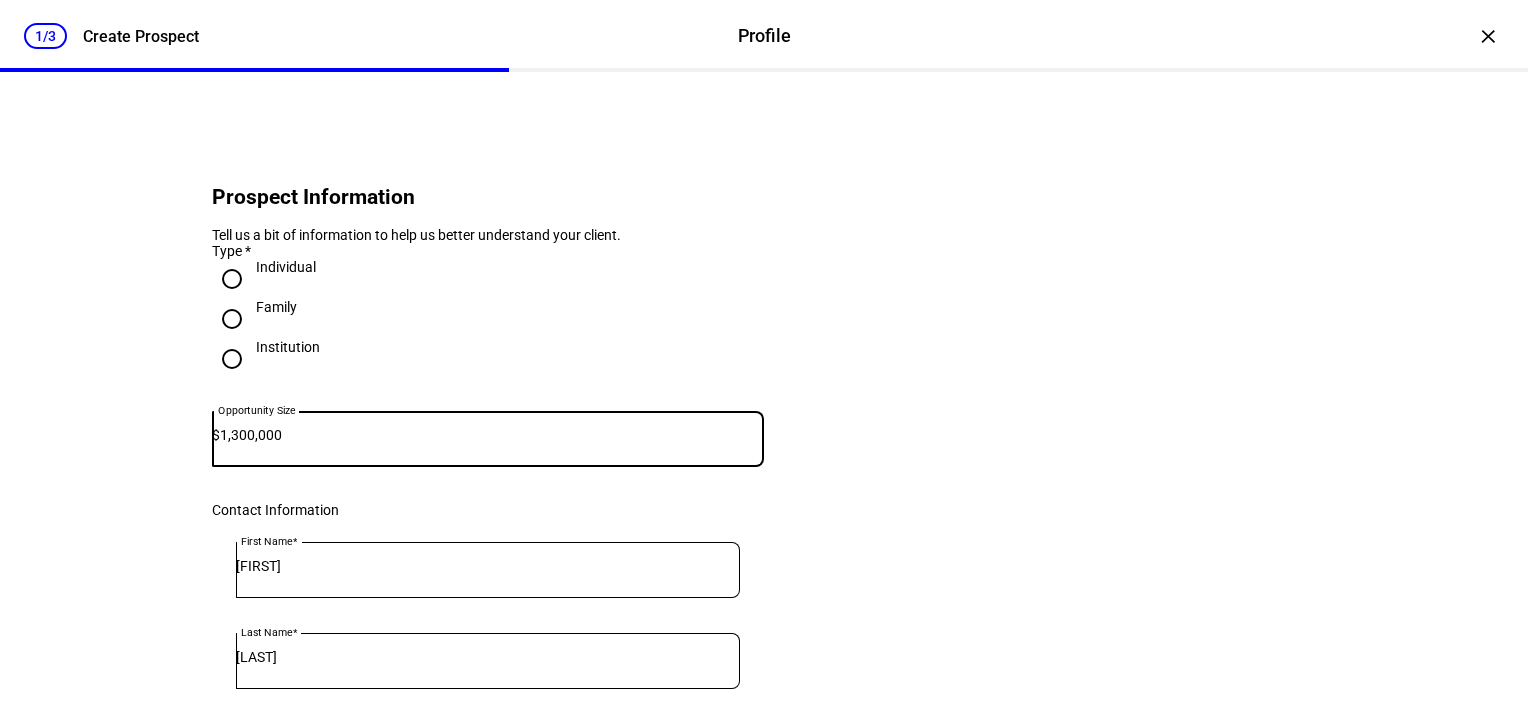 drag, startPoint x: 304, startPoint y: 460, endPoint x: 243, endPoint y: 468, distance: 61.522354 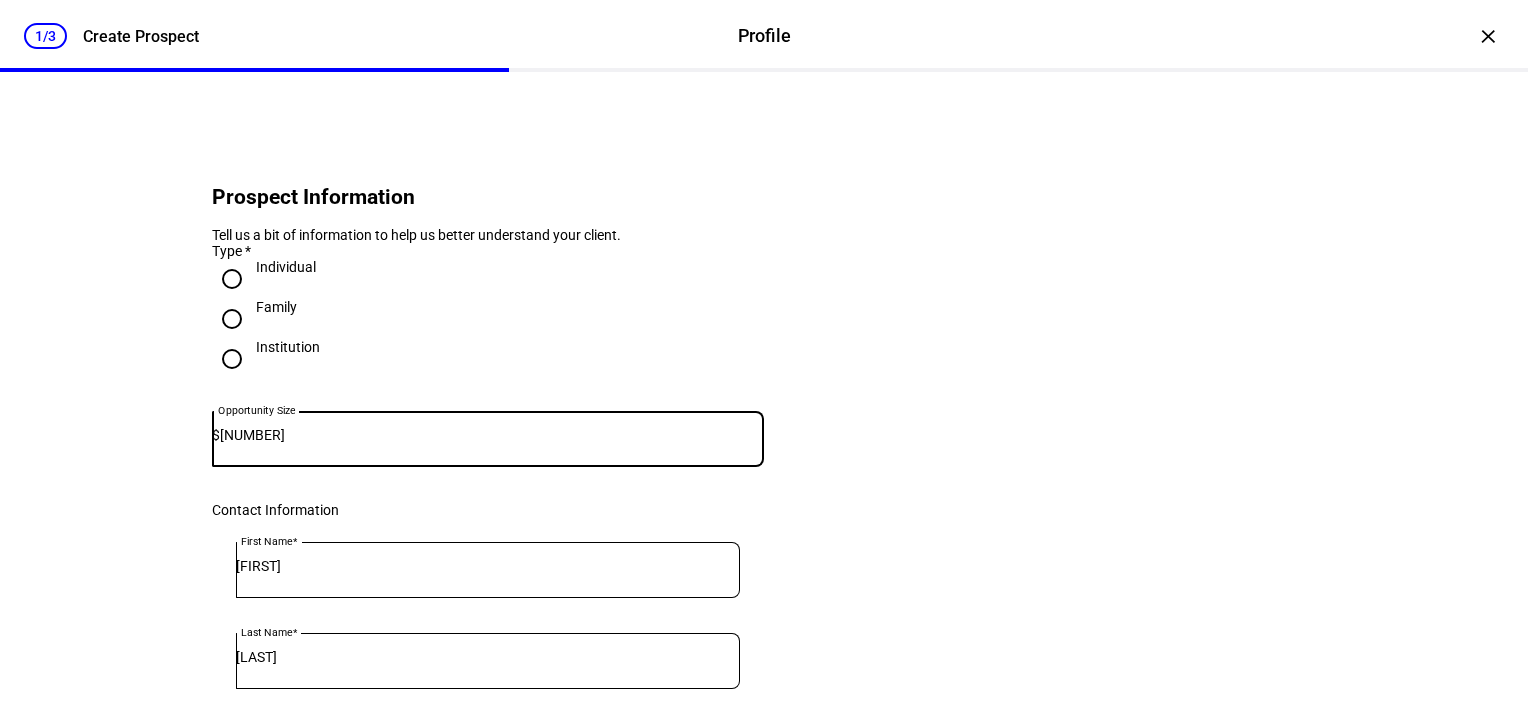 type on "[NUMBER]" 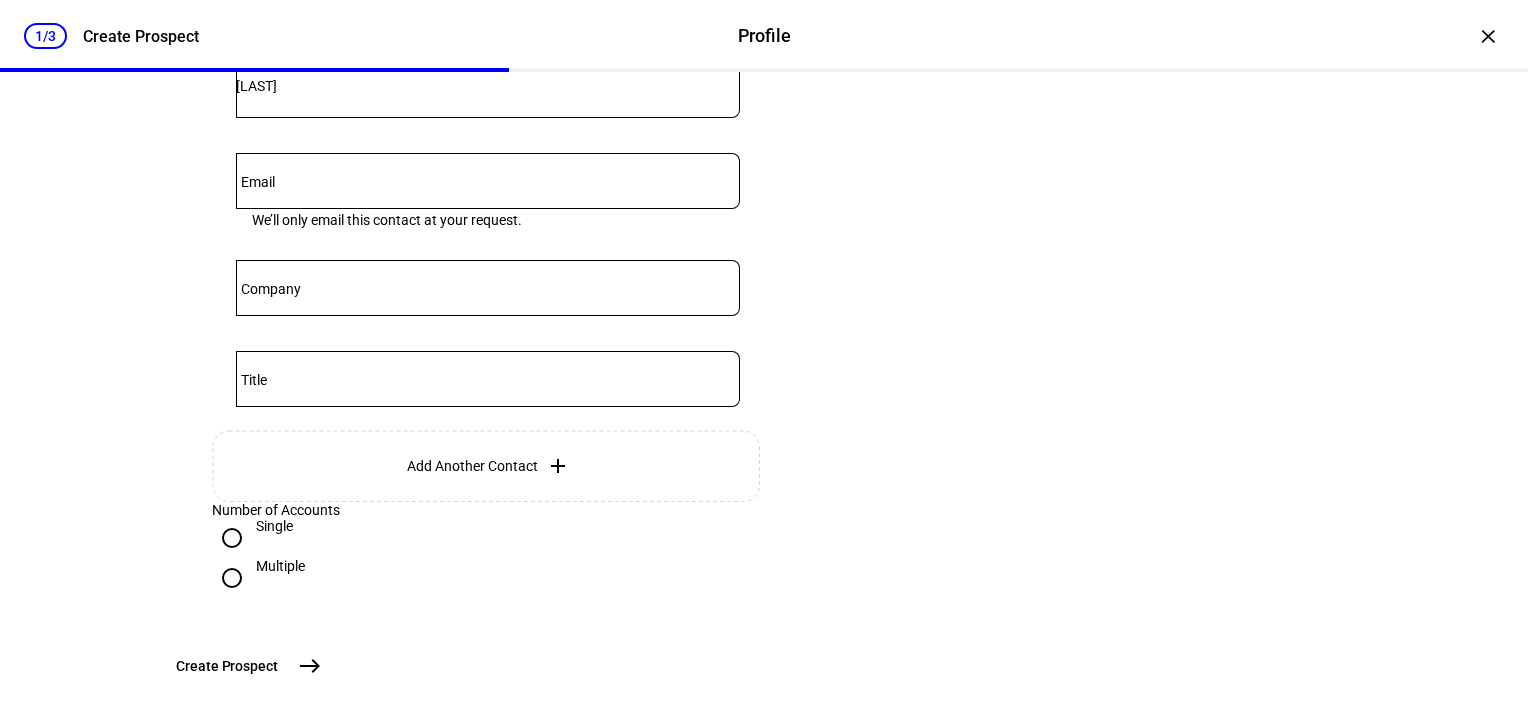 scroll, scrollTop: 771, scrollLeft: 0, axis: vertical 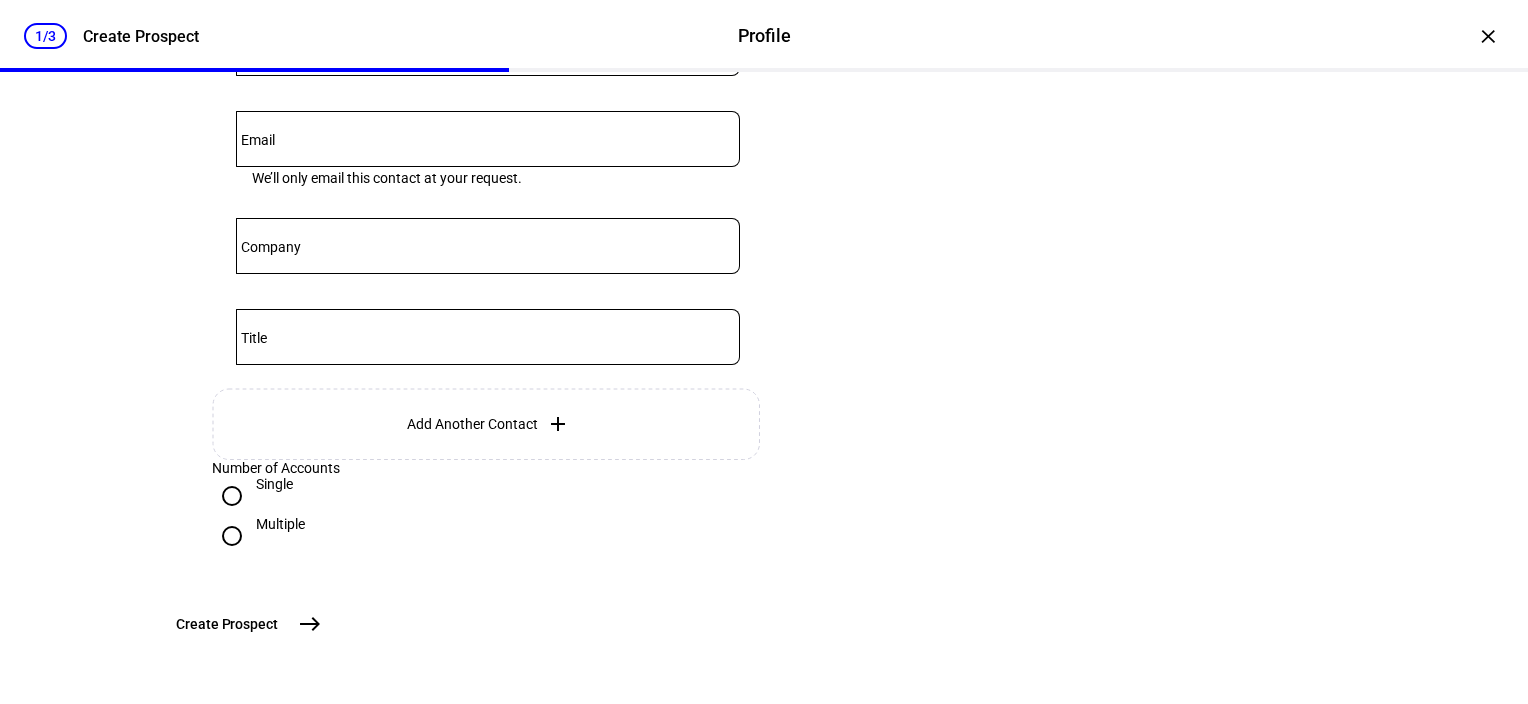 click on "east" at bounding box center [310, 624] 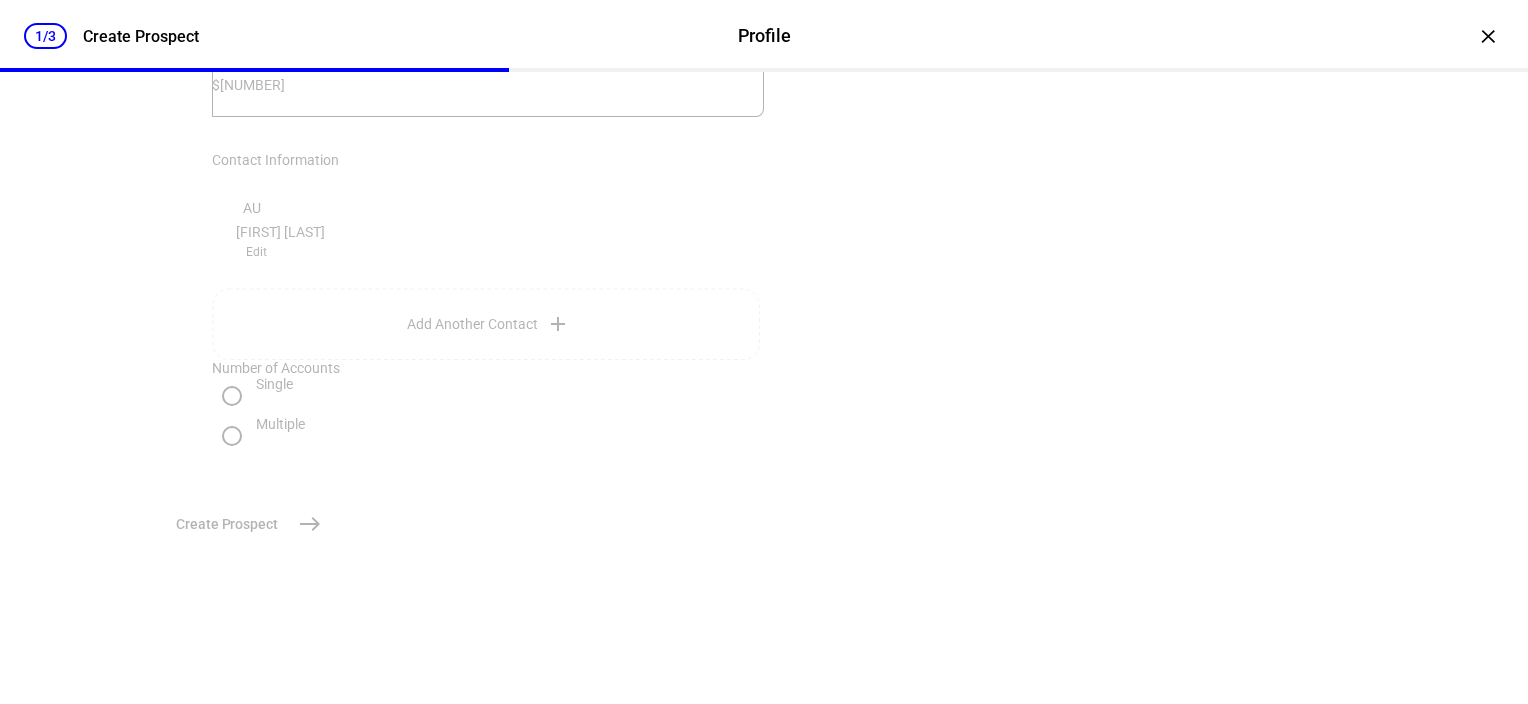 click on "east" at bounding box center [310, 524] 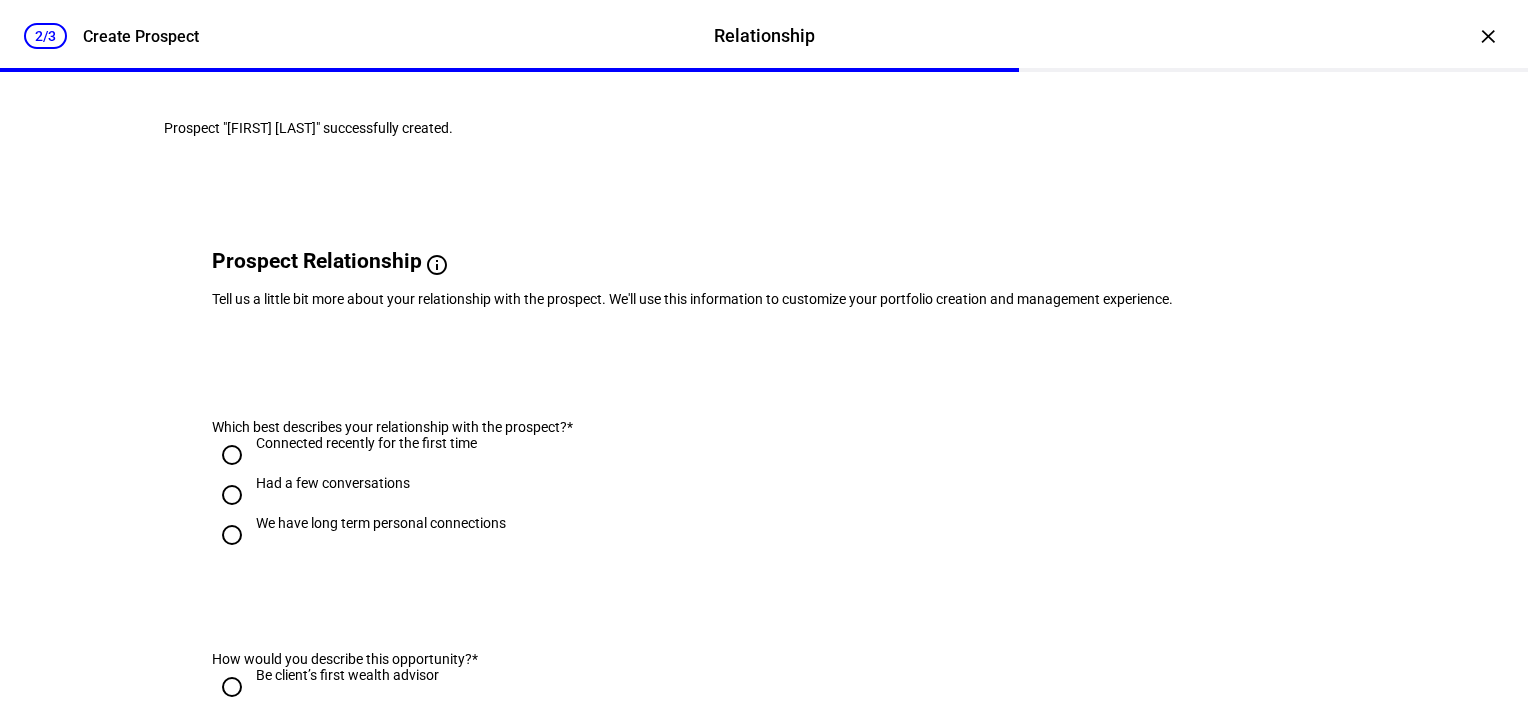 click on "Connected recently for the first time" at bounding box center (232, 455) 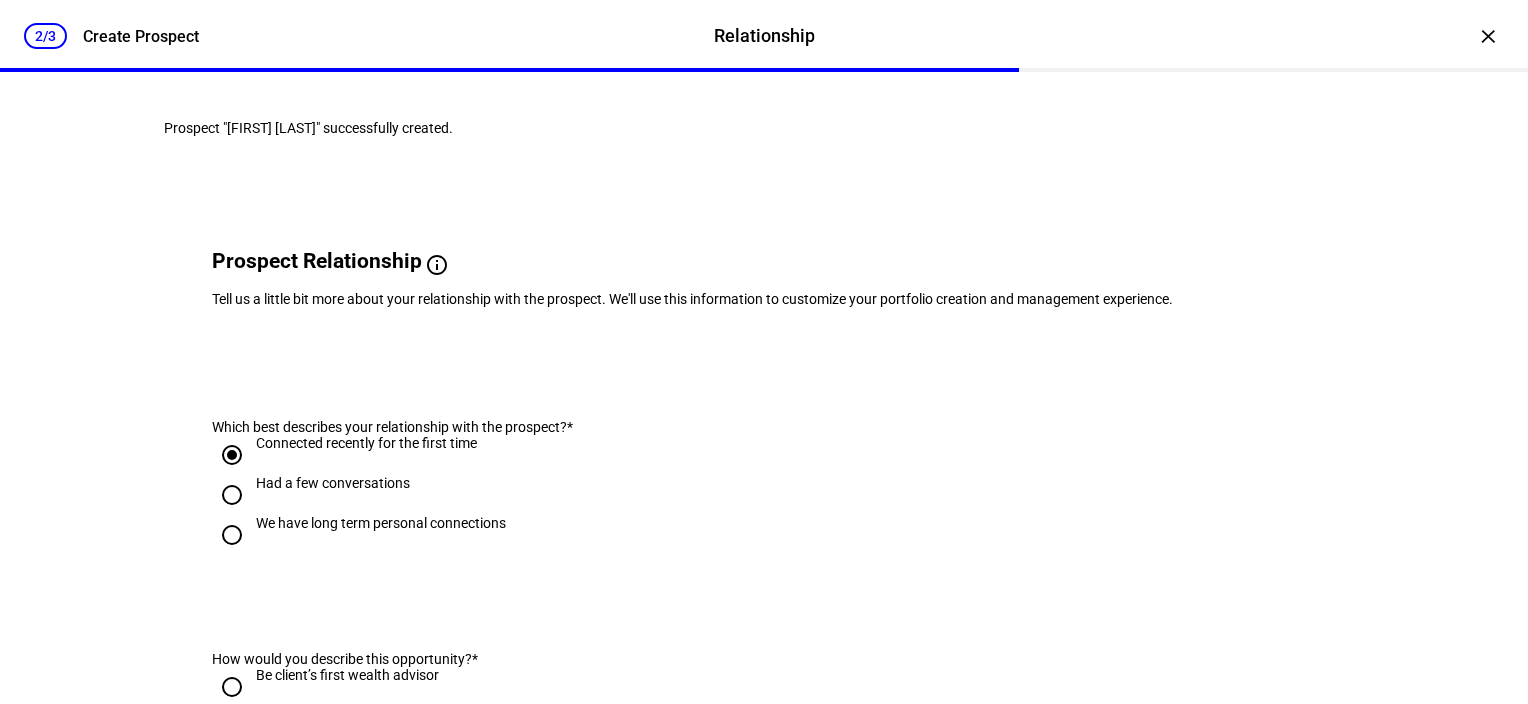 click on "We have long term personal connections" at bounding box center [232, 535] 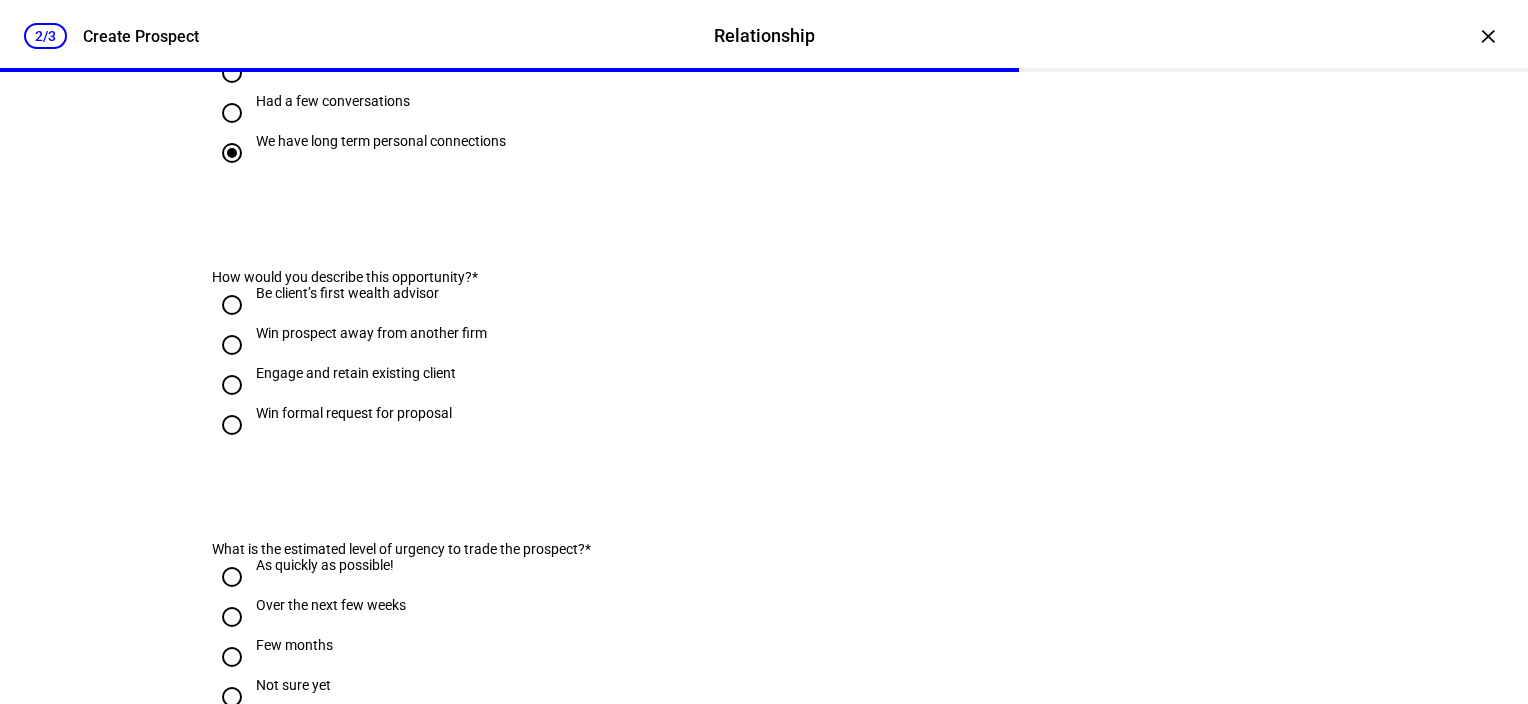 scroll, scrollTop: 400, scrollLeft: 0, axis: vertical 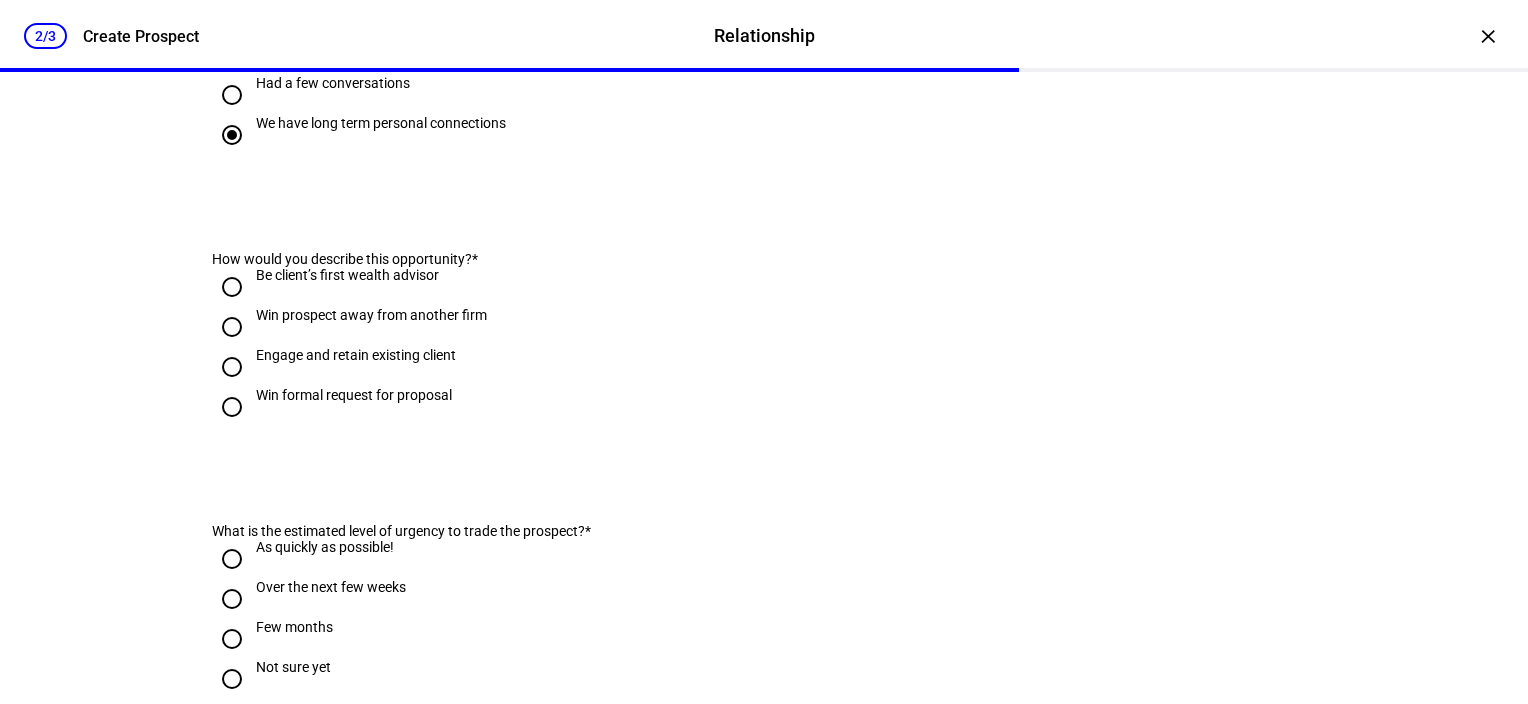 click on "Engage and retain existing client" at bounding box center [232, 367] 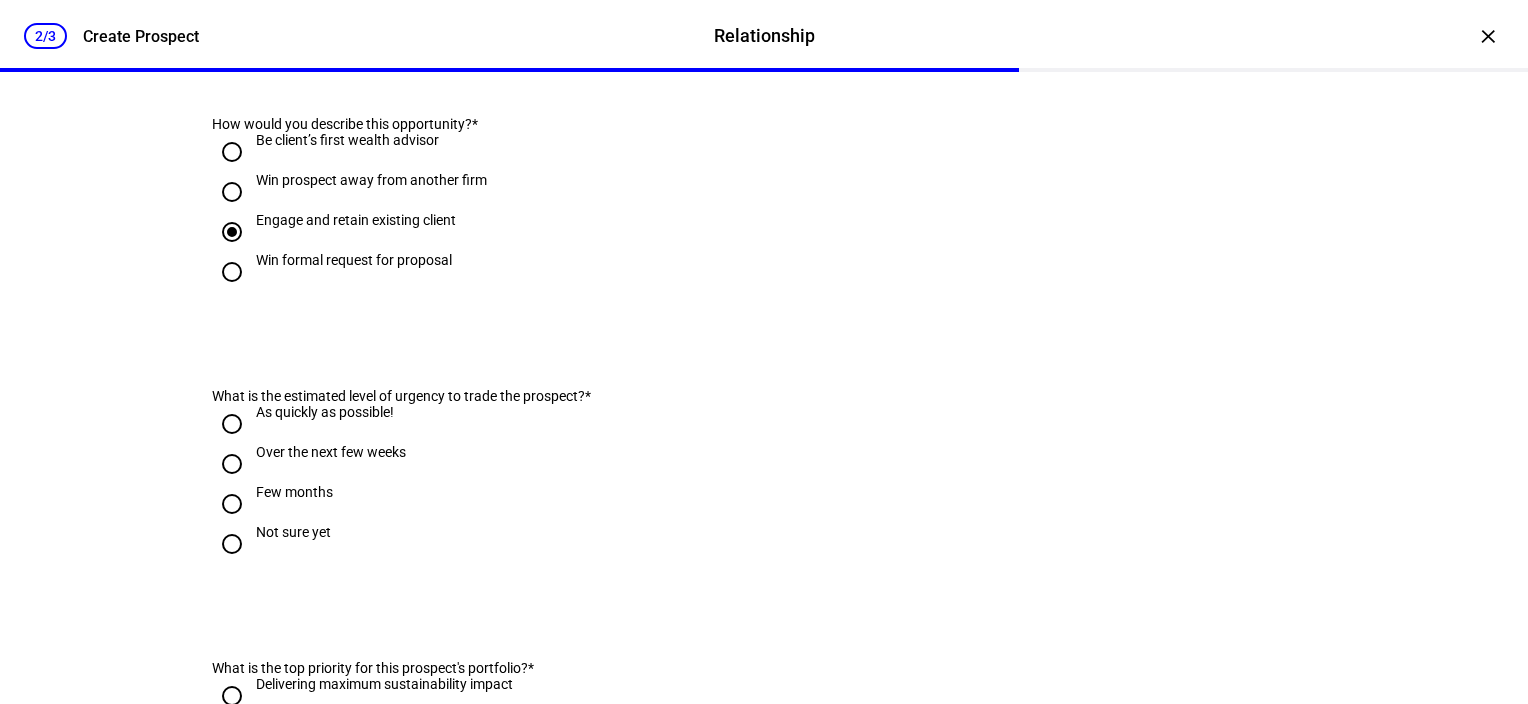 scroll, scrollTop: 500, scrollLeft: 0, axis: vertical 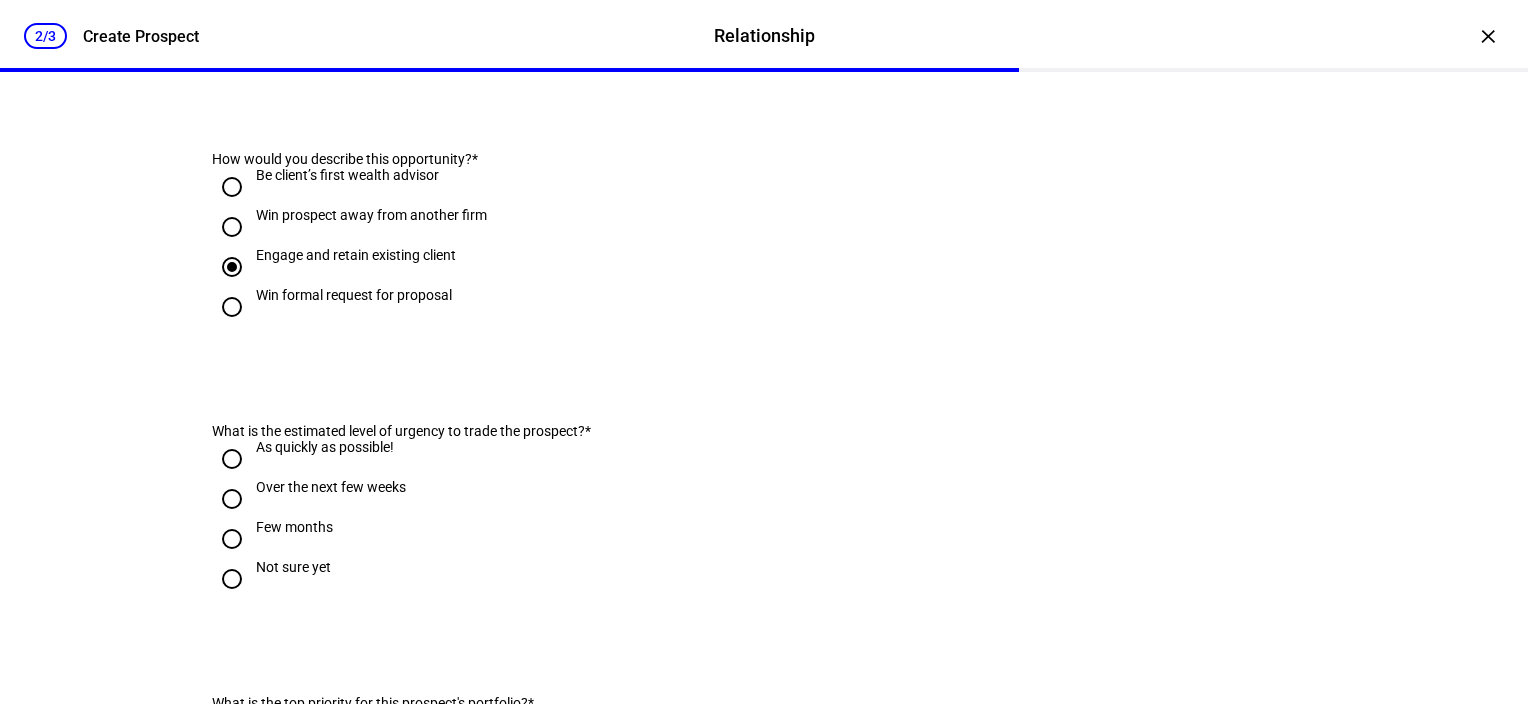 click on "Few months" at bounding box center [232, 539] 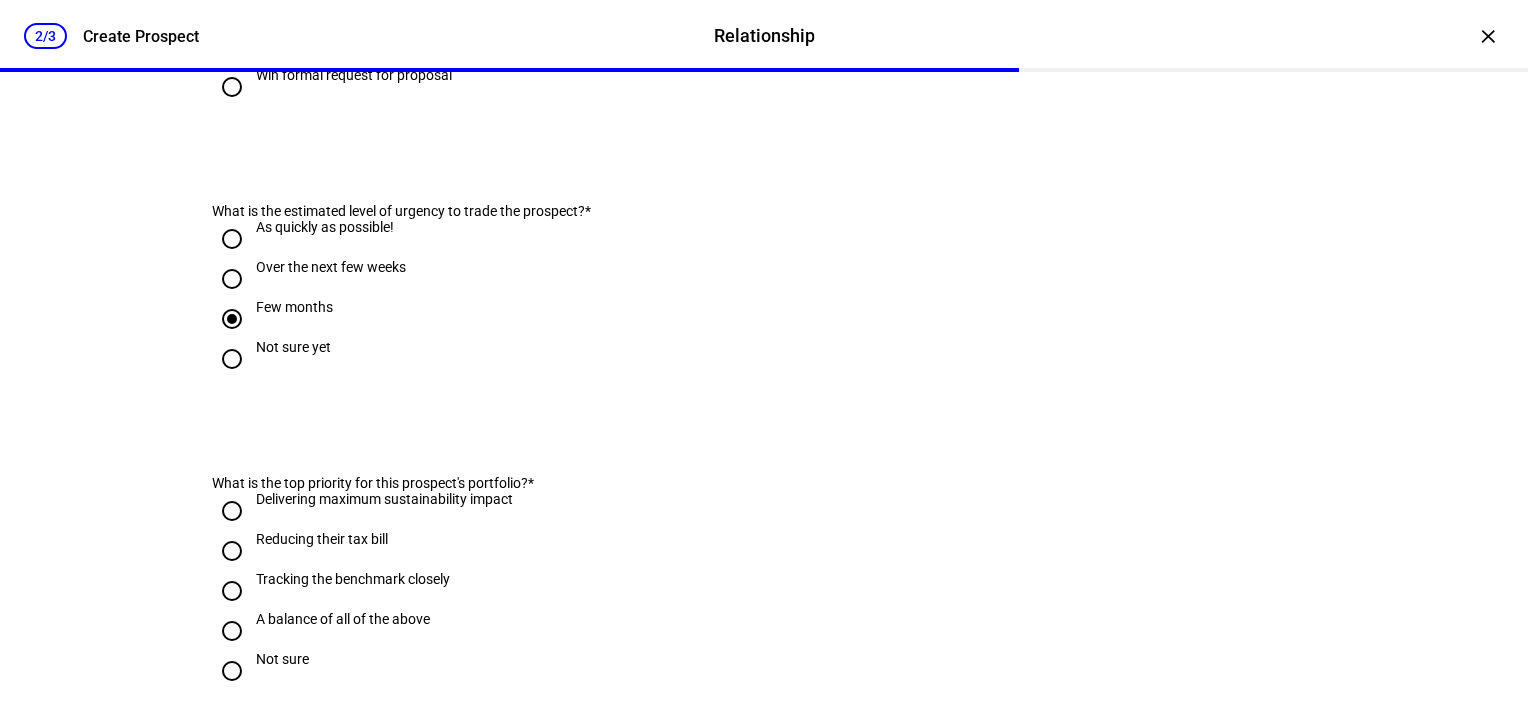 scroll, scrollTop: 800, scrollLeft: 0, axis: vertical 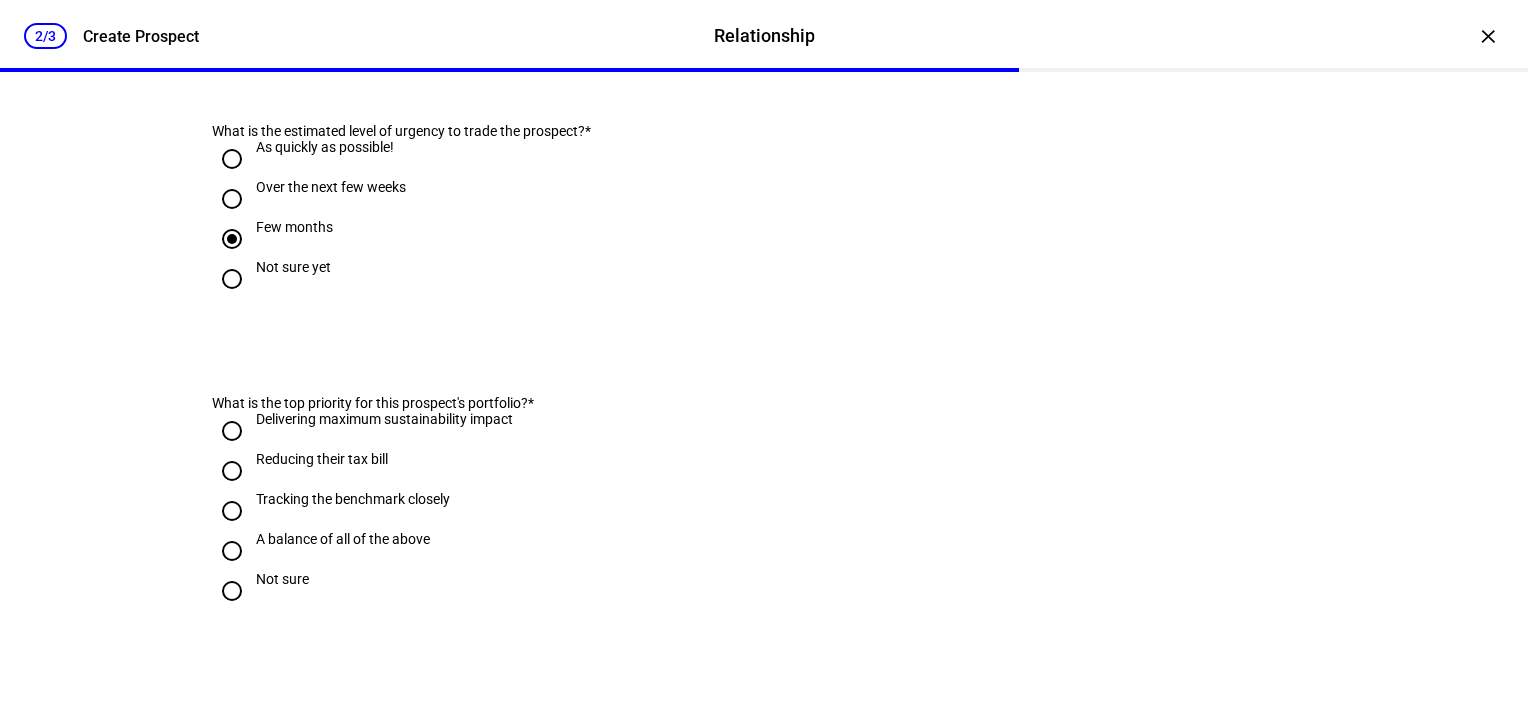 click on "Reducing their tax bill" at bounding box center [232, 471] 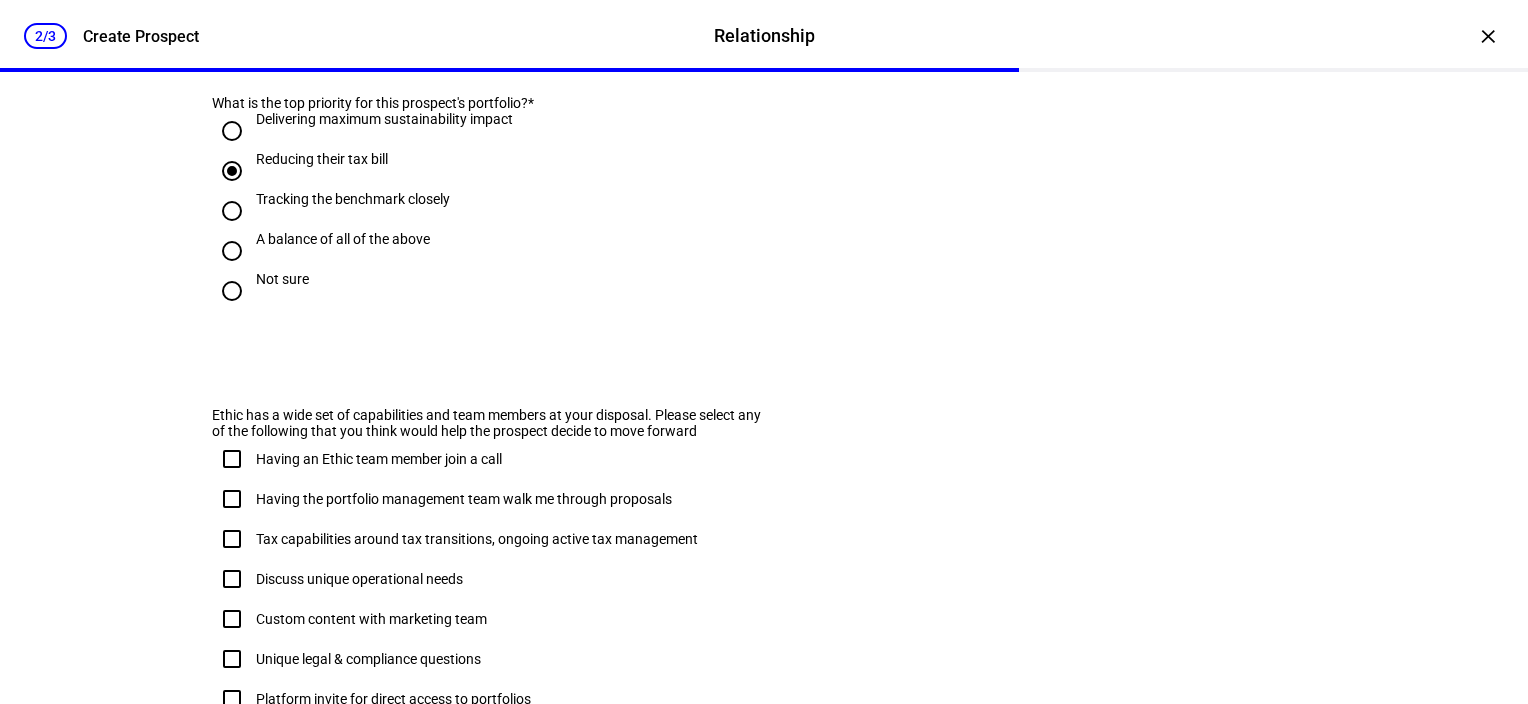 scroll, scrollTop: 1200, scrollLeft: 0, axis: vertical 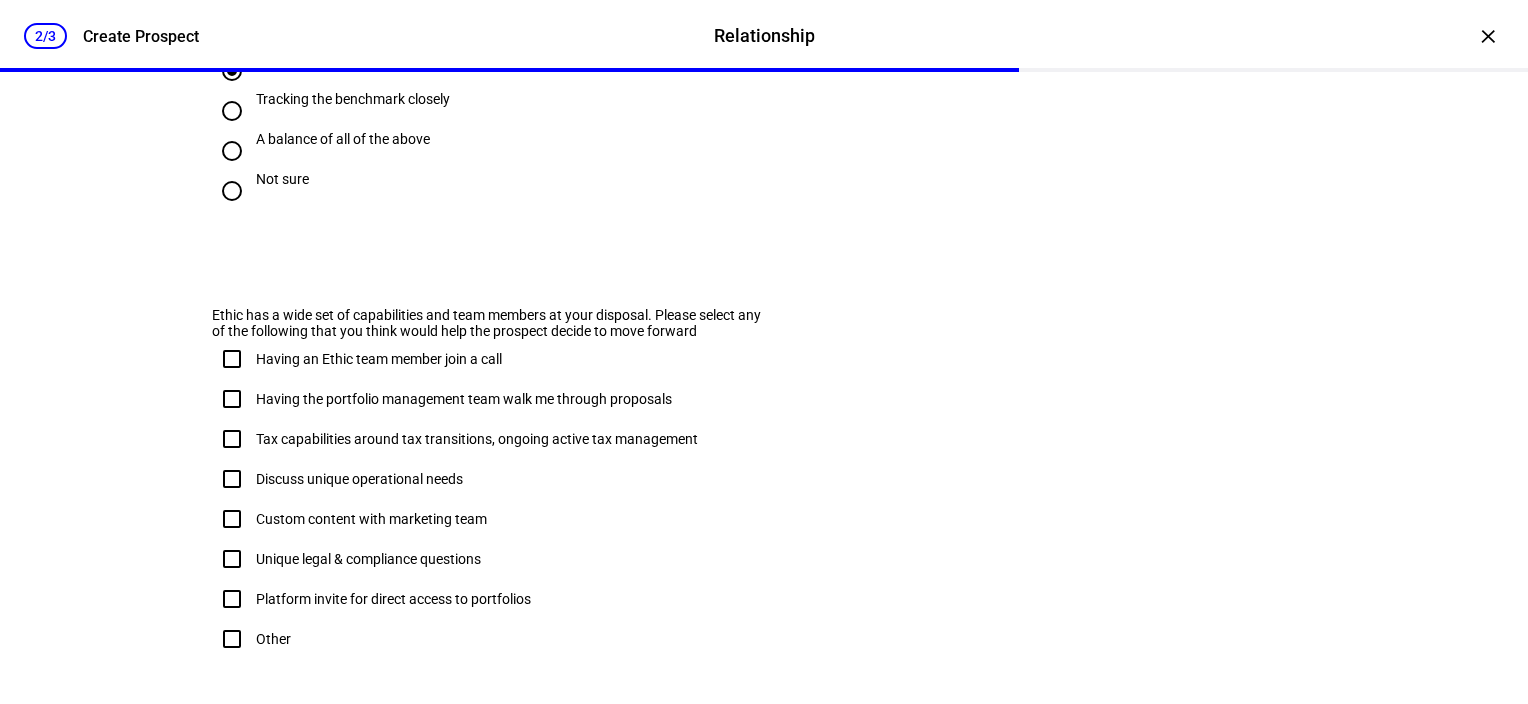 click on "Having an Ethic team member join a call" at bounding box center (232, 359) 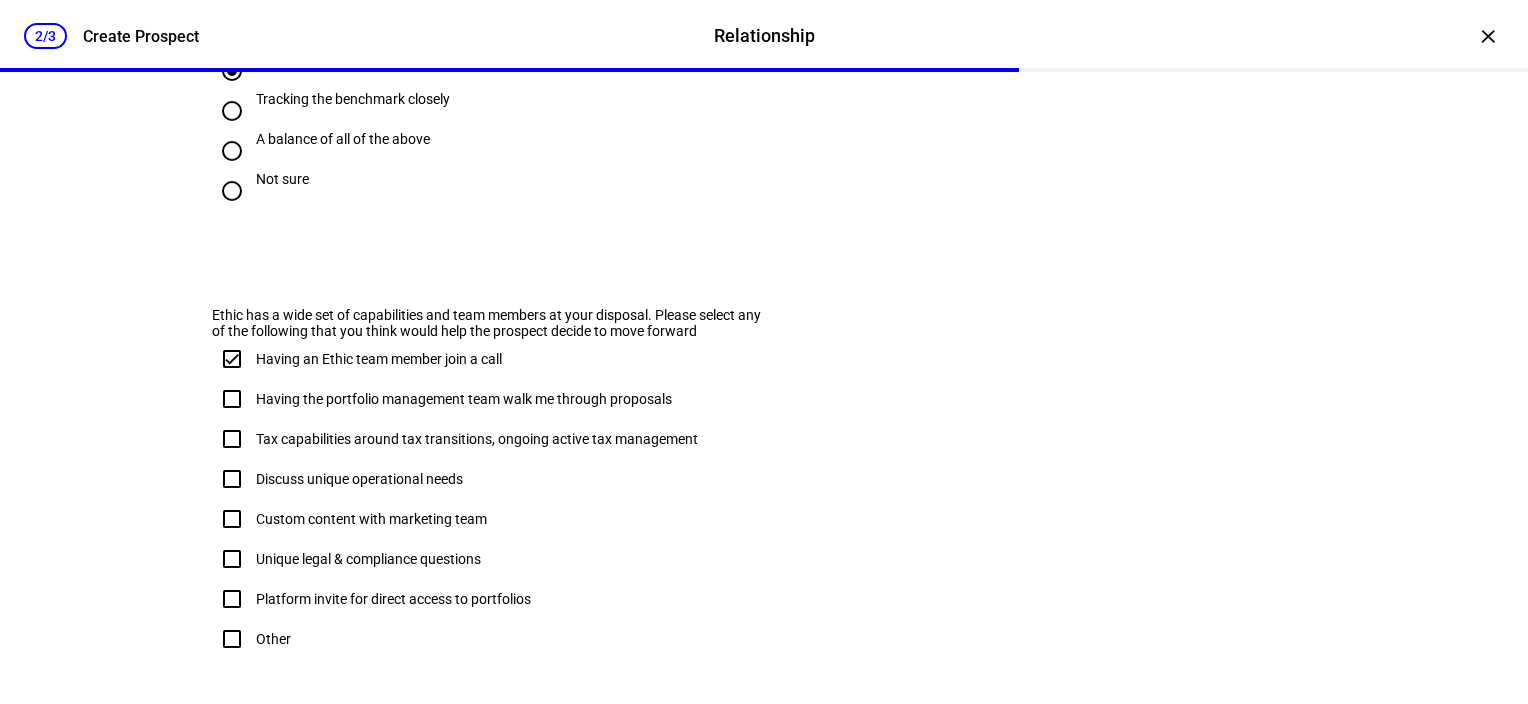 checkbox on "true" 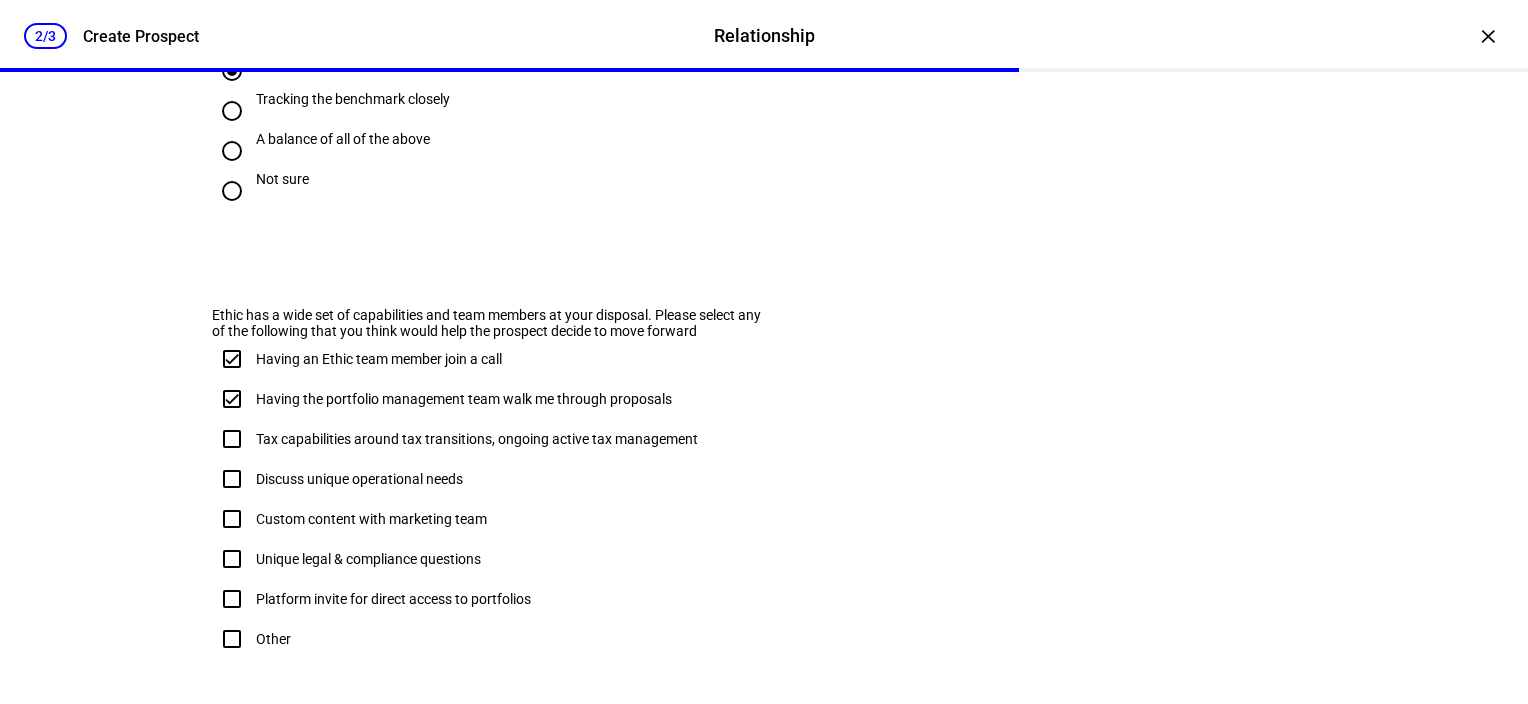 checkbox on "true" 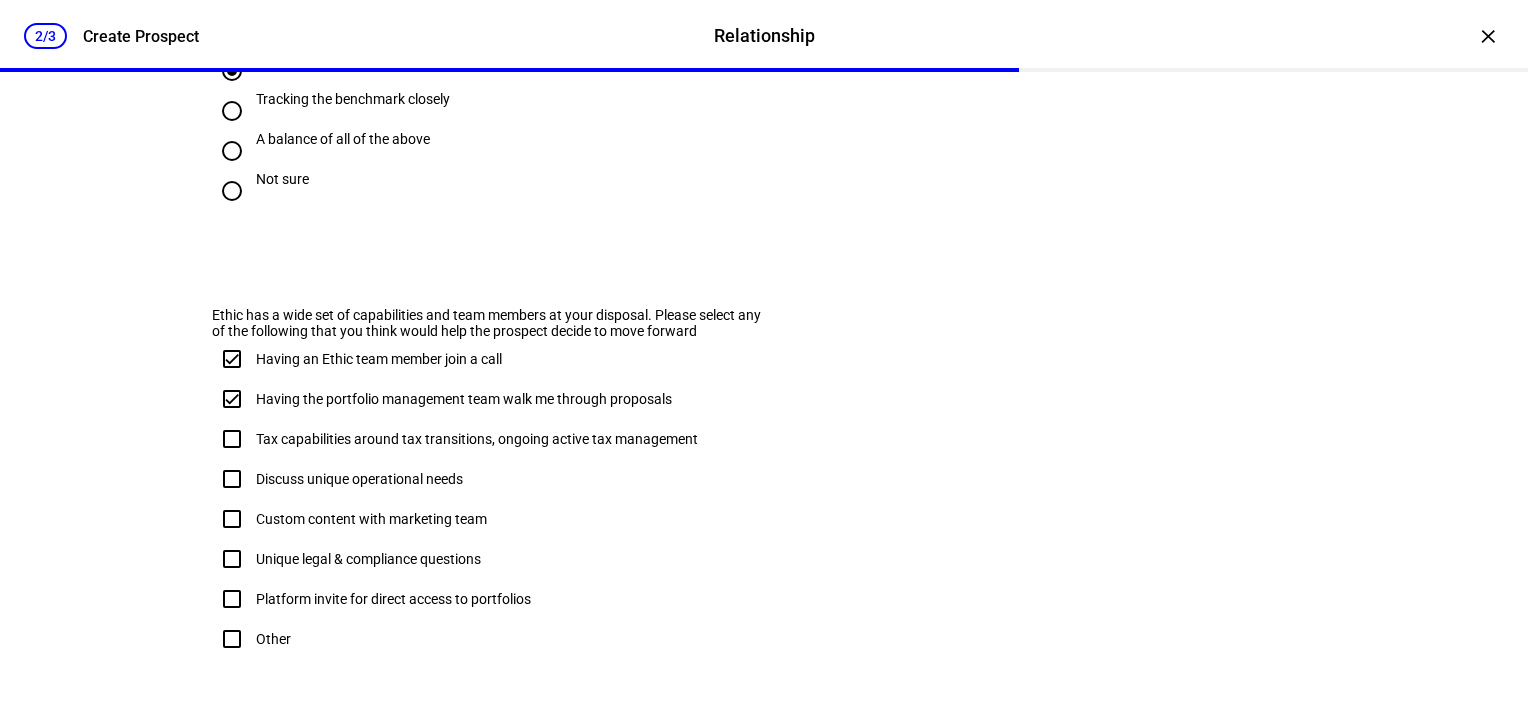 click on "Tax capabilities around tax transitions, ongoing active tax management" at bounding box center [232, 439] 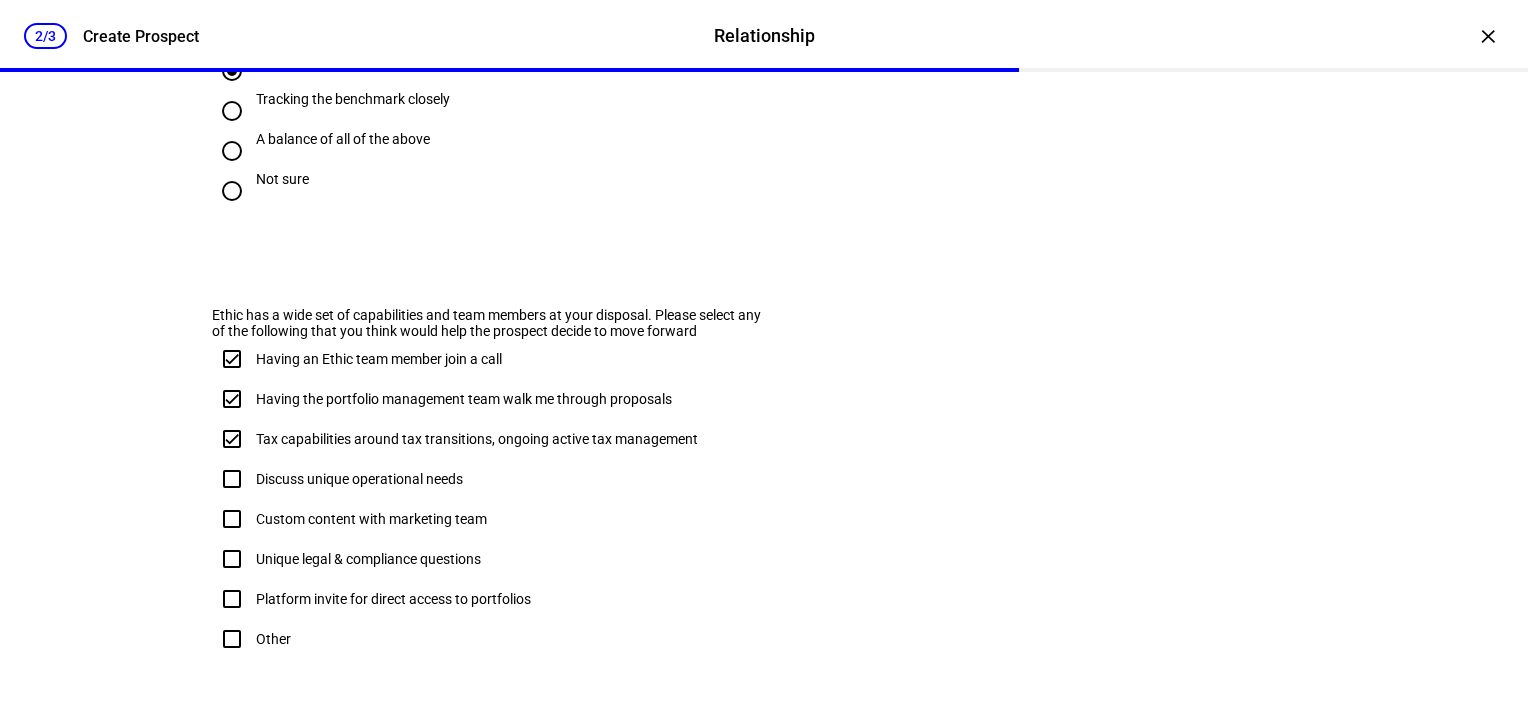 checkbox on "true" 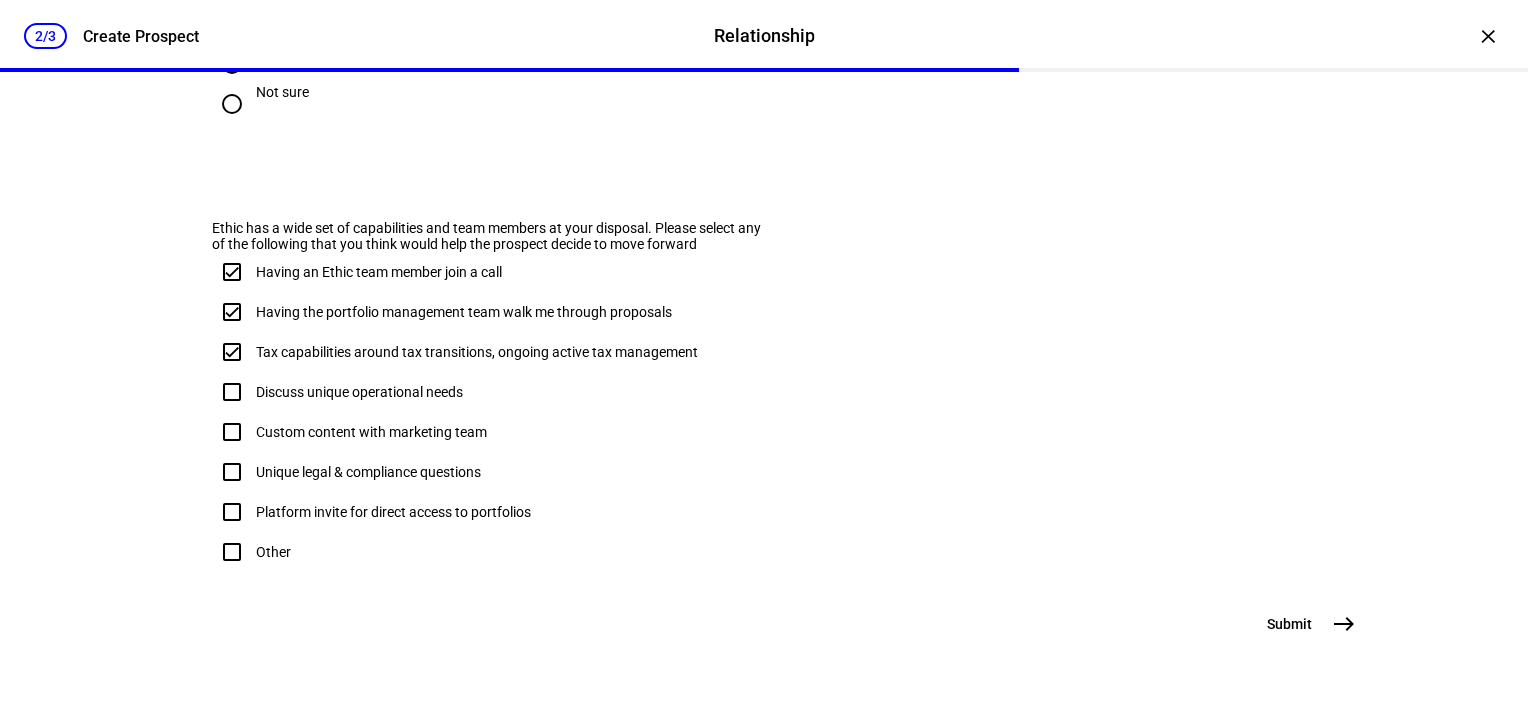 scroll, scrollTop: 1390, scrollLeft: 0, axis: vertical 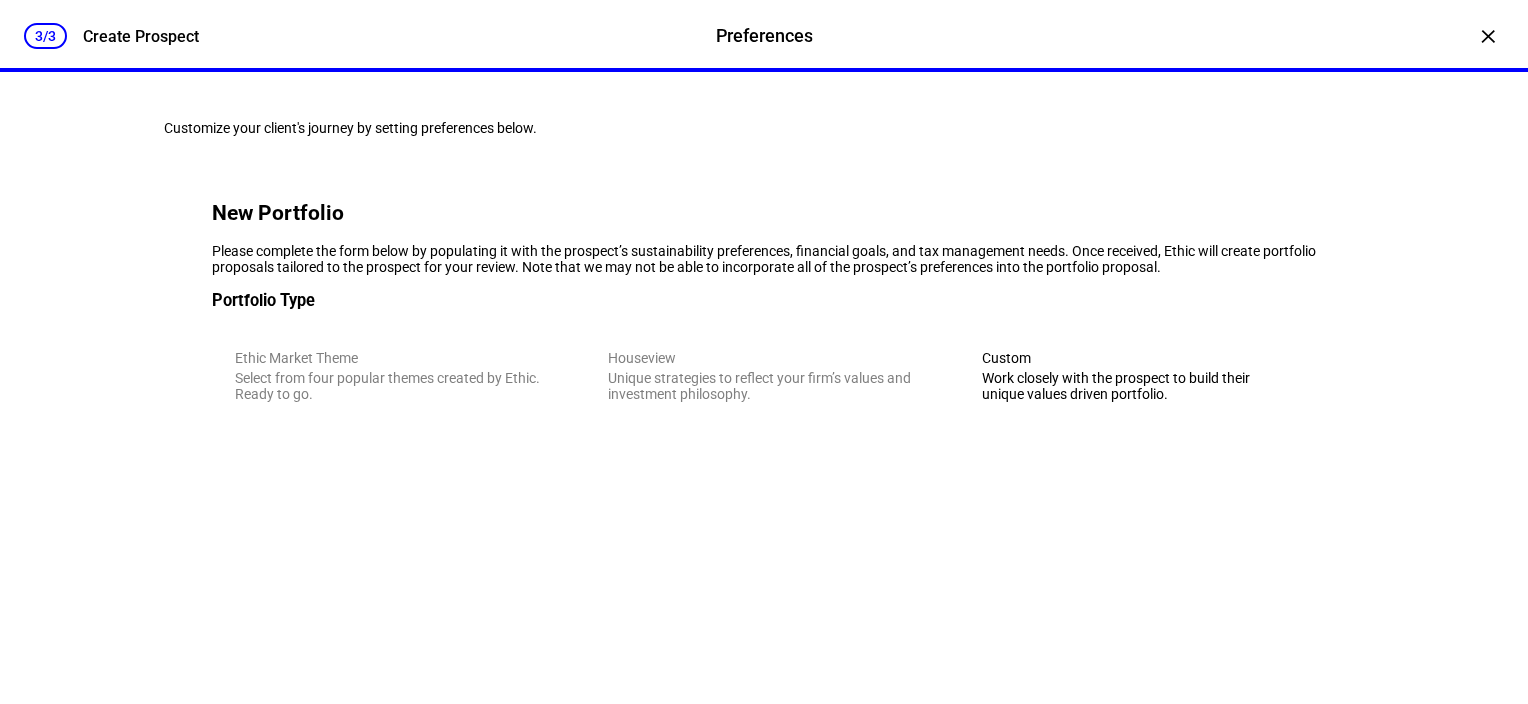 click on "Work closely with the prospect to build their unique values driven portfolio." 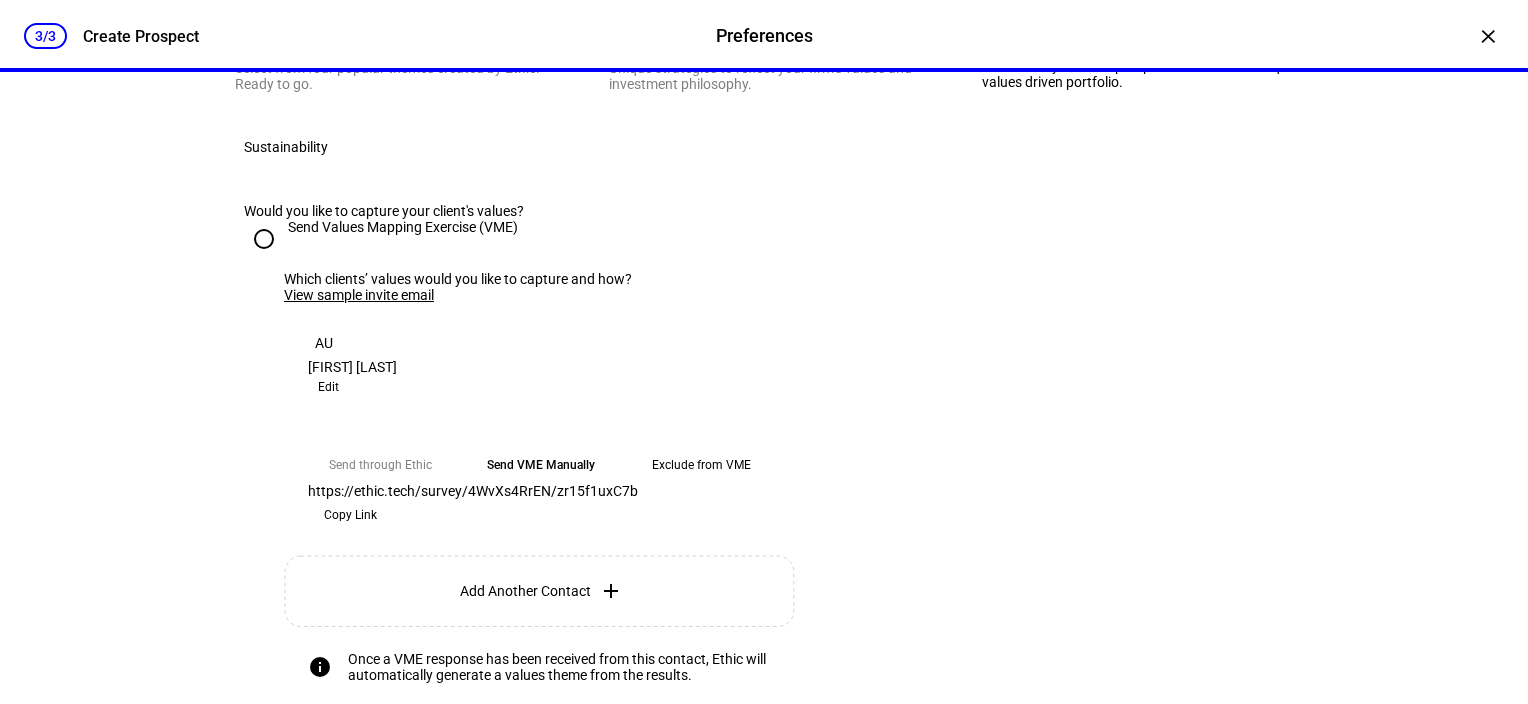 scroll, scrollTop: 410, scrollLeft: 0, axis: vertical 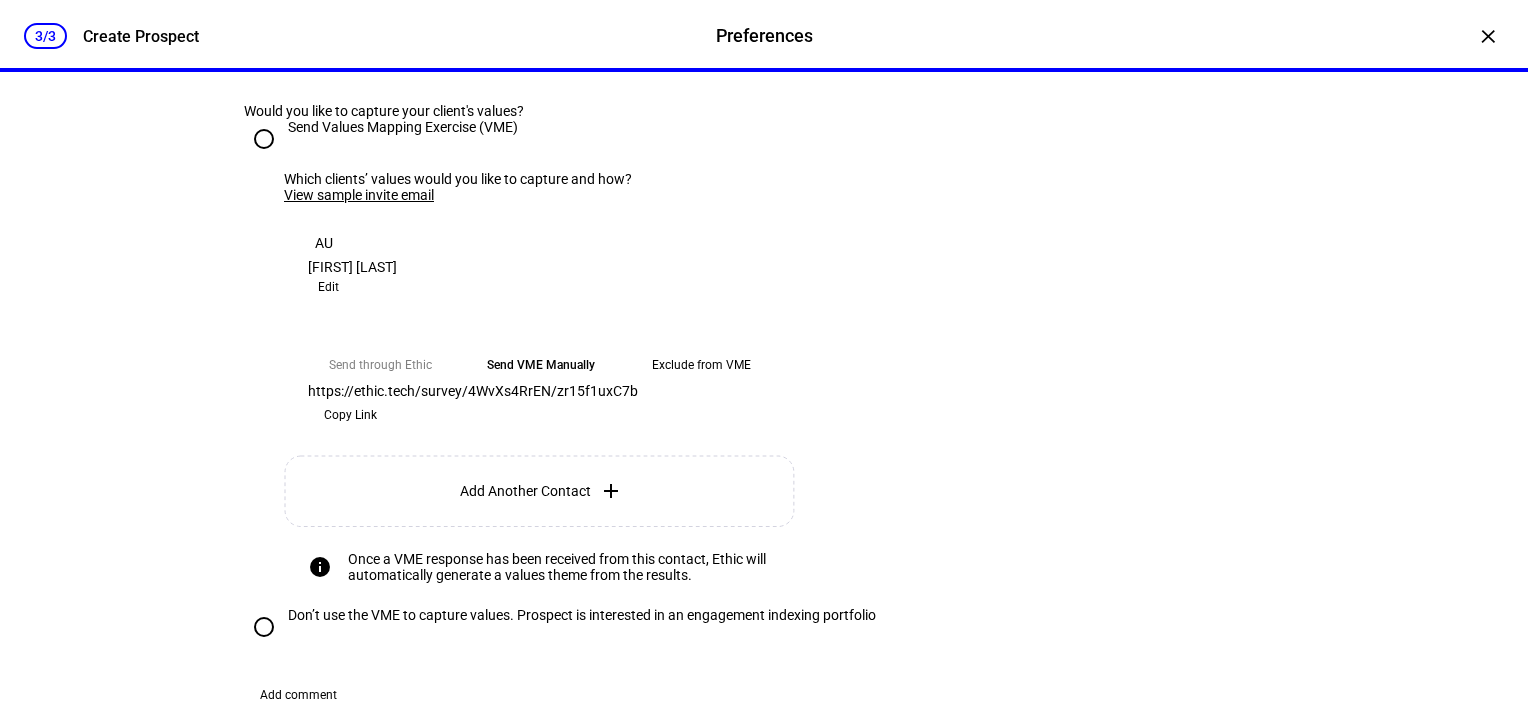 click on "Exclude from VME" 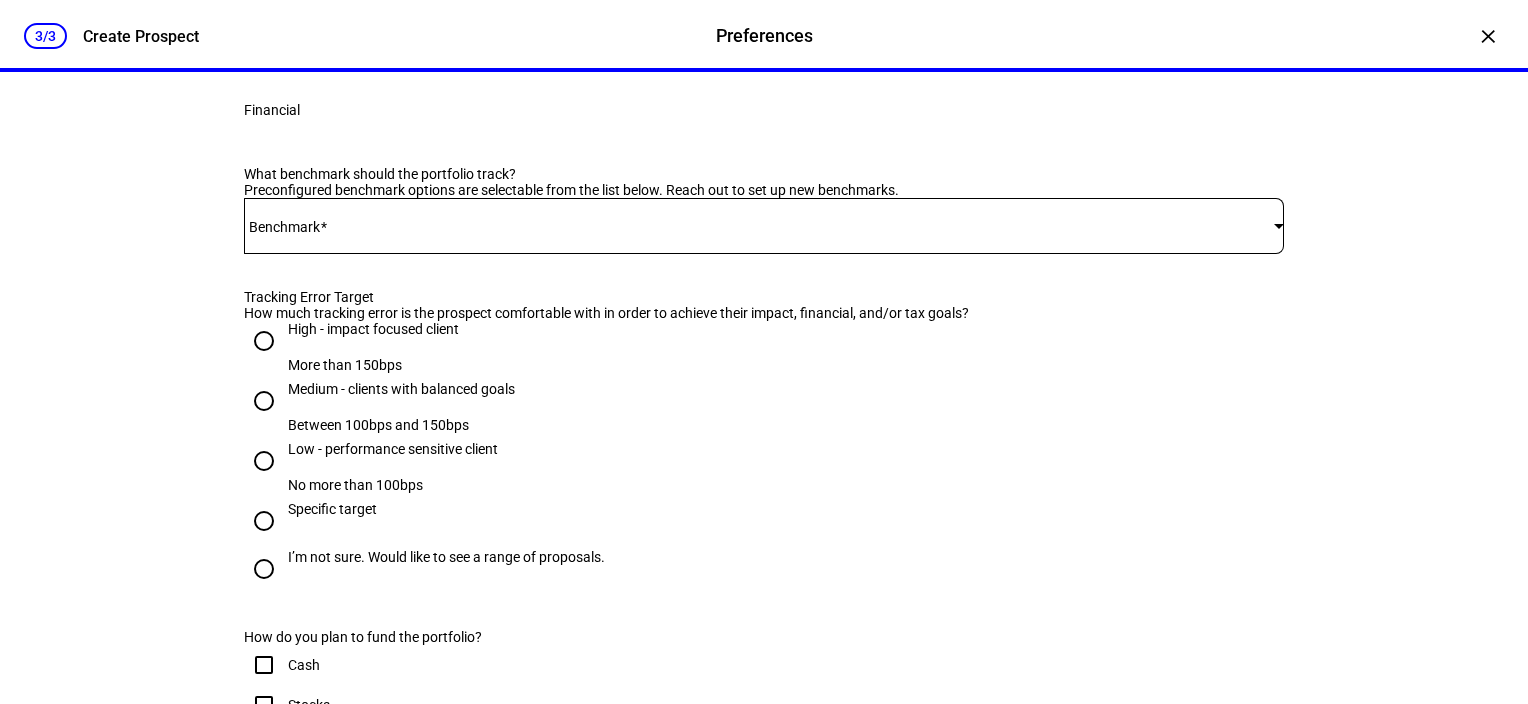 scroll, scrollTop: 1110, scrollLeft: 0, axis: vertical 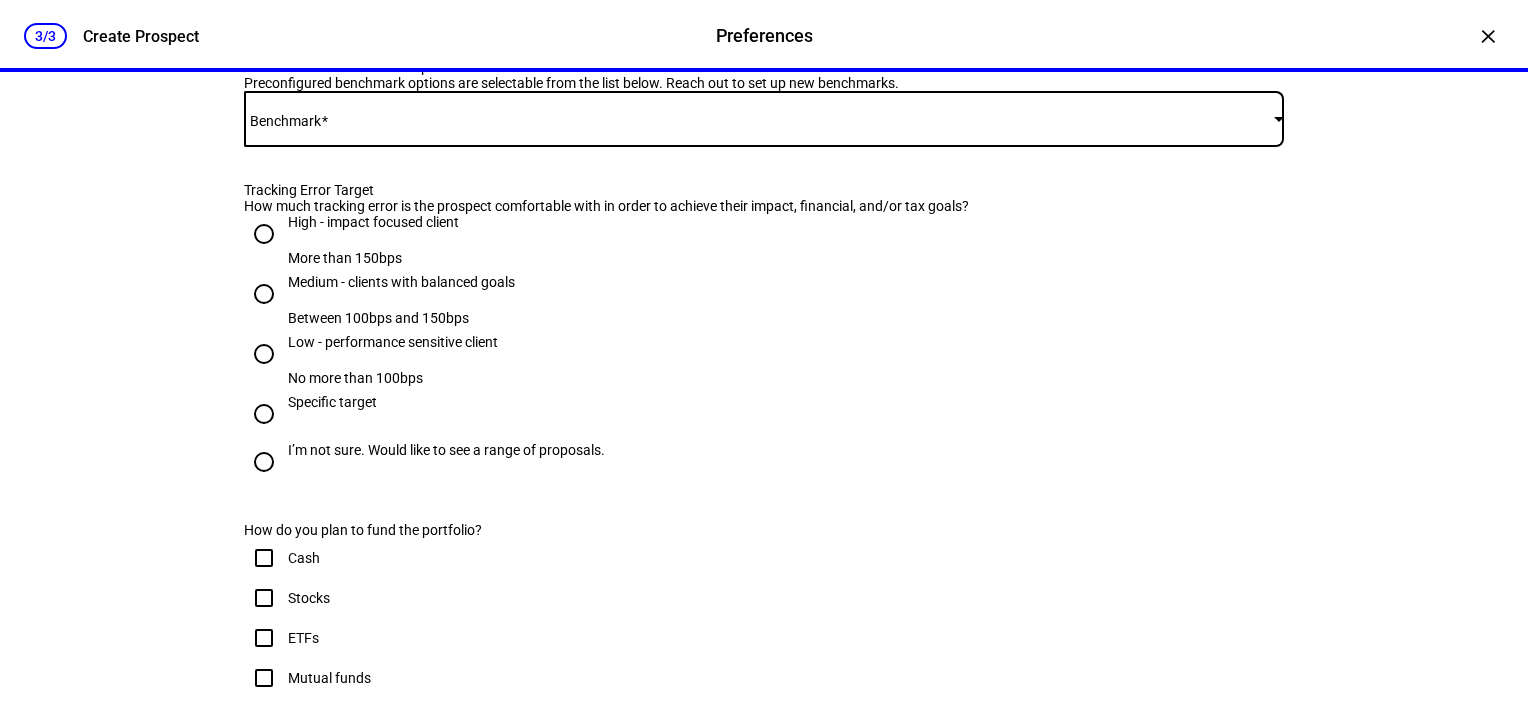 click at bounding box center (1279, 118) 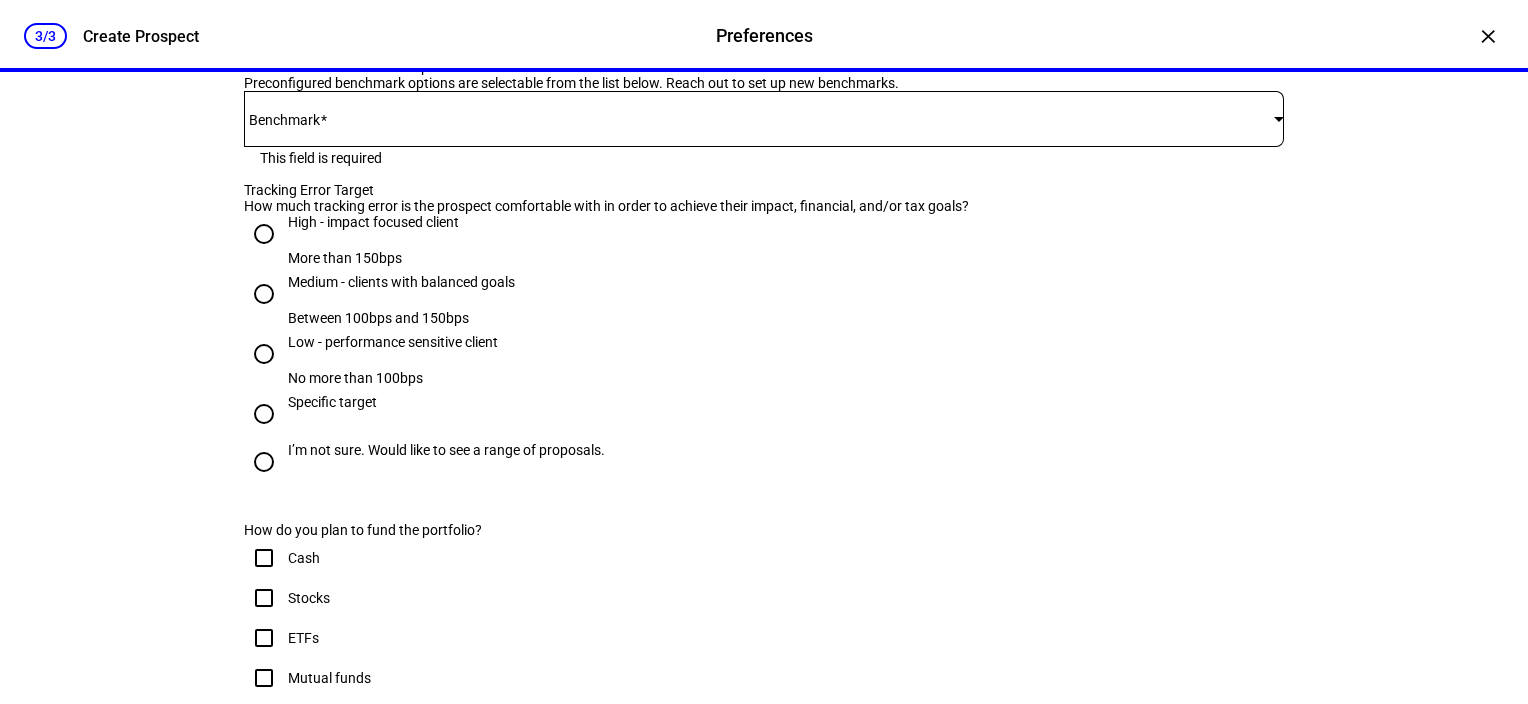 click on "Benchmark" at bounding box center [284, 120] 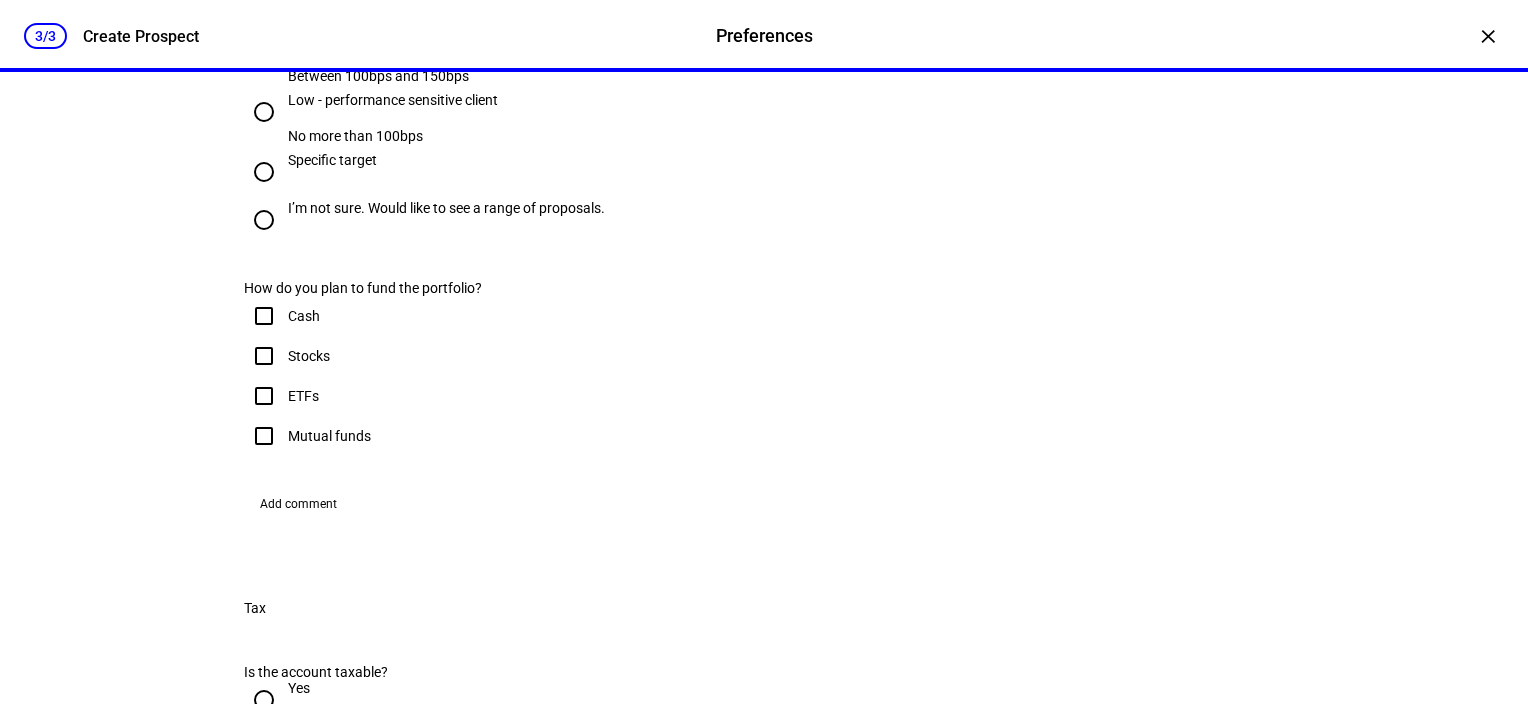 scroll, scrollTop: 1410, scrollLeft: 0, axis: vertical 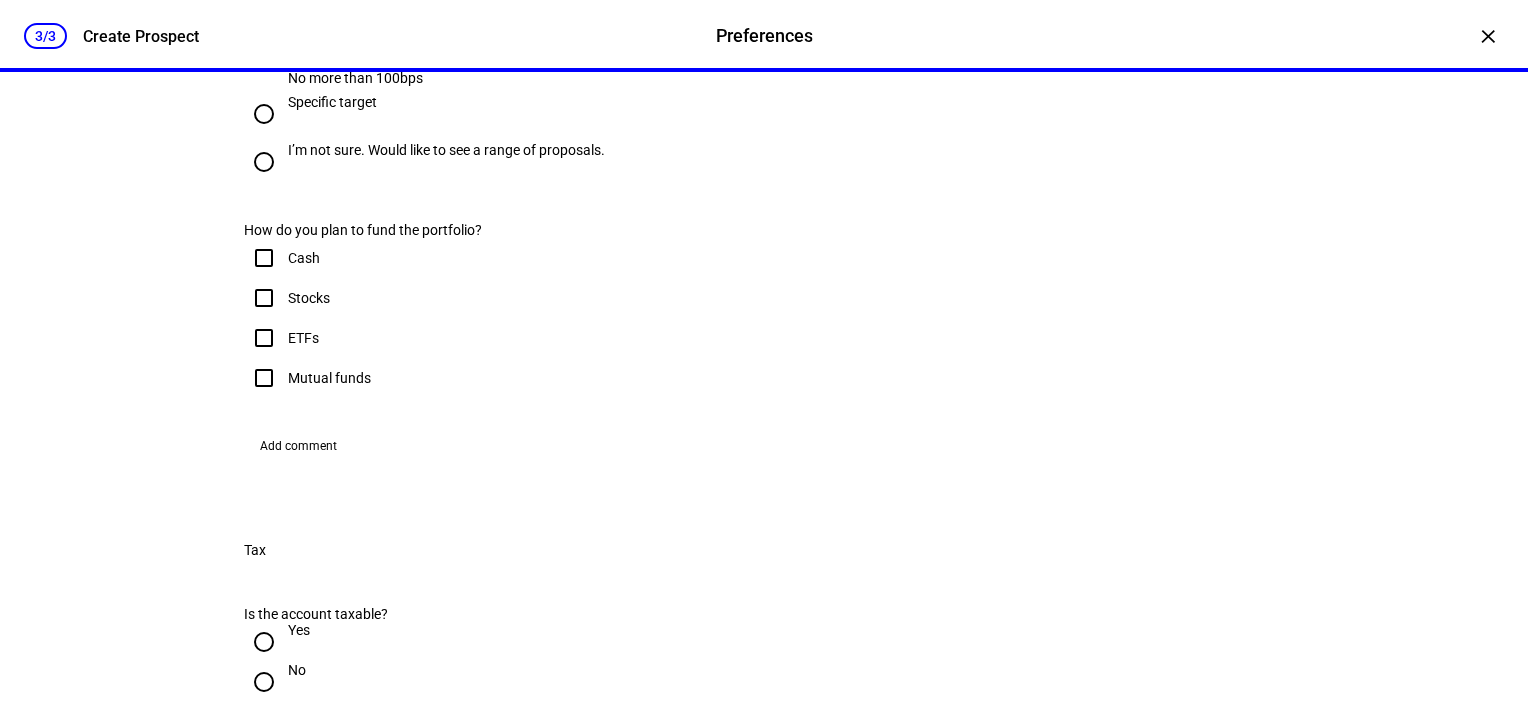 click at bounding box center [1279, -182] 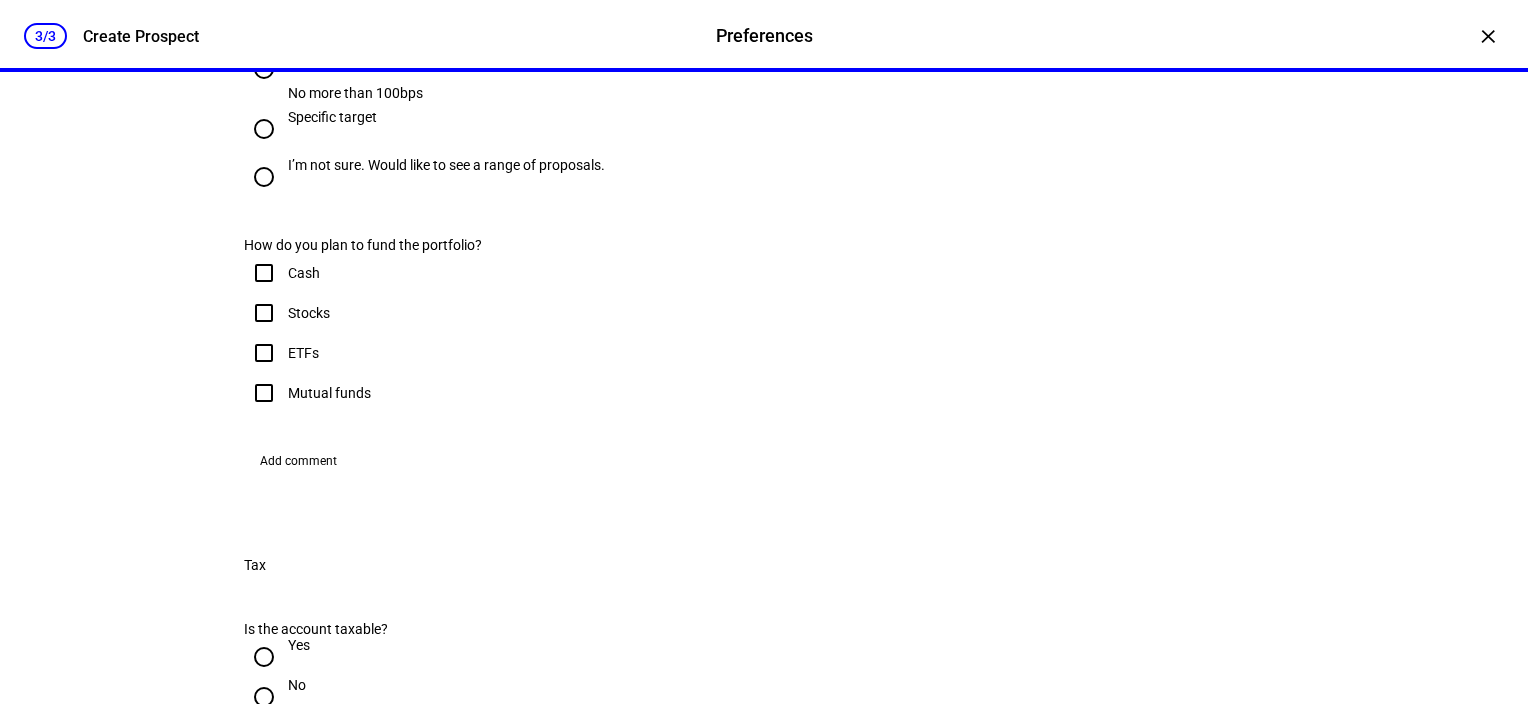 scroll, scrollTop: 1410, scrollLeft: 0, axis: vertical 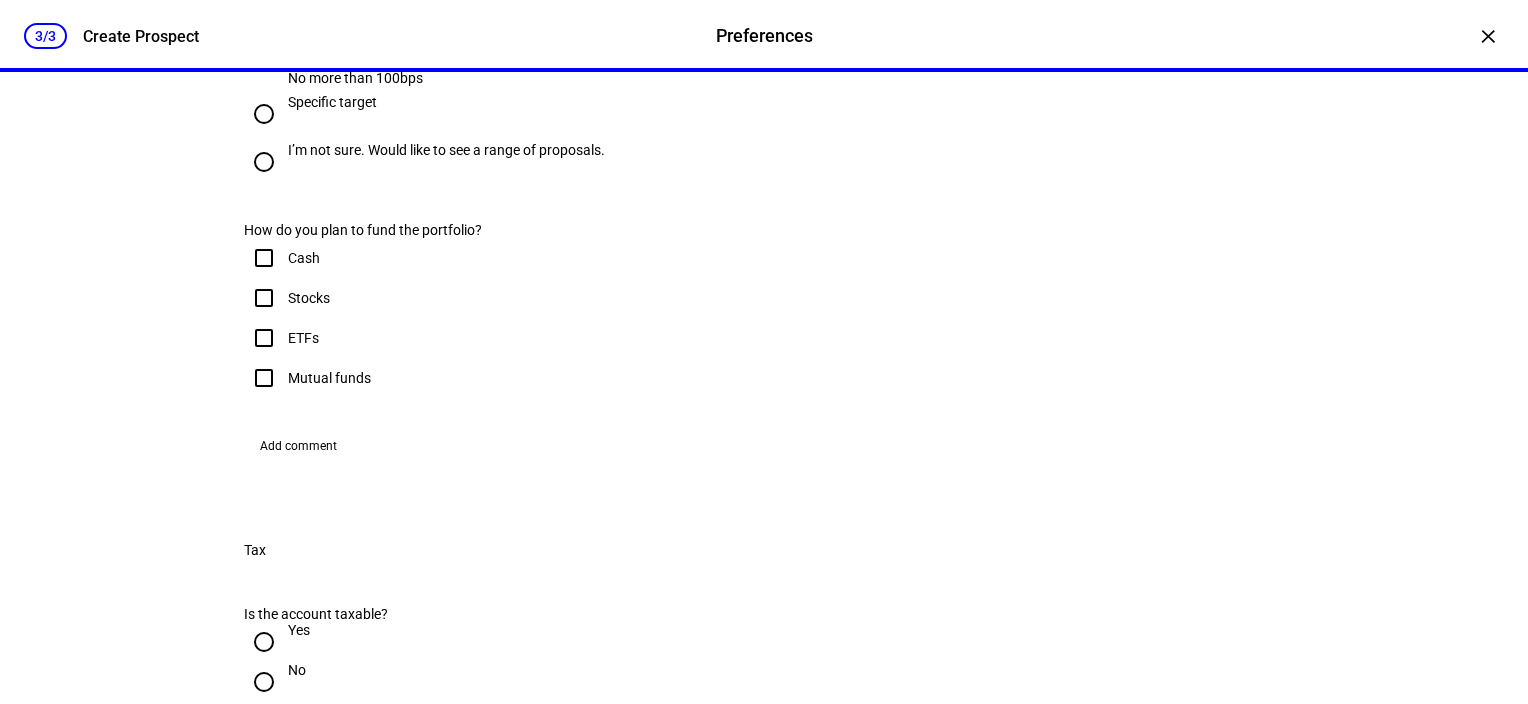 click at bounding box center (759, -181) 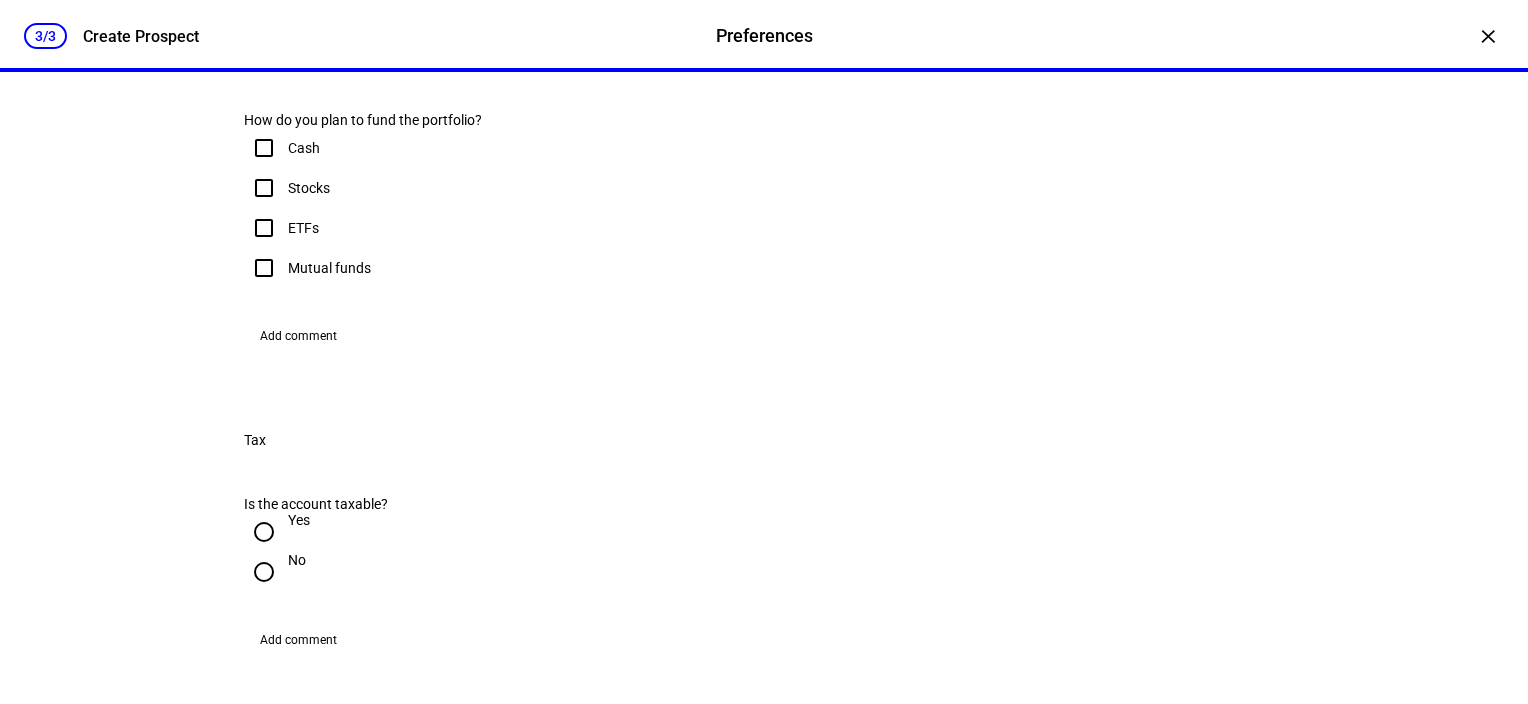 scroll, scrollTop: 1510, scrollLeft: 0, axis: vertical 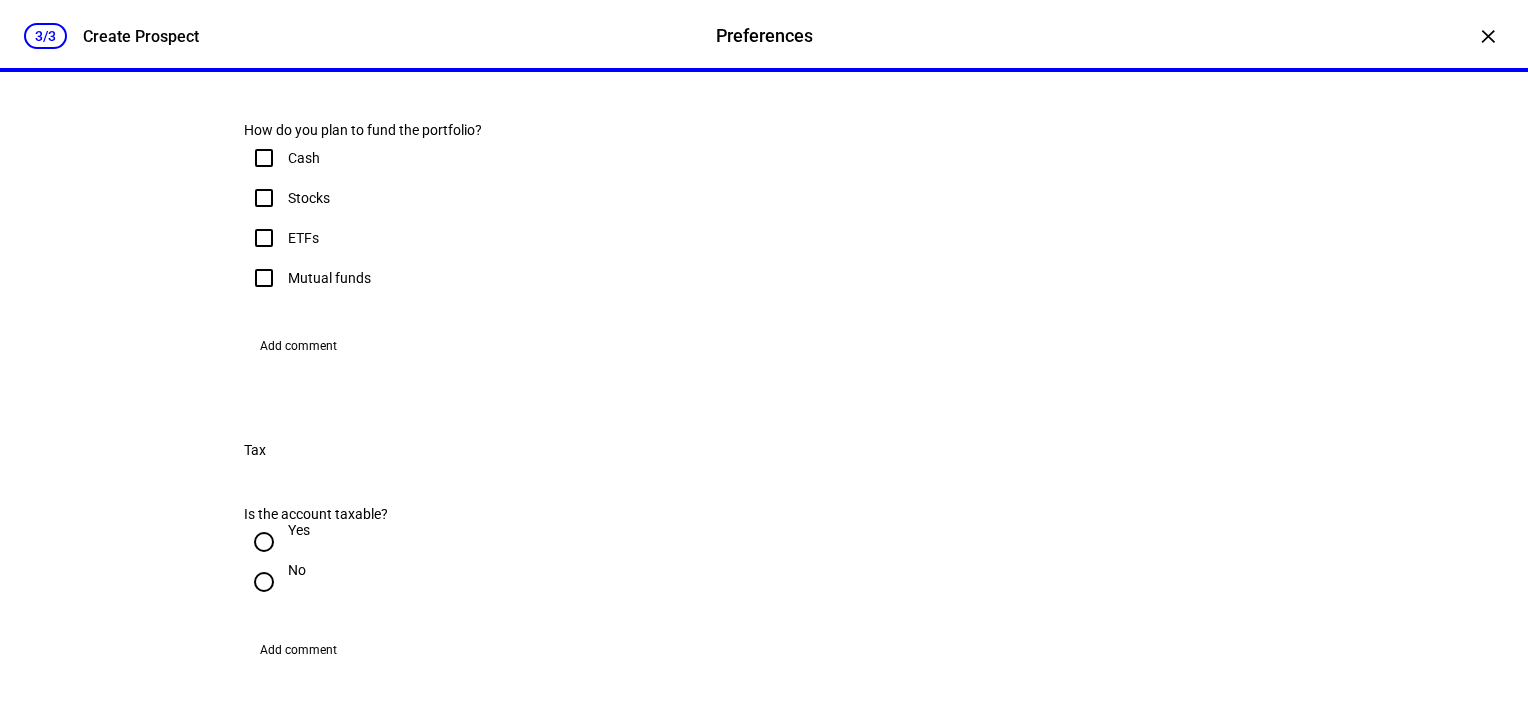 click on "Medium - clients with balanced goals  Between 100bps and 150bps" at bounding box center [264, -106] 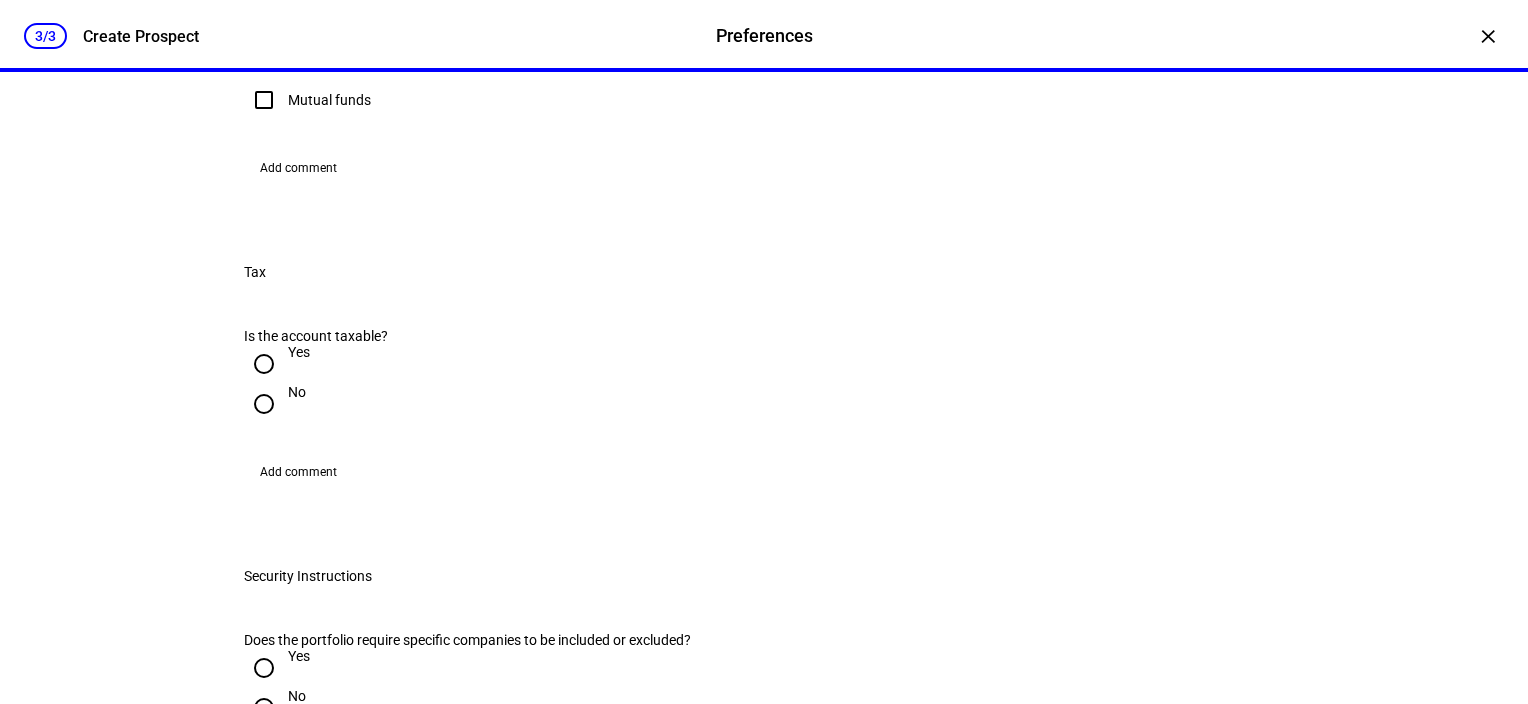 scroll, scrollTop: 1710, scrollLeft: 0, axis: vertical 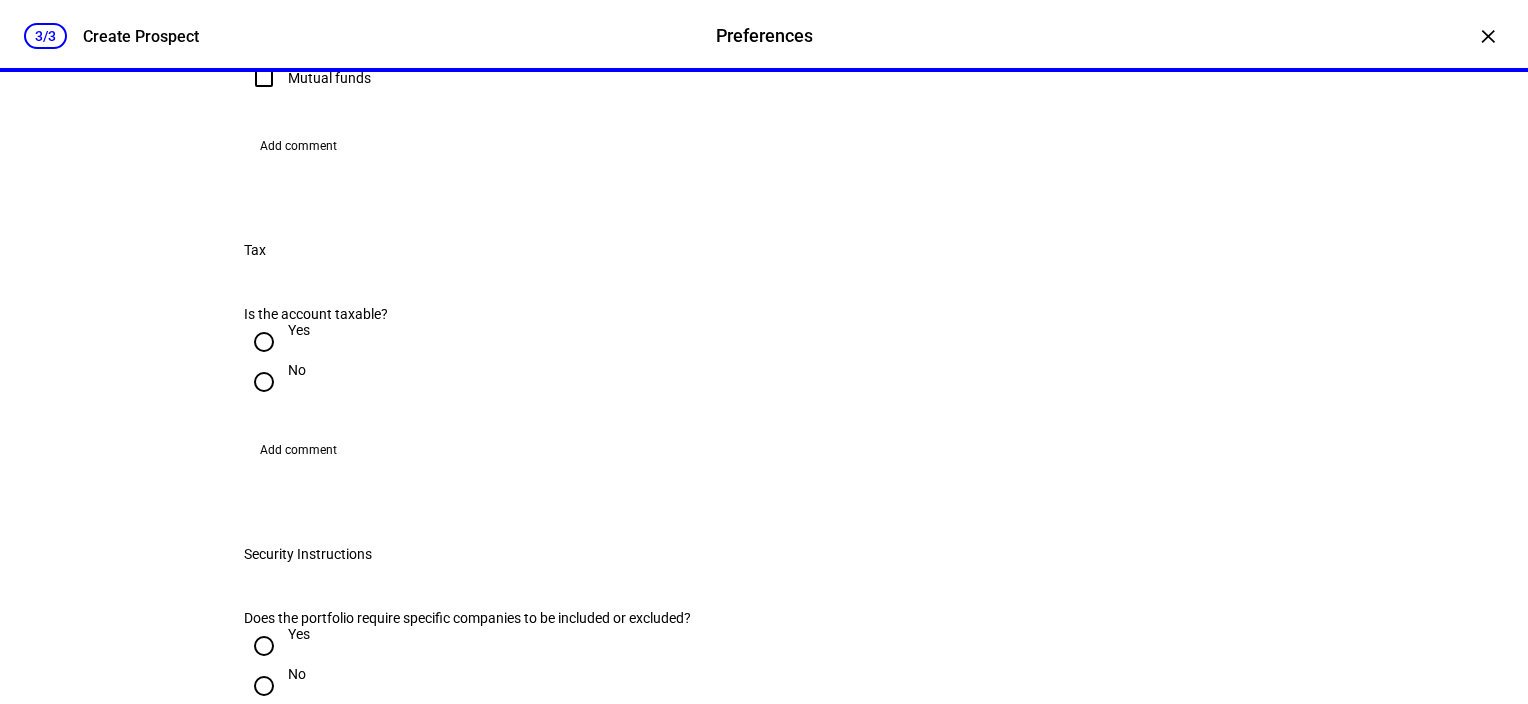click on "Stocks" at bounding box center [264, -2] 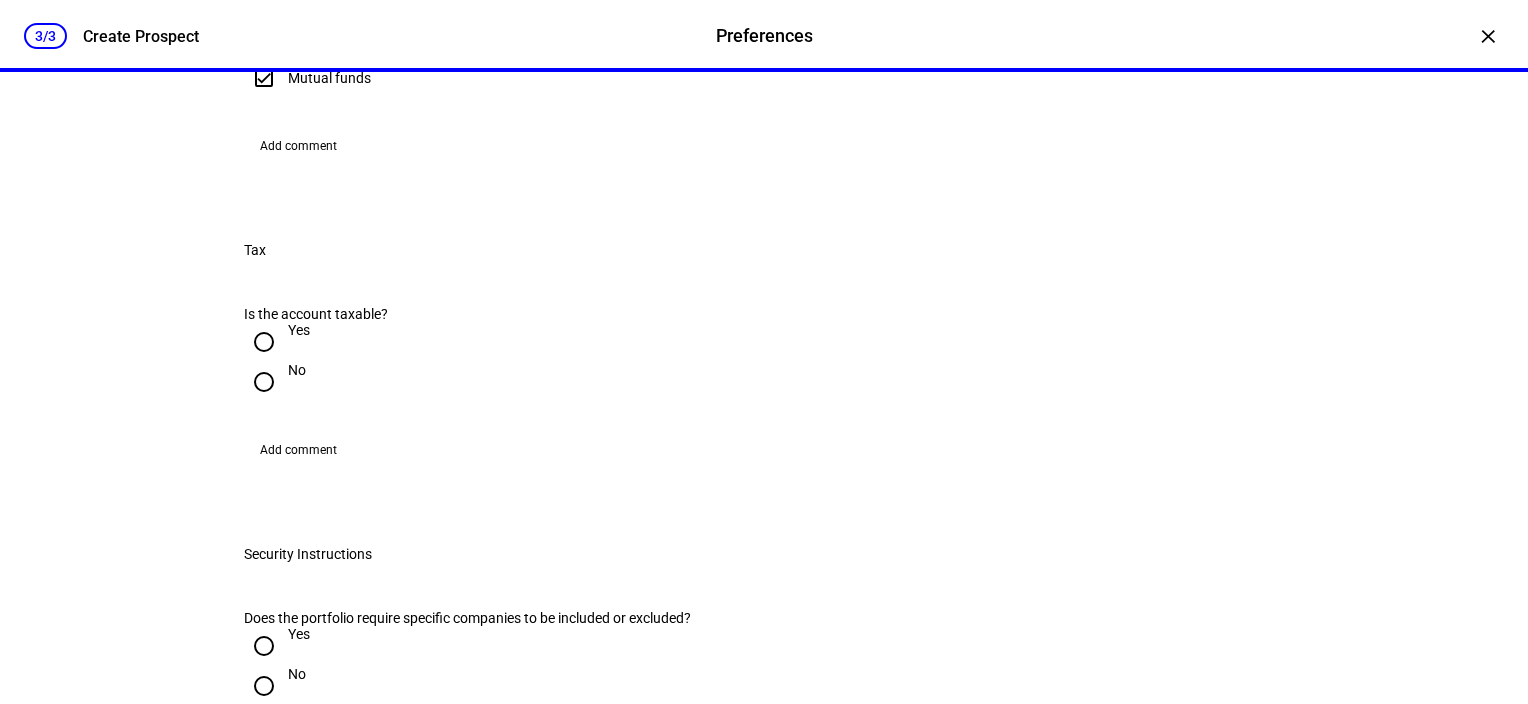 checkbox on "true" 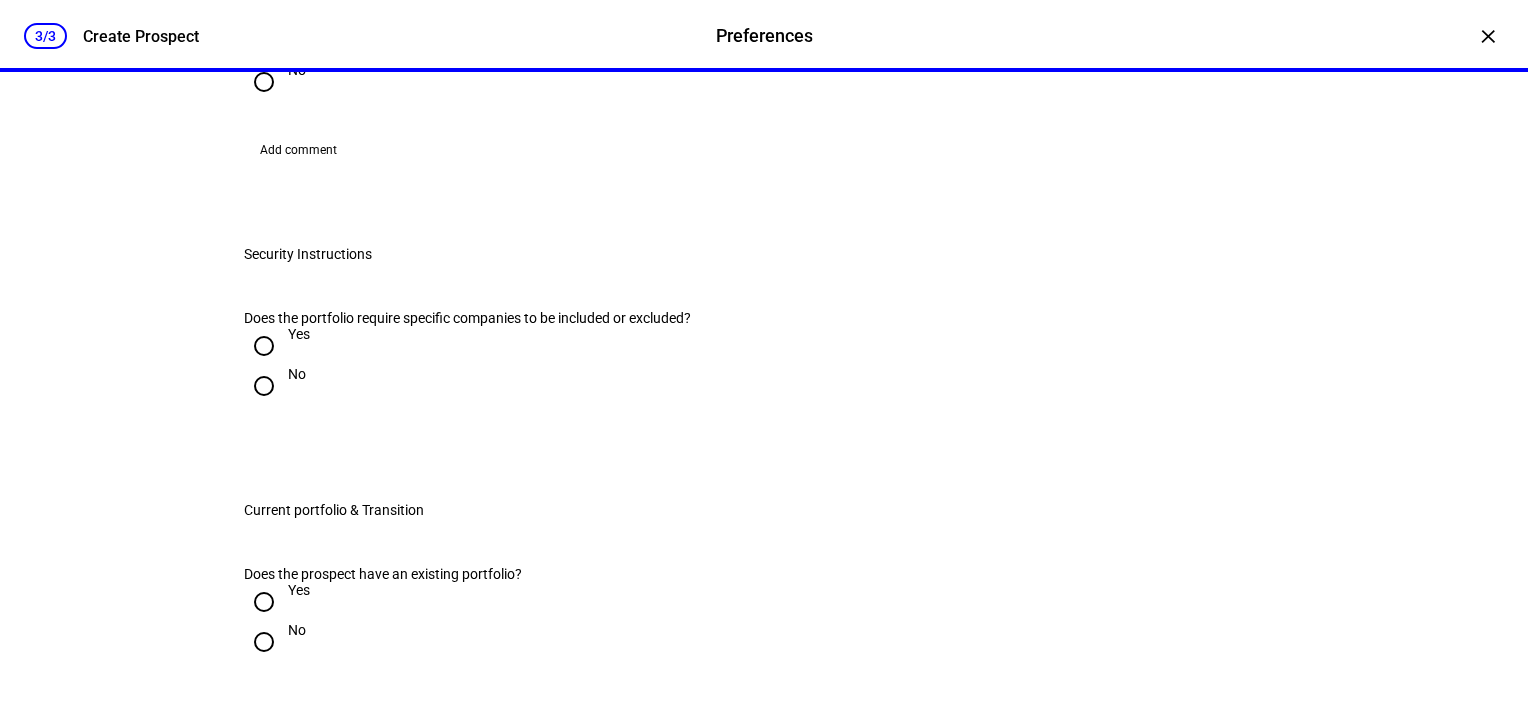 scroll, scrollTop: 2110, scrollLeft: 0, axis: vertical 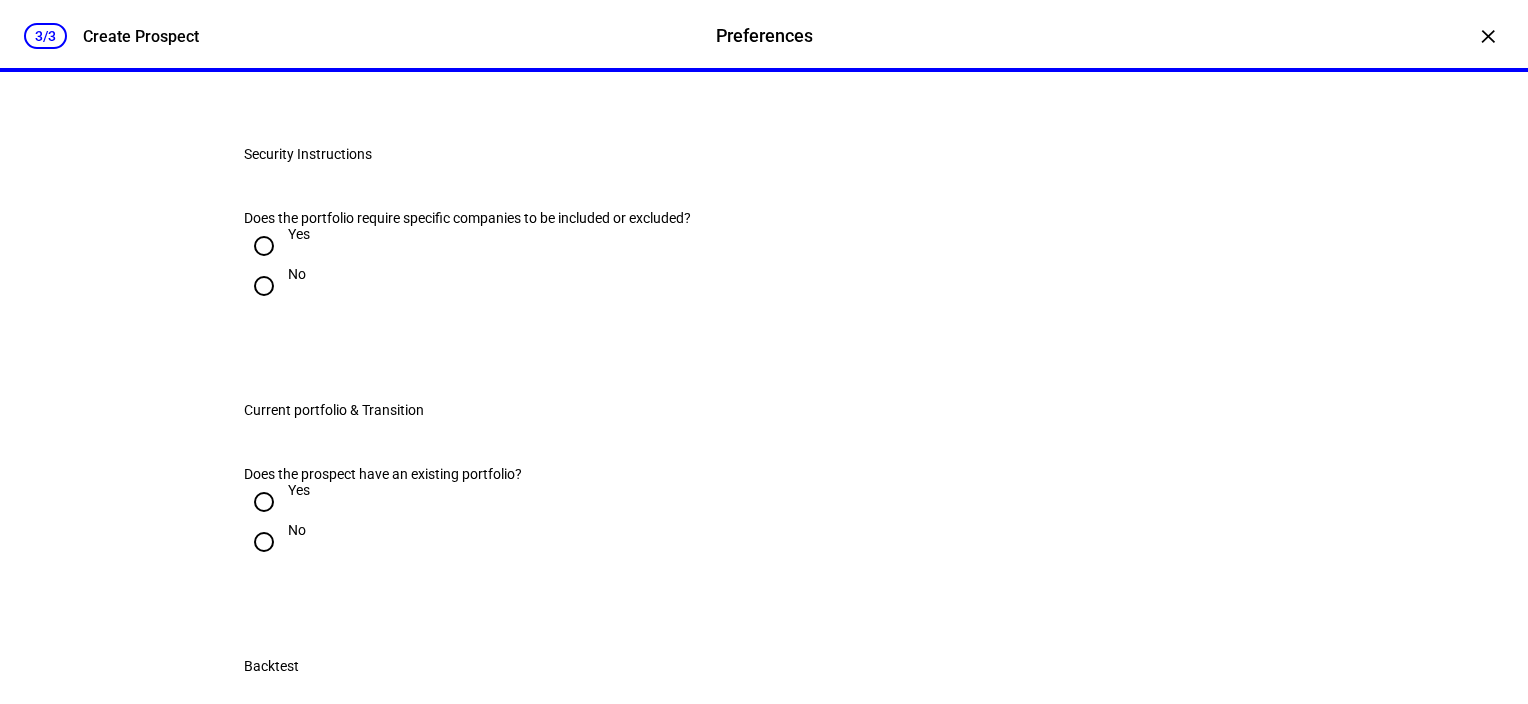 click on "Yes" at bounding box center [264, -58] 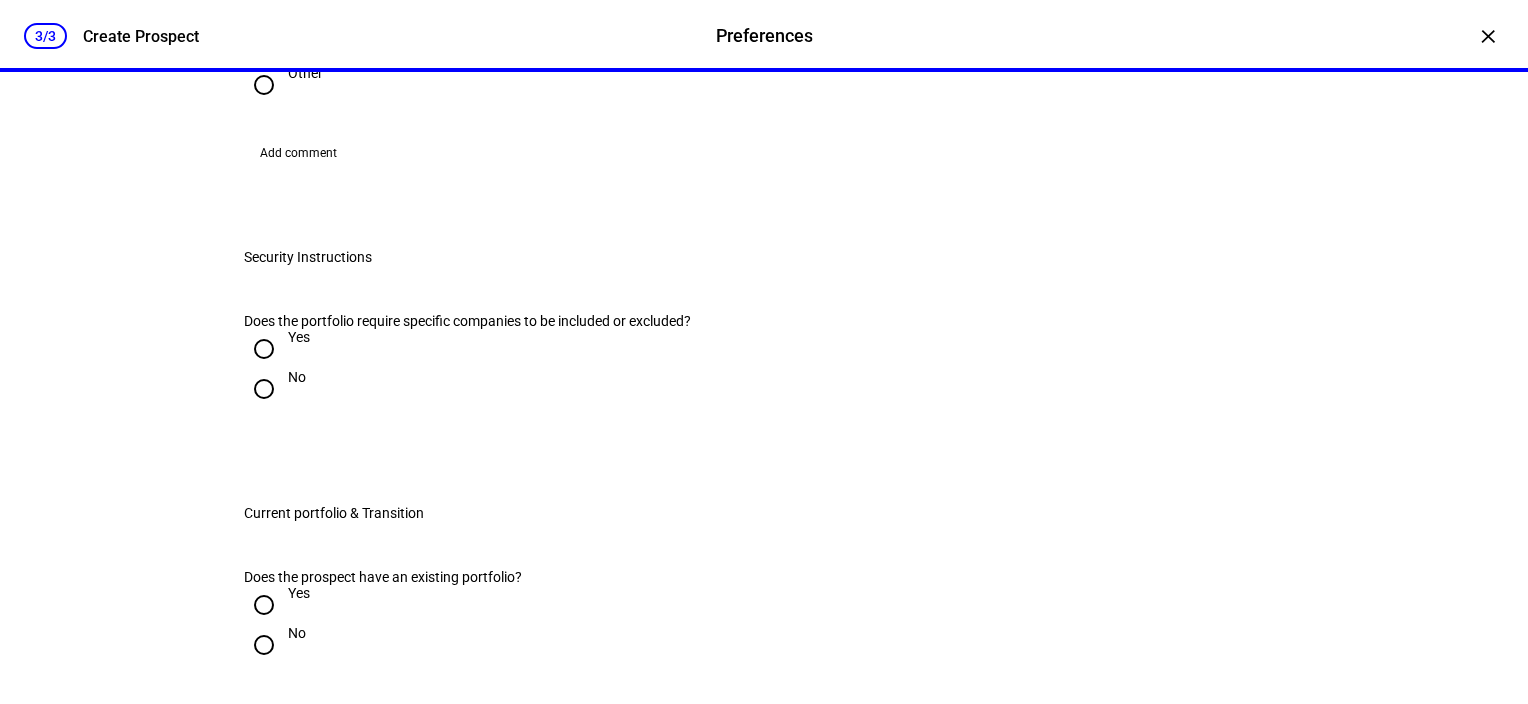 scroll, scrollTop: 2310, scrollLeft: 0, axis: vertical 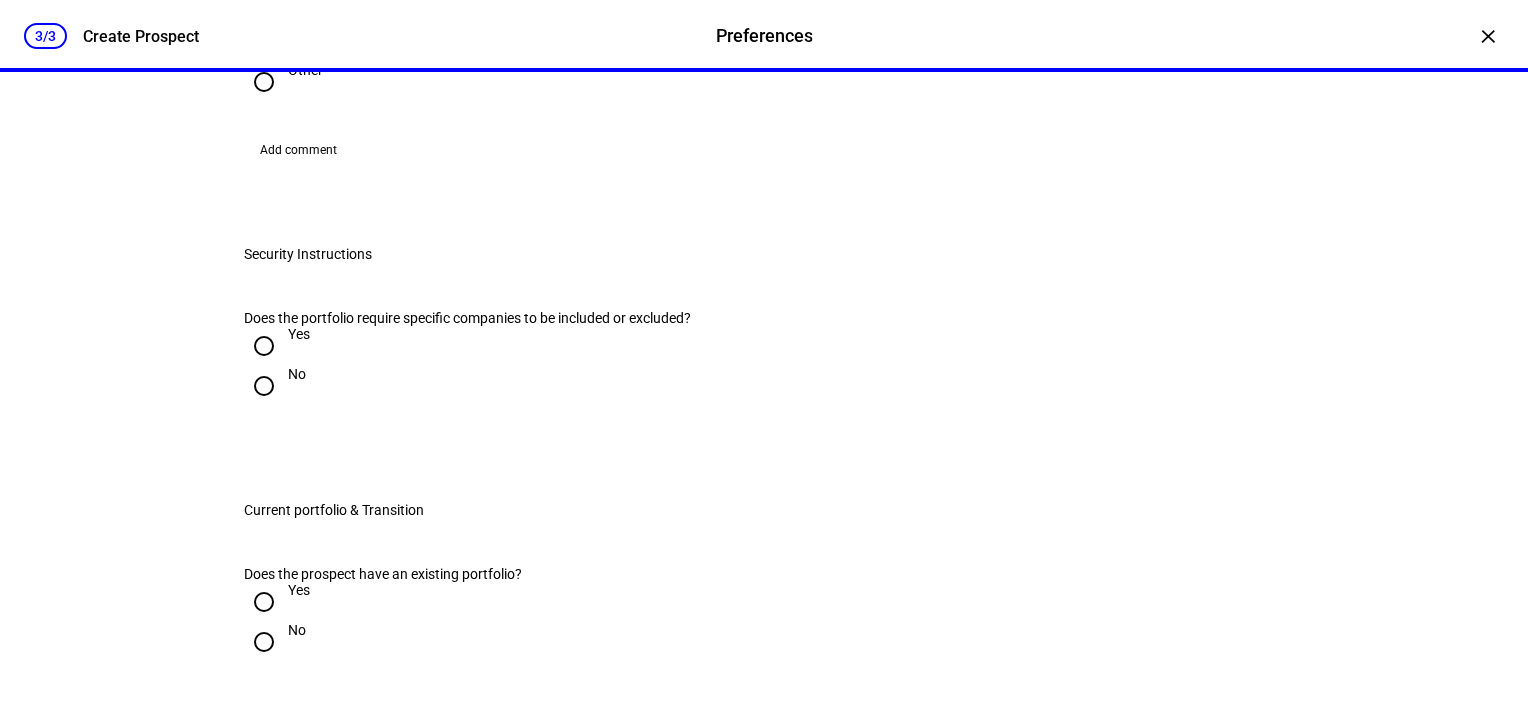 click on "Yes" at bounding box center [264, -98] 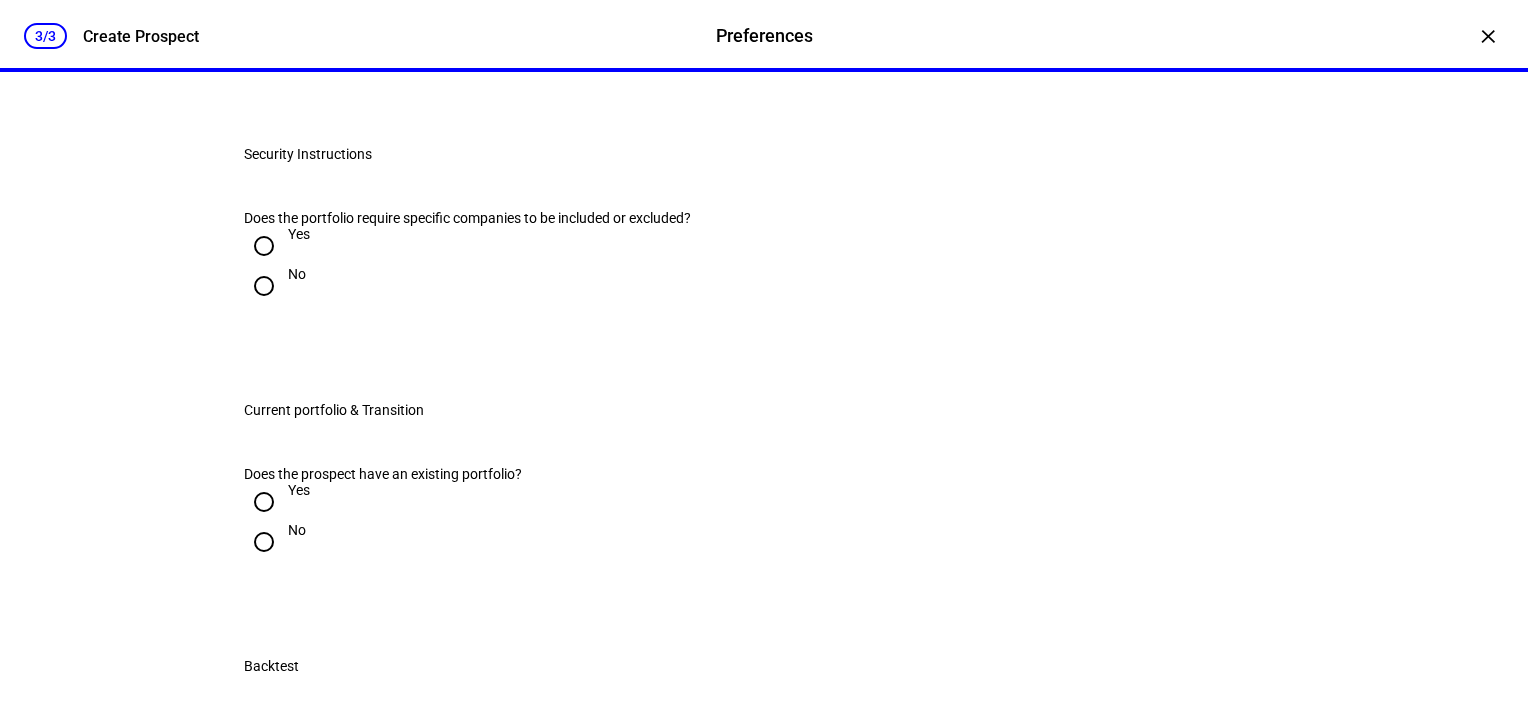 click on "Federal max rate  Short-term  40.8%, Long-term 23.8%" at bounding box center [264, -70] 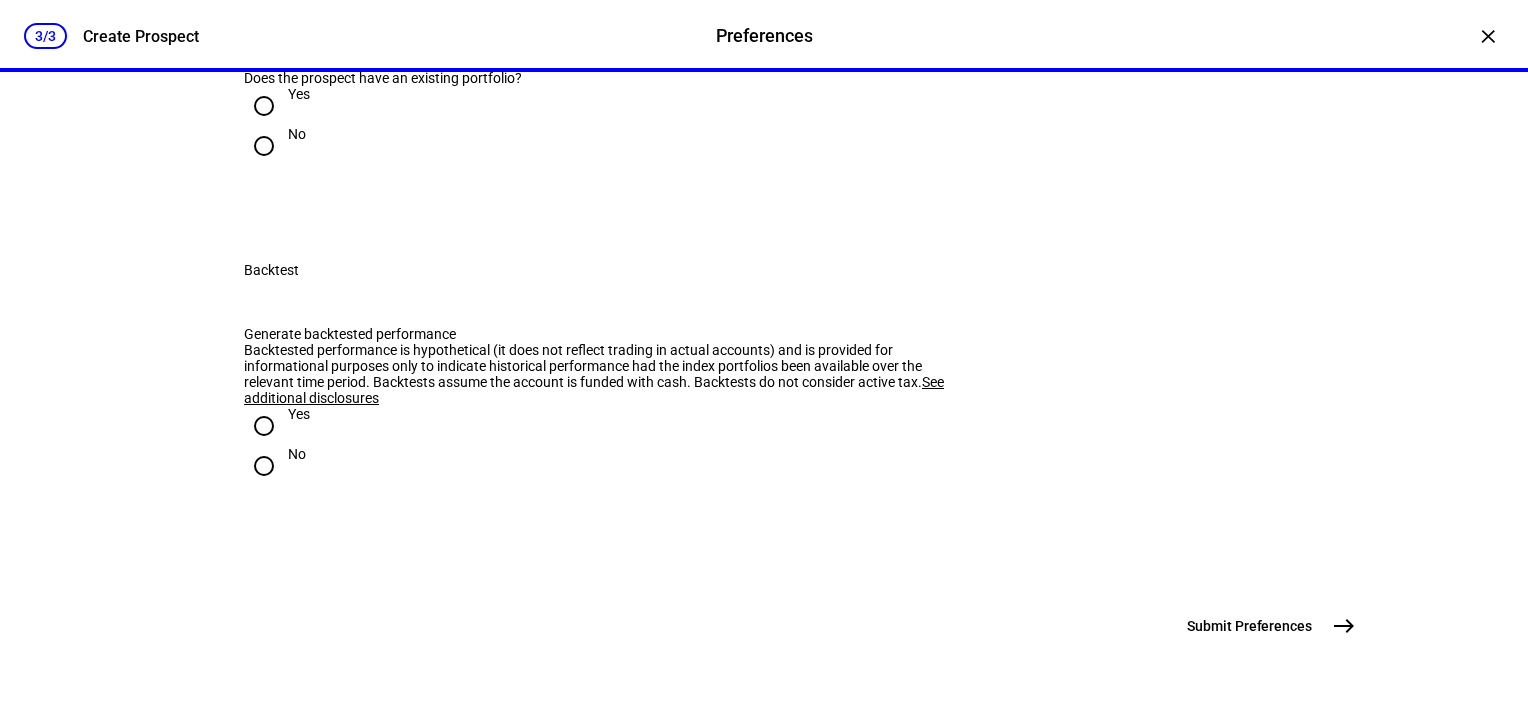 scroll, scrollTop: 2810, scrollLeft: 0, axis: vertical 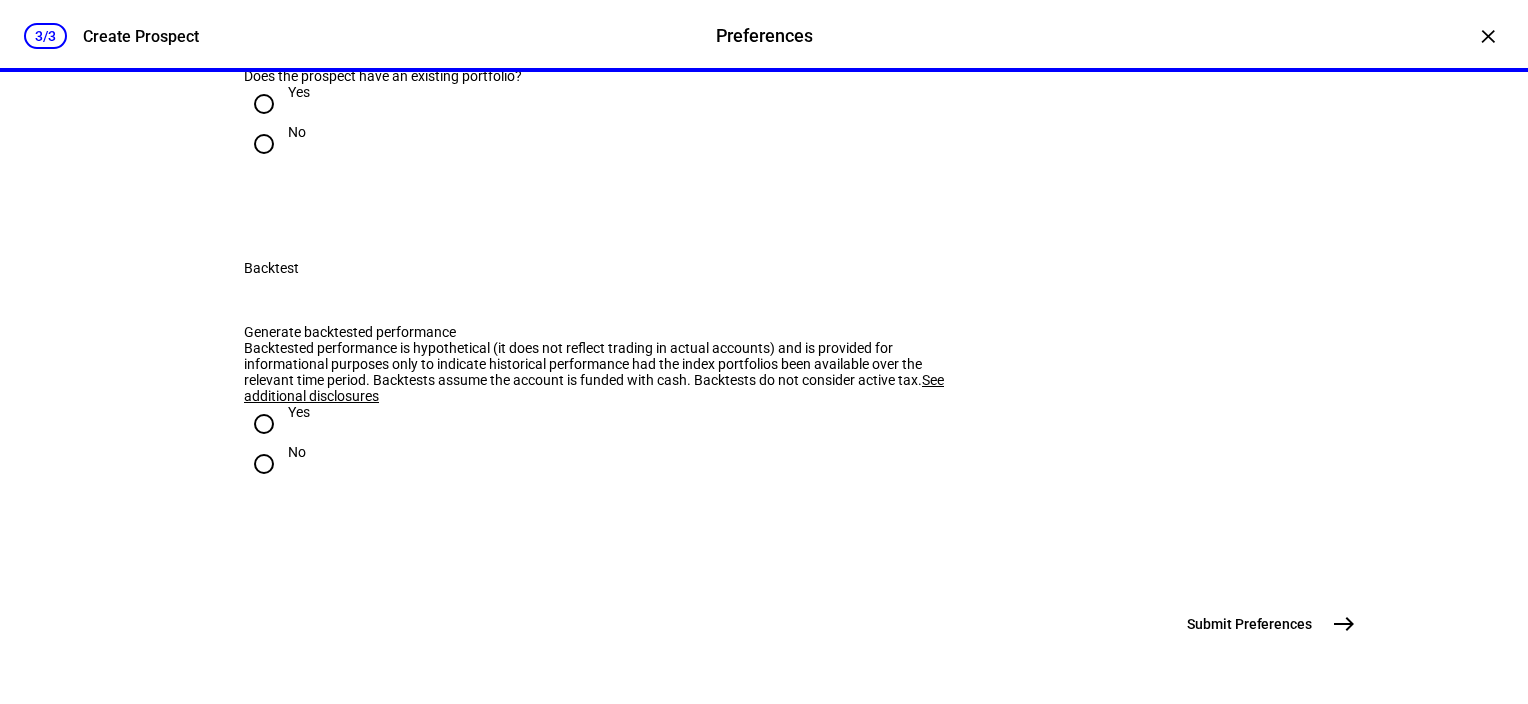 click on "No" at bounding box center [264, -112] 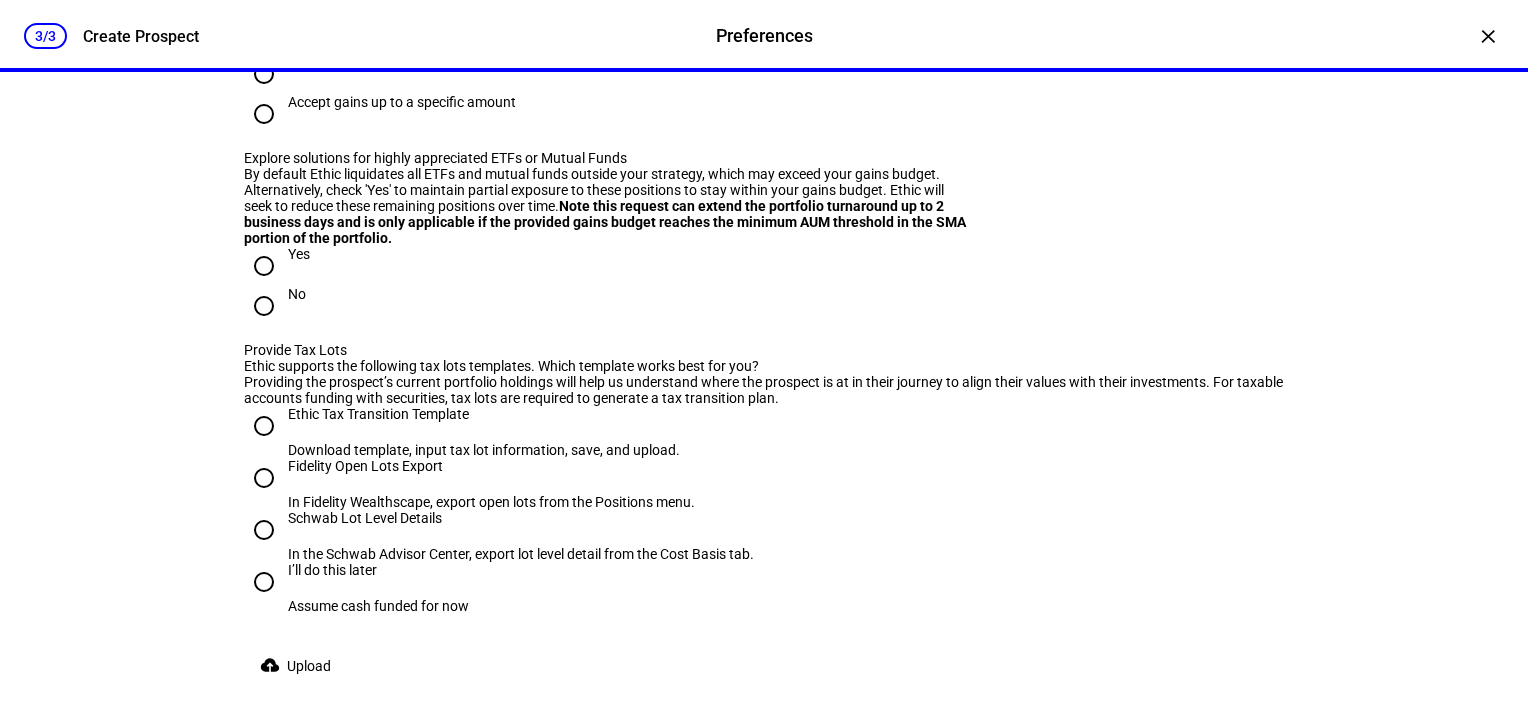 click on "No" at bounding box center (264, -46) 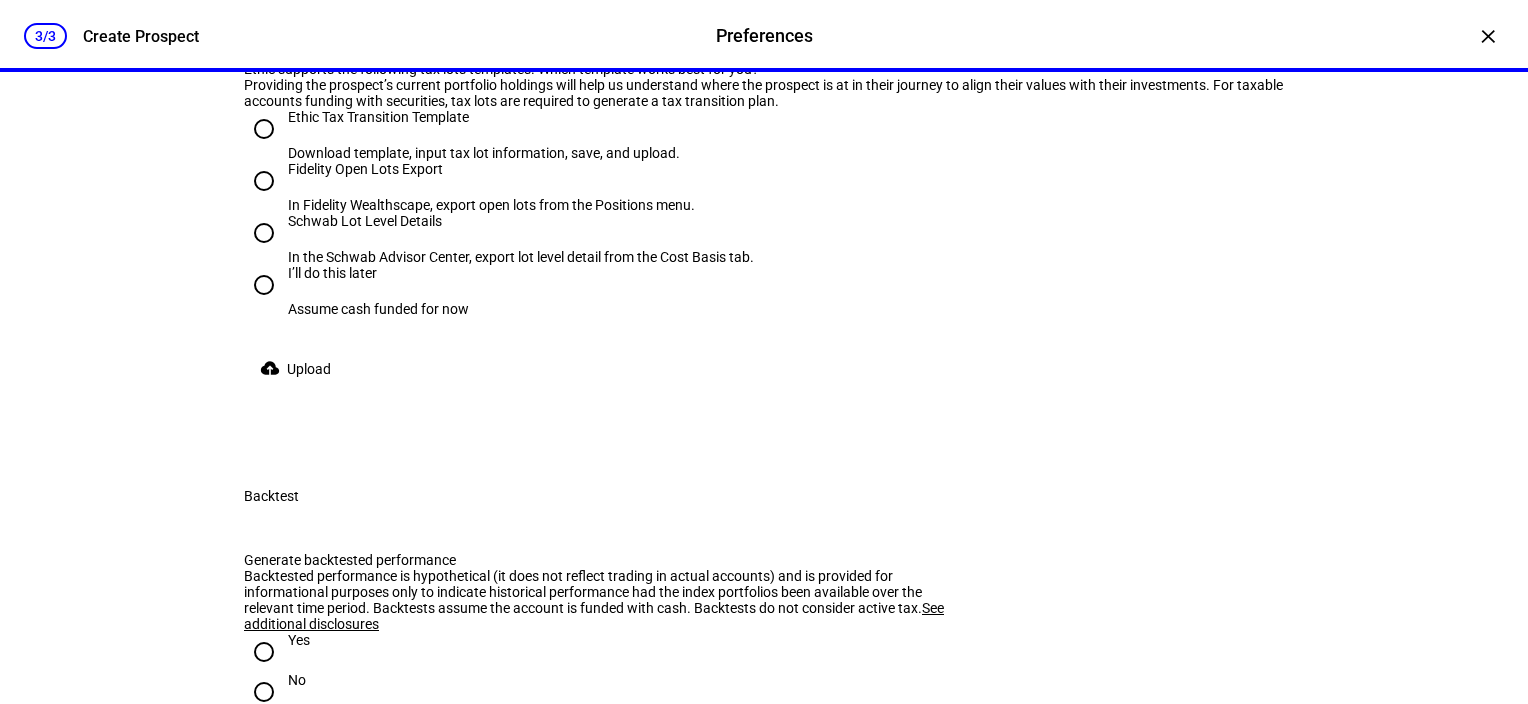 scroll, scrollTop: 3510, scrollLeft: 0, axis: vertical 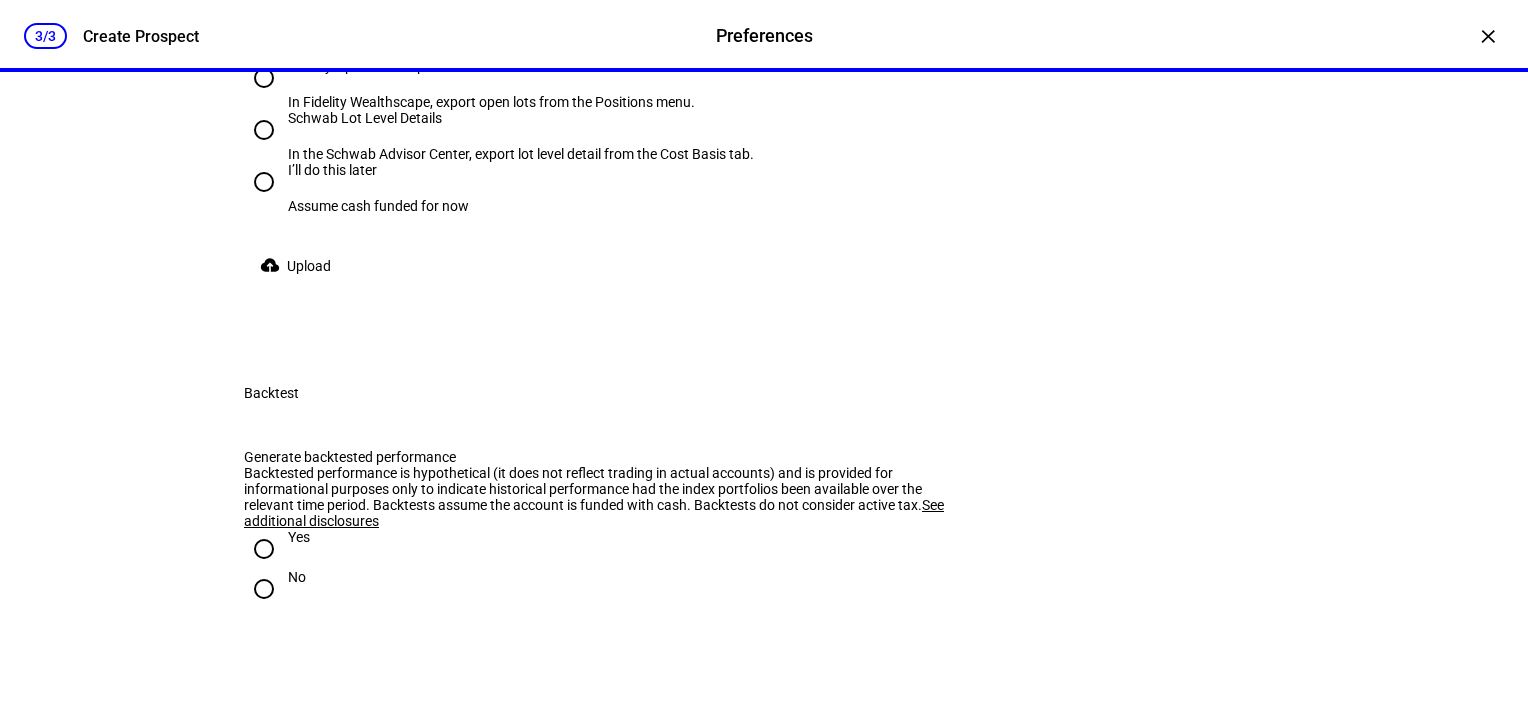 click on "Tax neutral. Don’t realize any net gains." at bounding box center [264, -326] 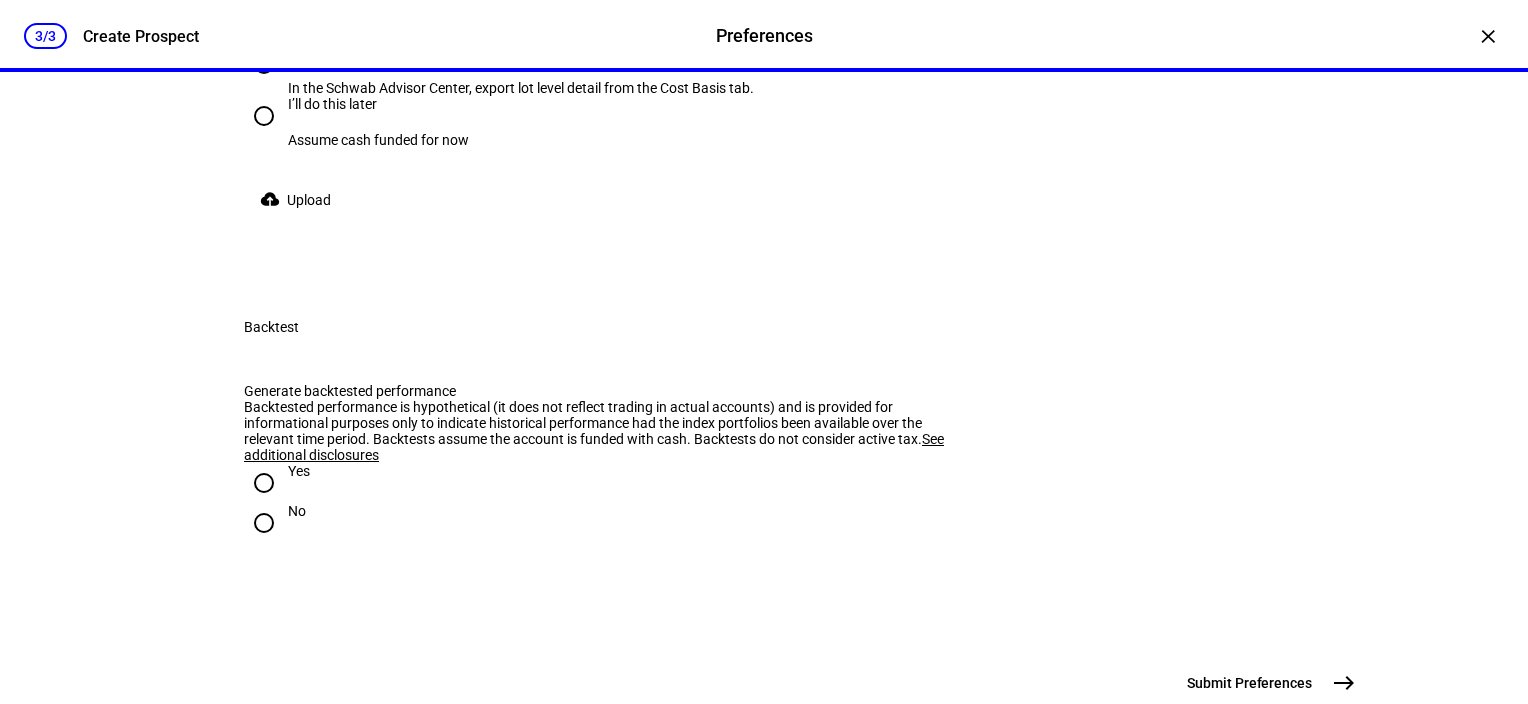 scroll, scrollTop: 3610, scrollLeft: 0, axis: vertical 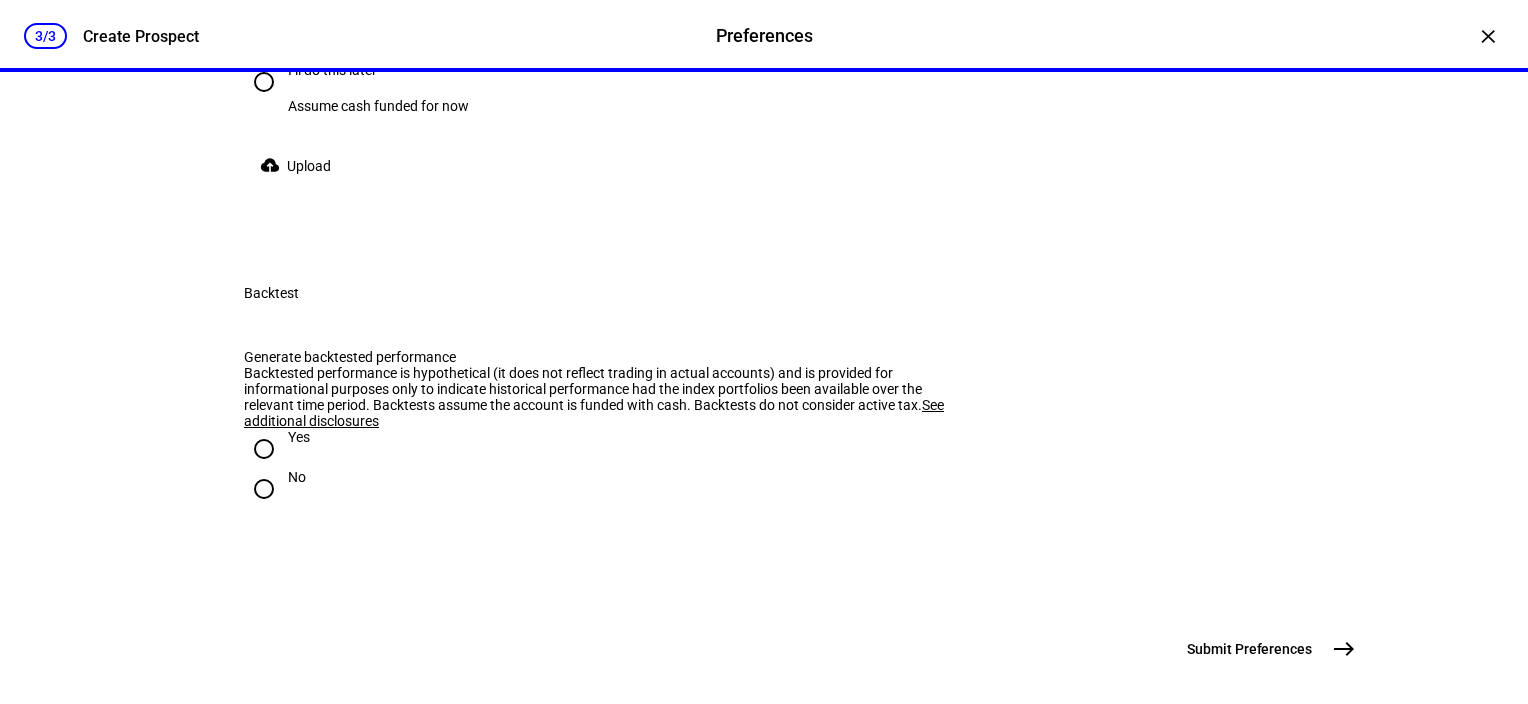 click on "Yes" at bounding box center [264, -234] 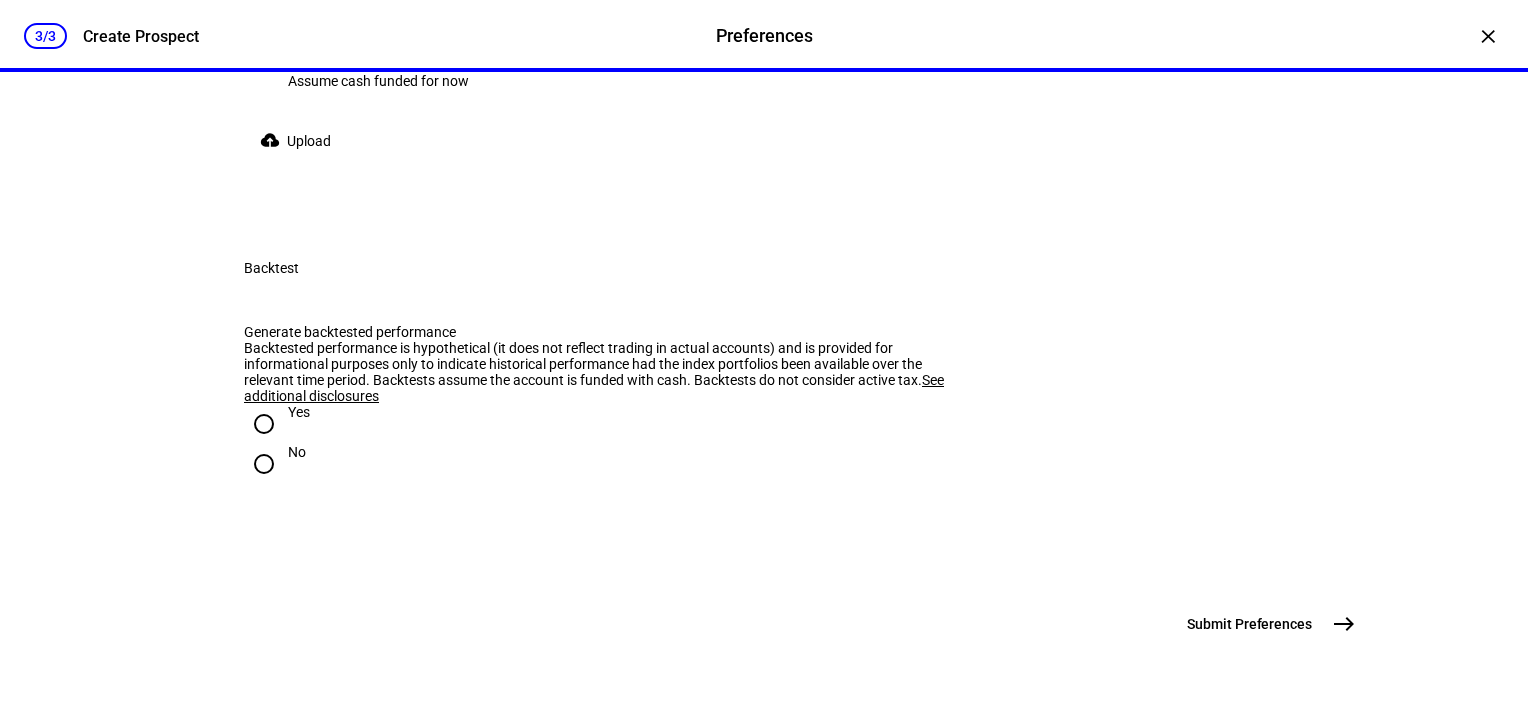 scroll, scrollTop: 3910, scrollLeft: 0, axis: vertical 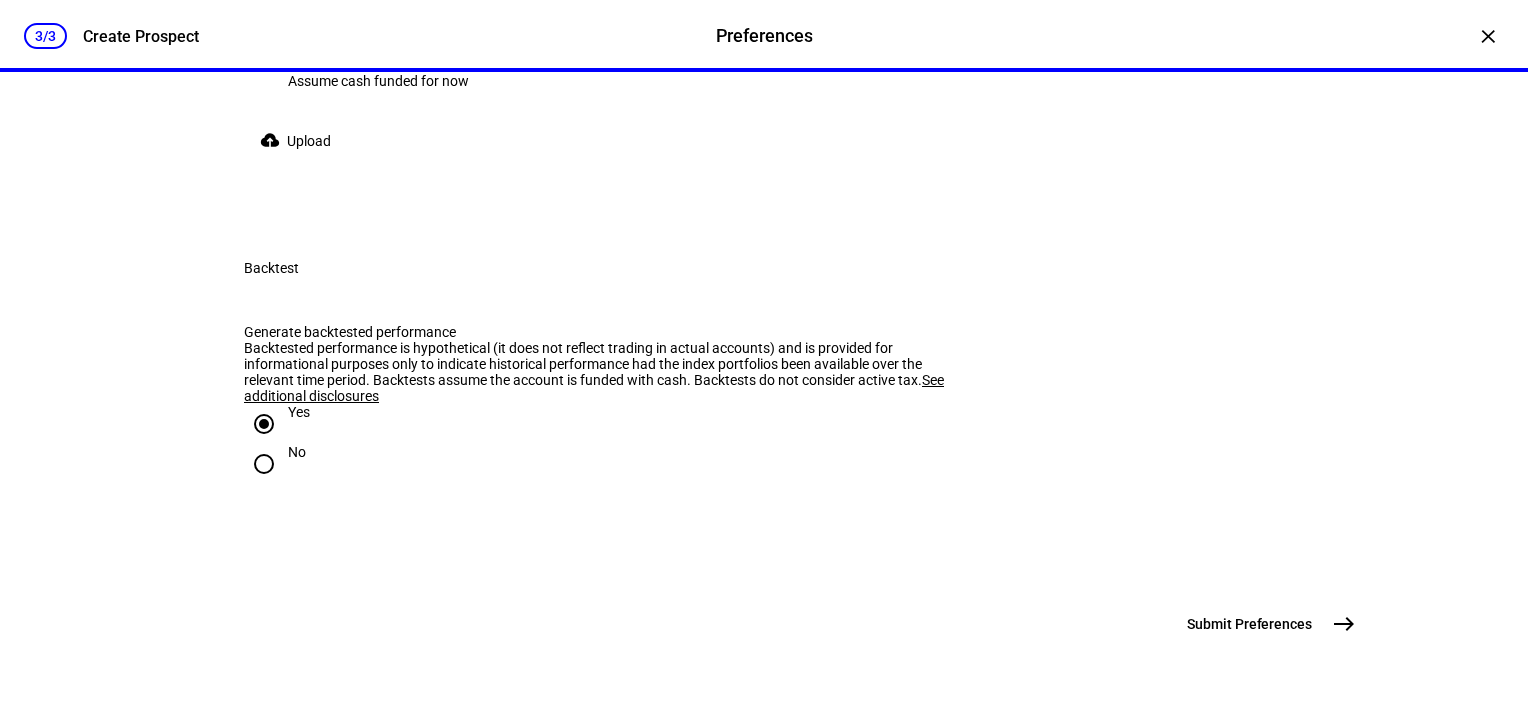click on "east" at bounding box center [1344, 624] 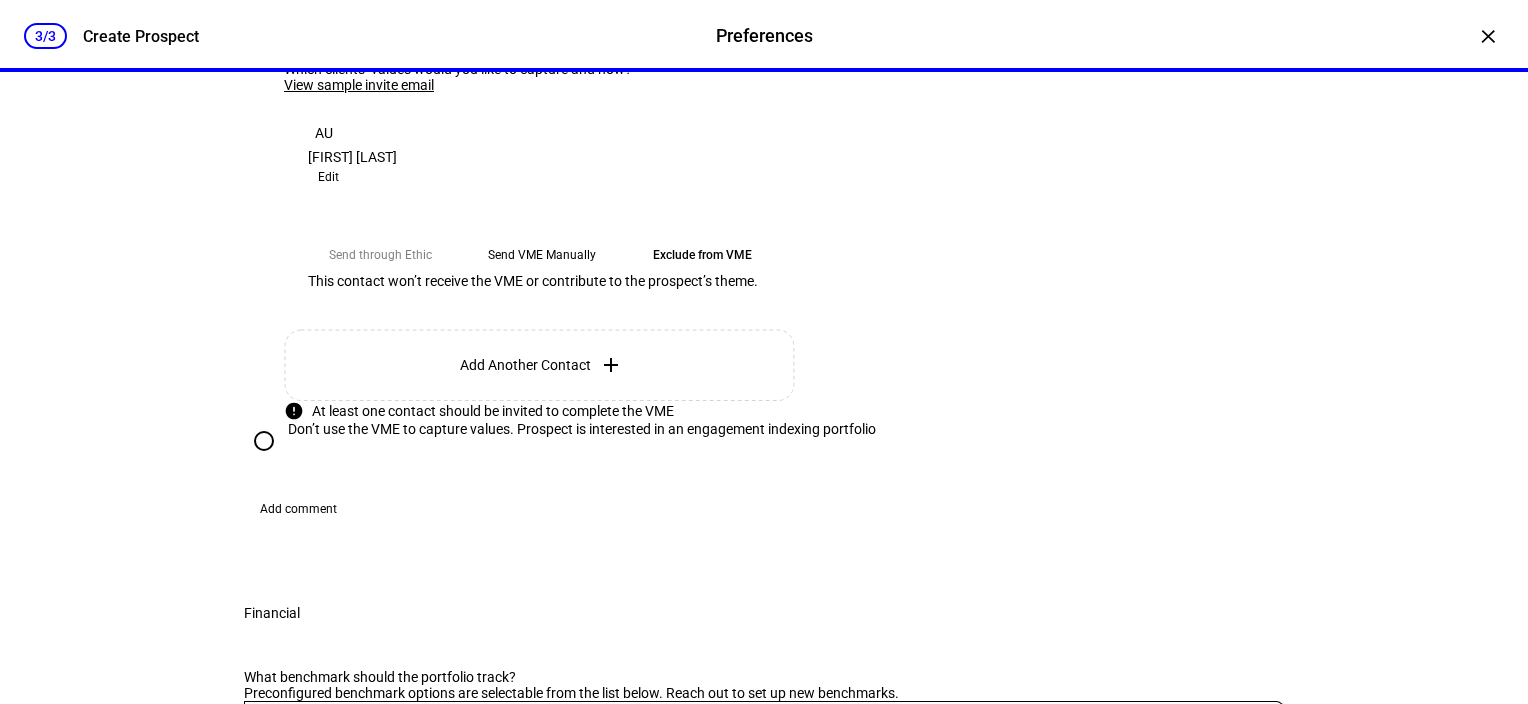 scroll, scrollTop: 620, scrollLeft: 0, axis: vertical 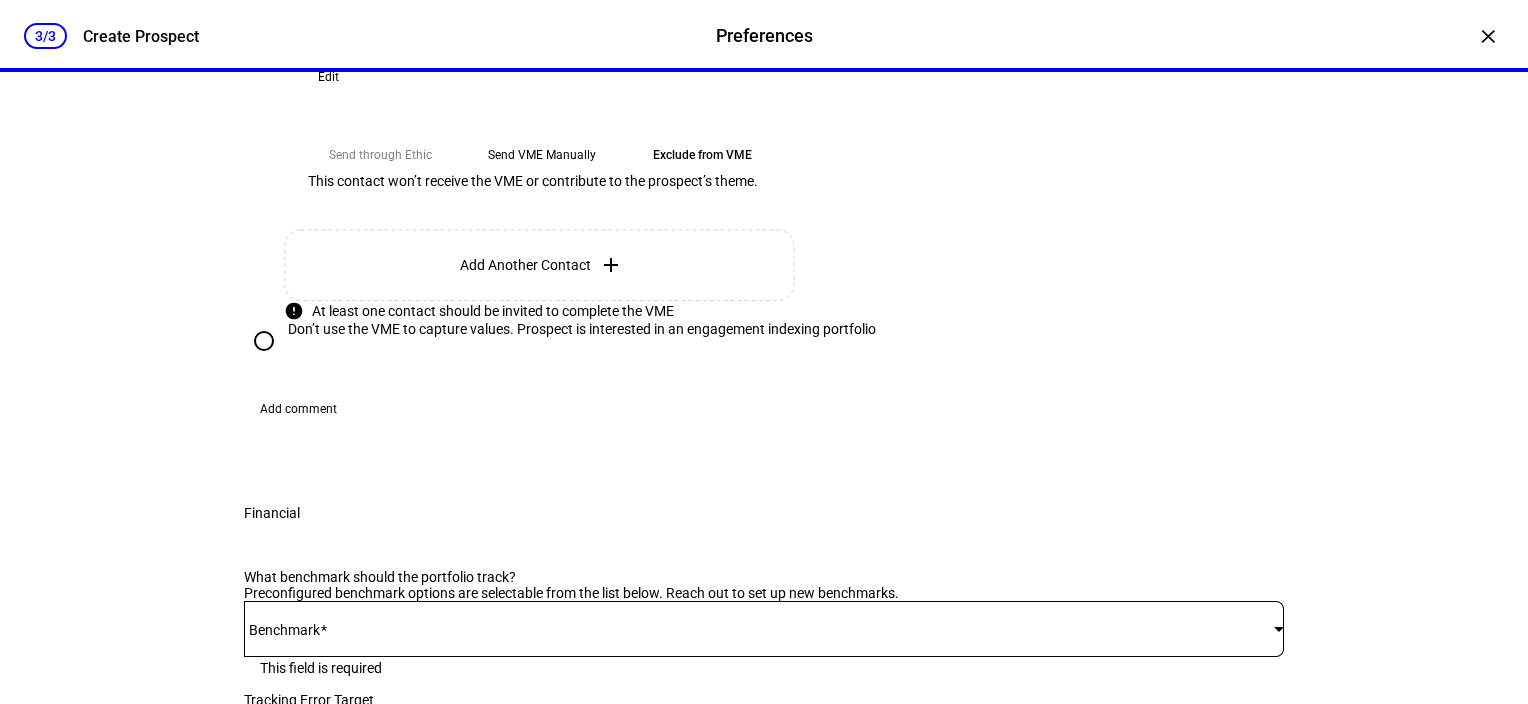 click on "Send VME Manually" 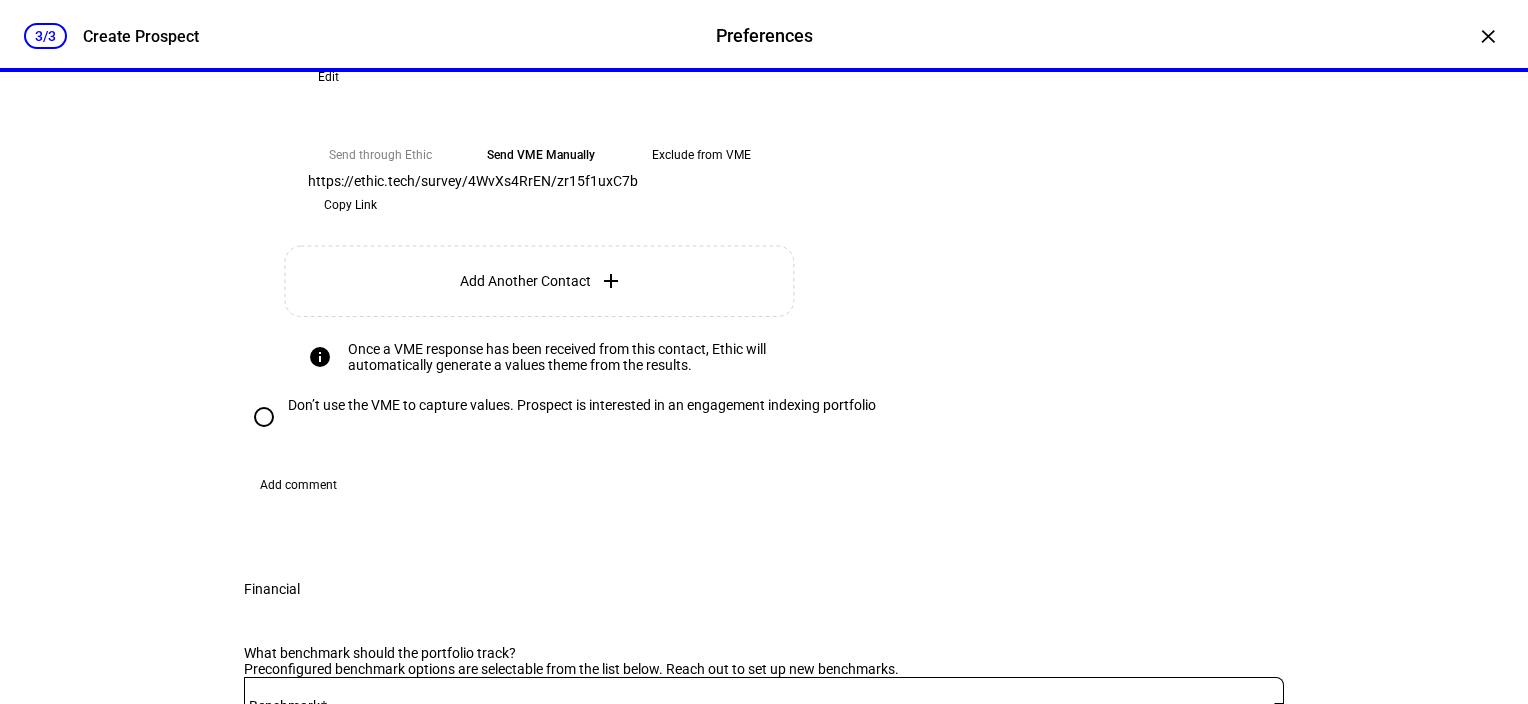 click on "Copy Link" 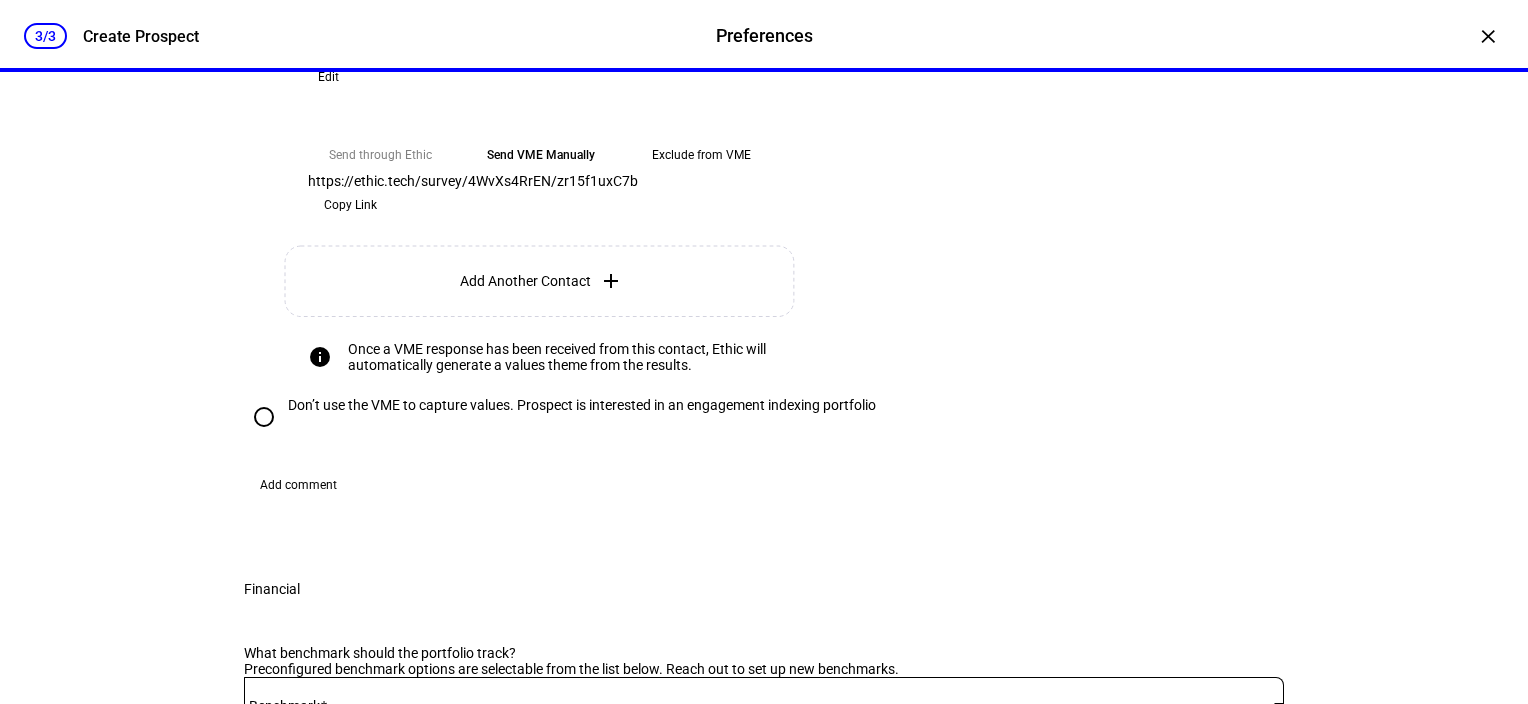 click on "Exclude from VME" 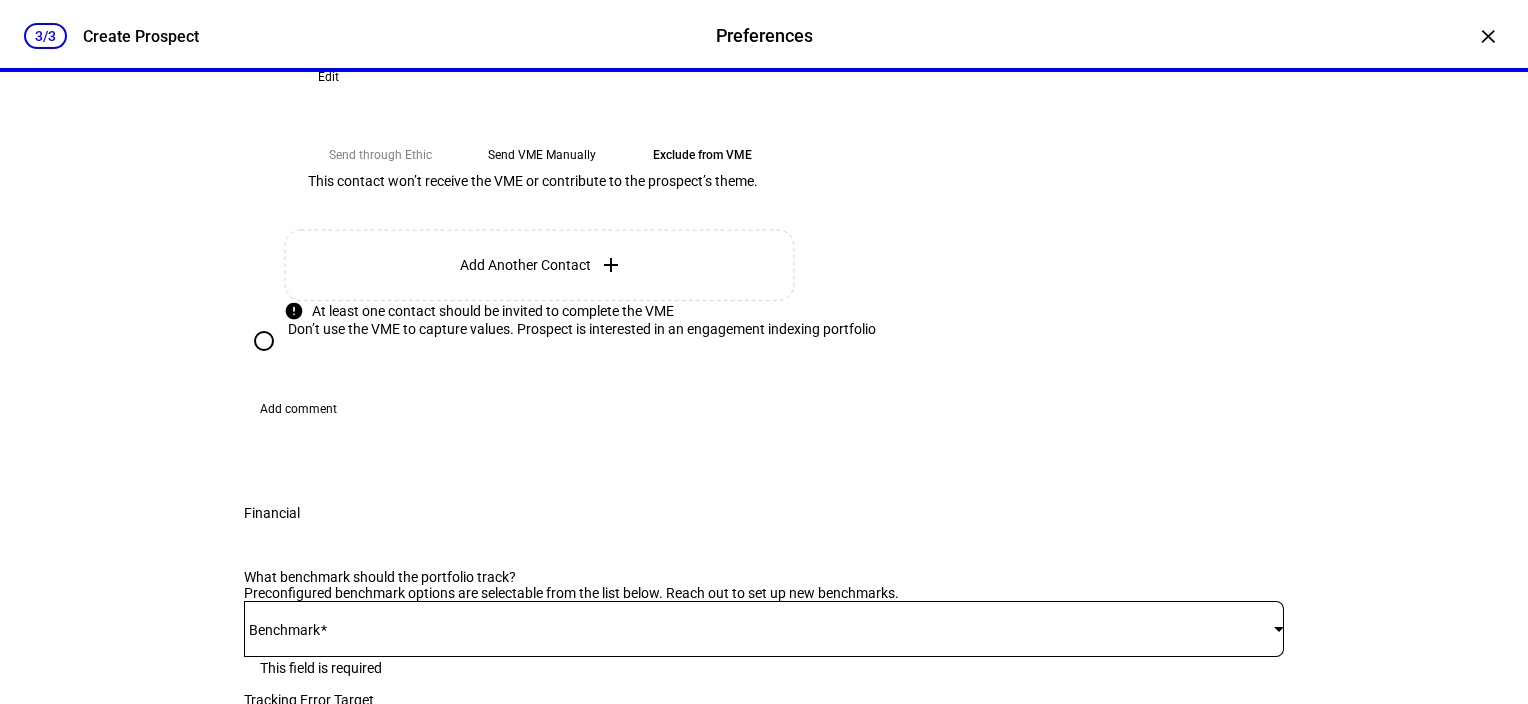 click on "Exclude from VME" 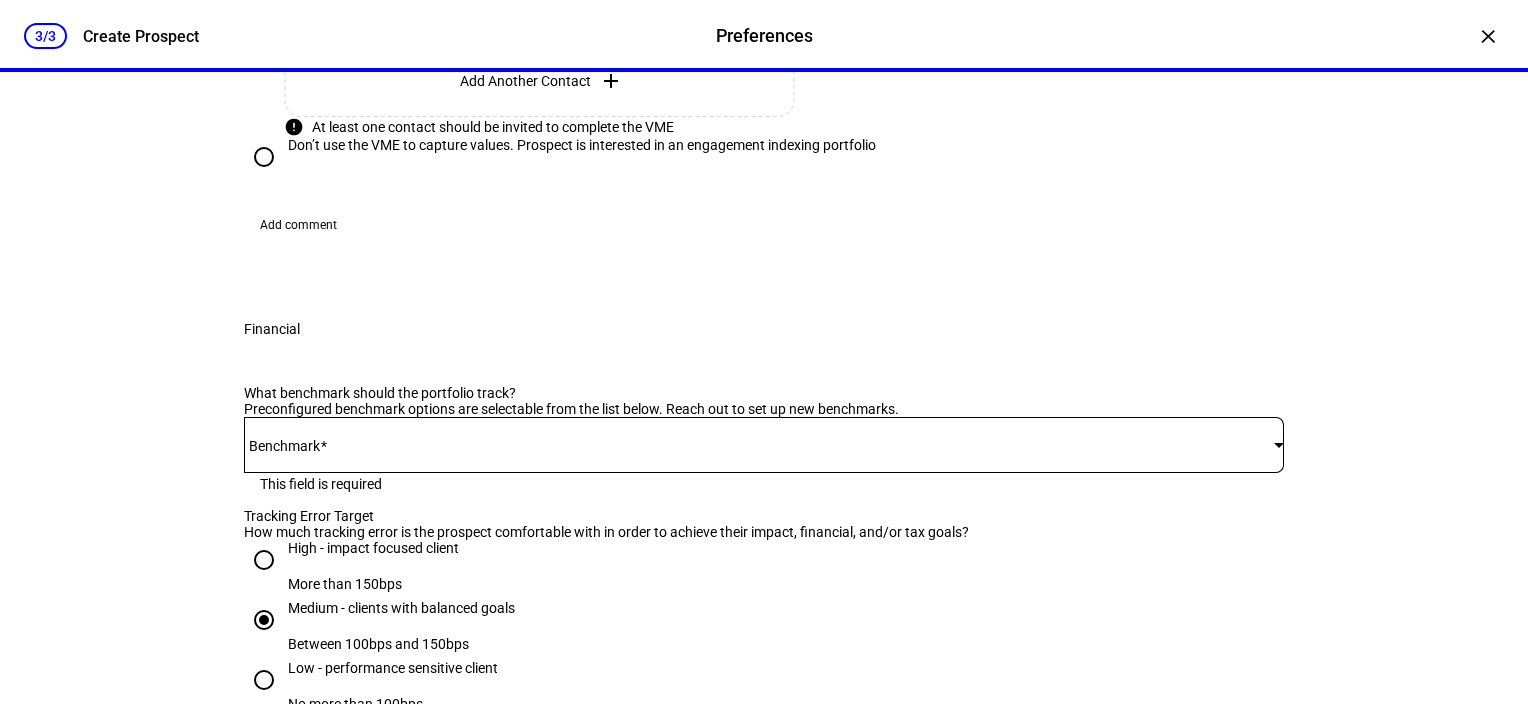 scroll, scrollTop: 820, scrollLeft: 0, axis: vertical 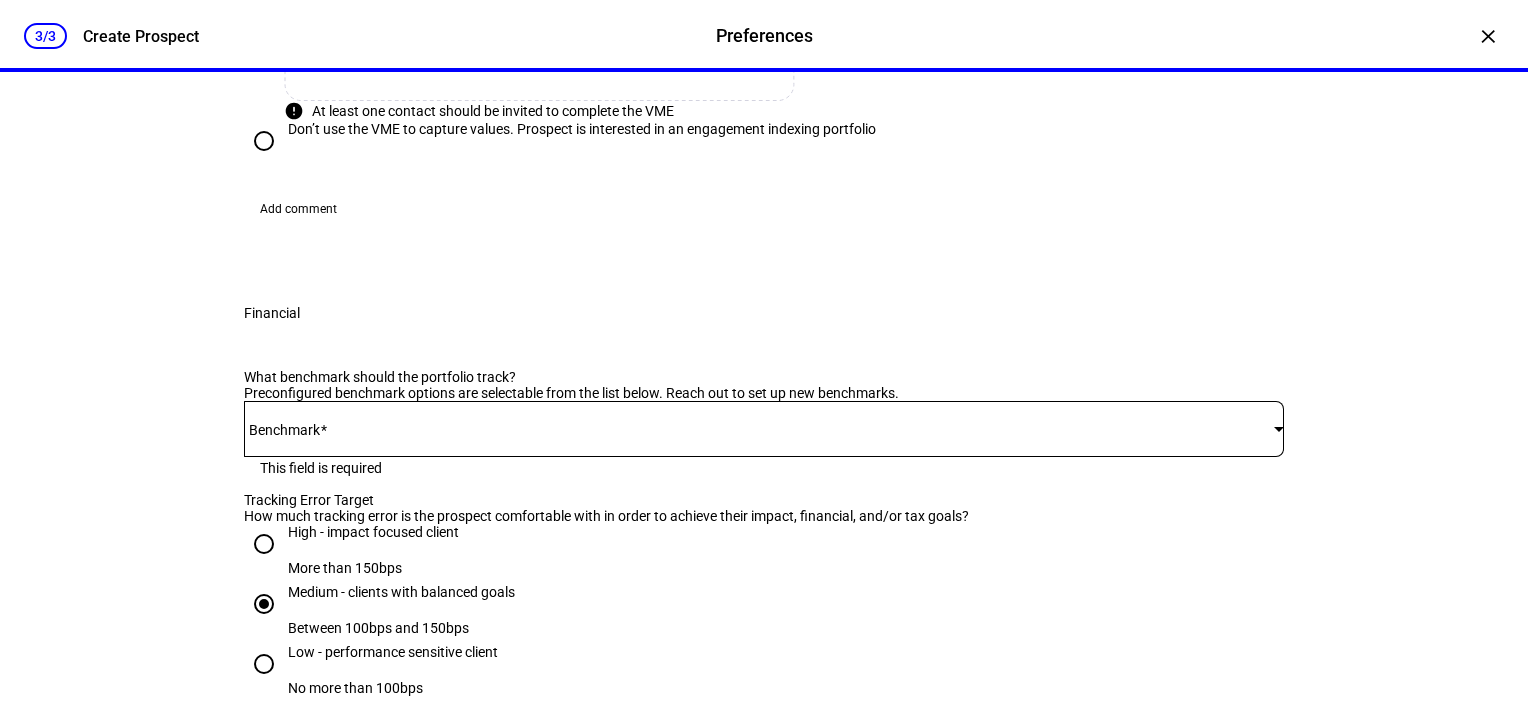 click on "Don’t use the VME to capture values. Prospect is interested in an engagement indexing portfolio" at bounding box center (264, 141) 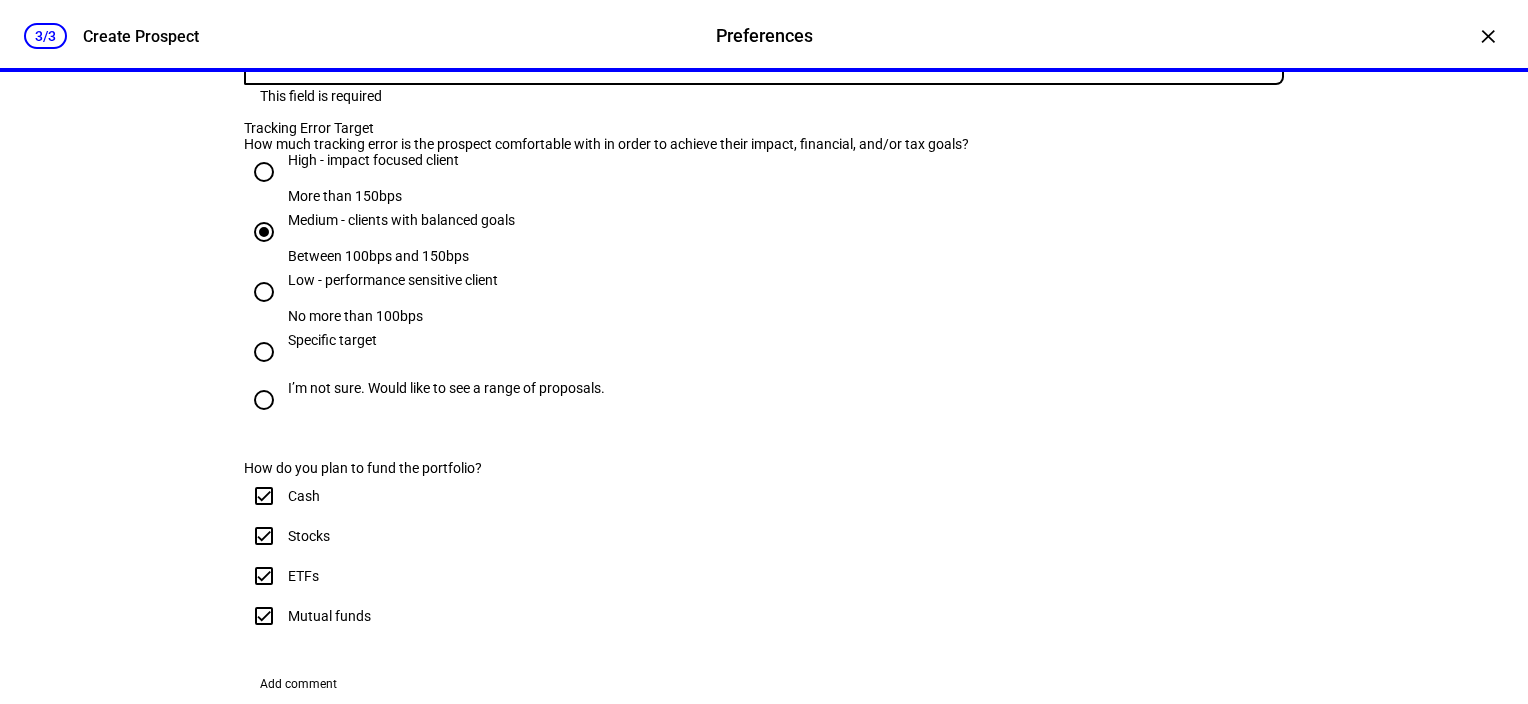 click at bounding box center [1279, 56] 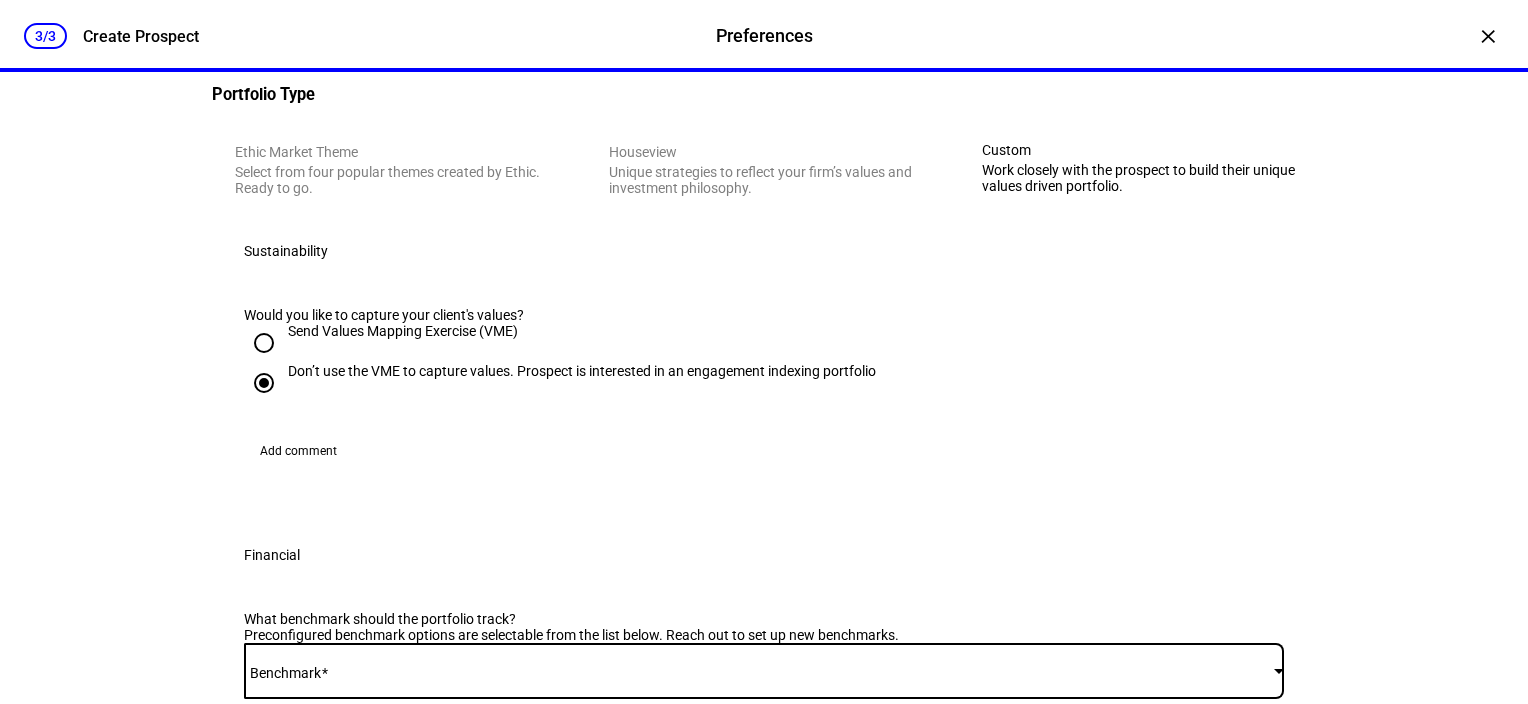 scroll, scrollTop: 0, scrollLeft: 0, axis: both 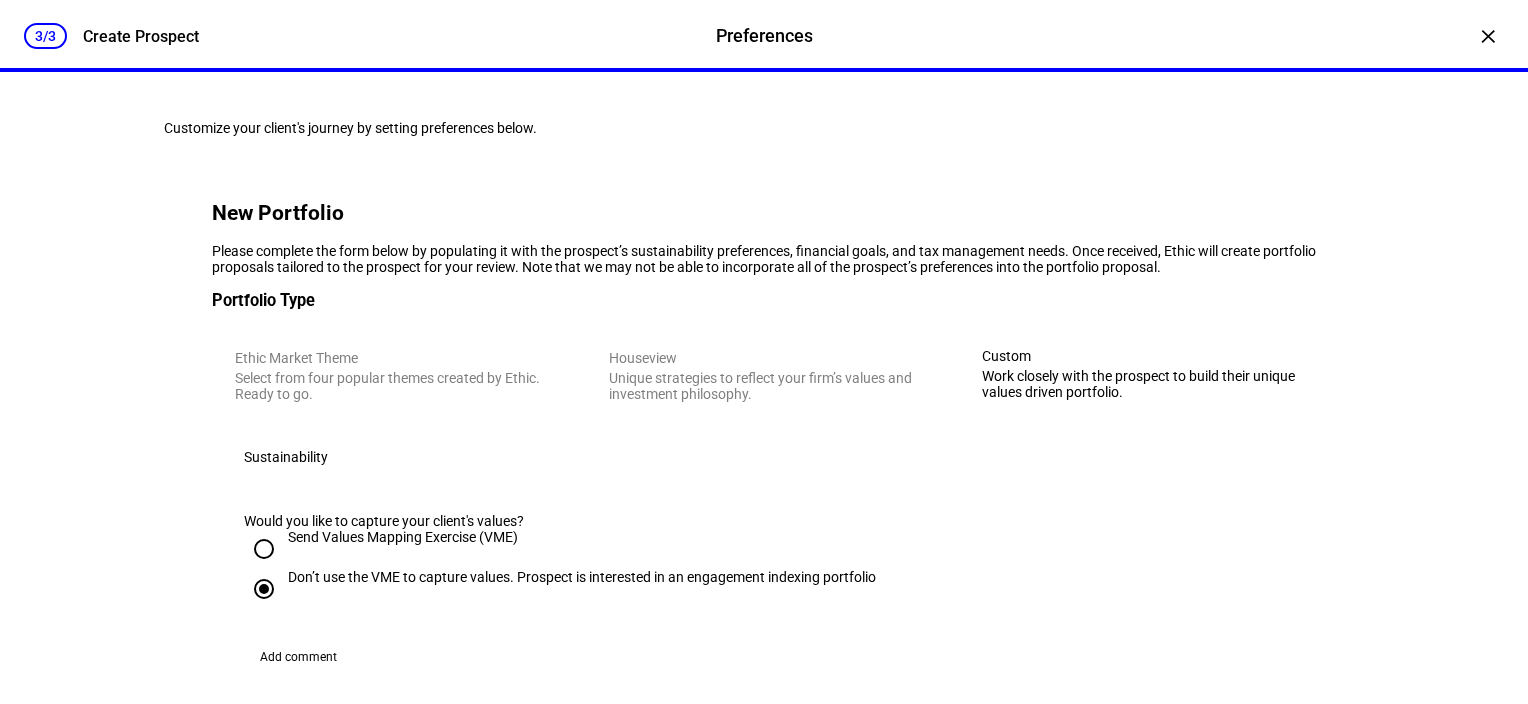 click on "Ethic Market Theme
Select from four popular themes created by Ethic. Ready to go.
Houseview
Unique strategies to reflect your firm’s values and investment philosophy.
Custom
Work closely with the prospect to build their unique values driven portfolio." 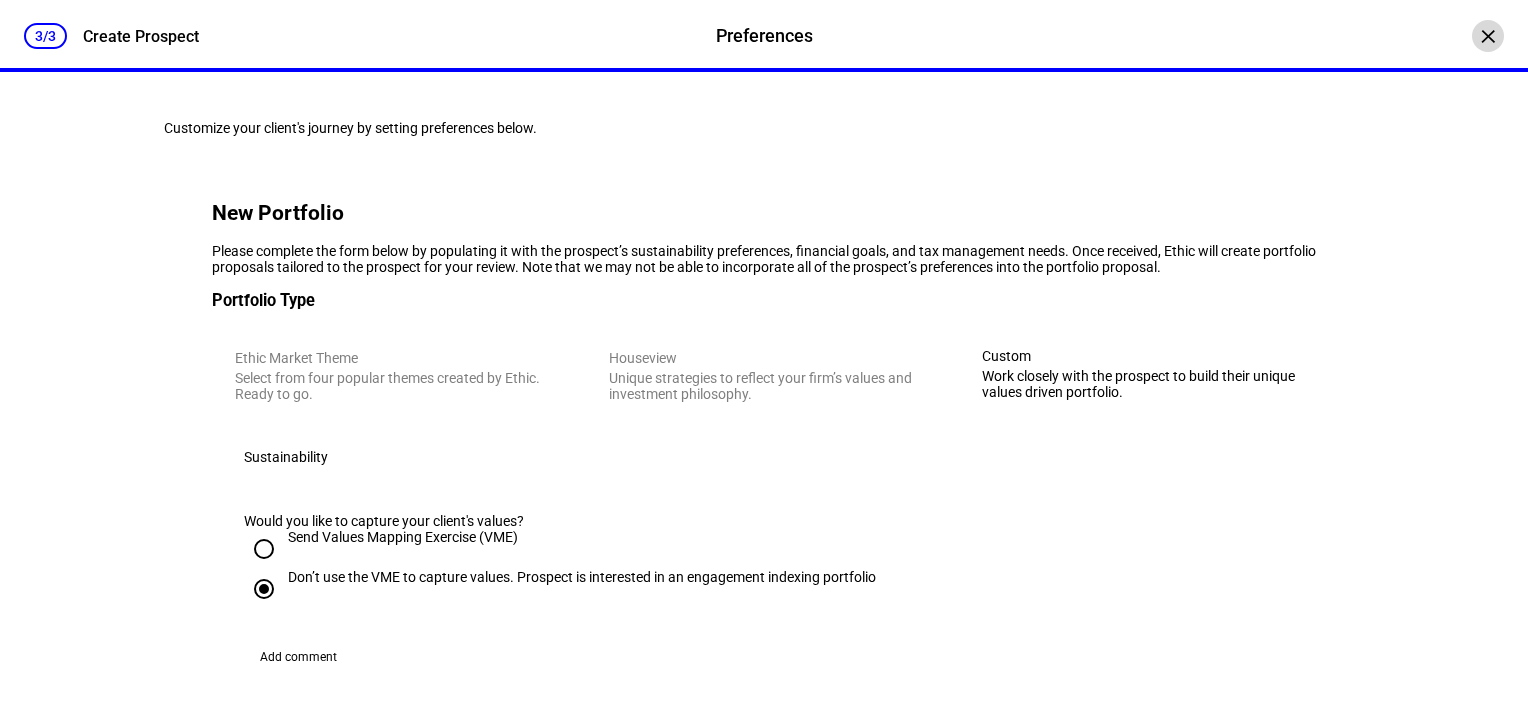 click on "×" at bounding box center (1488, 36) 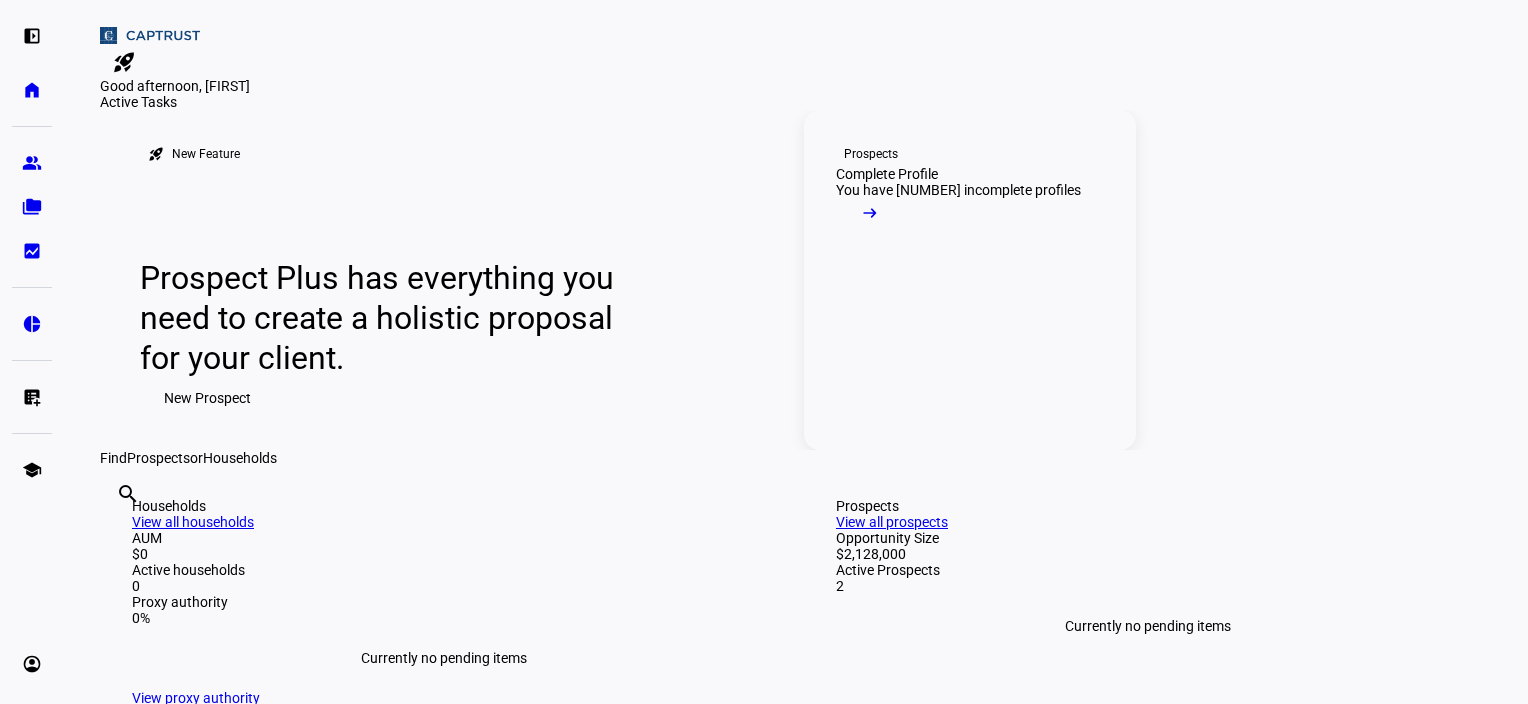 click on "arrow_right_alt" 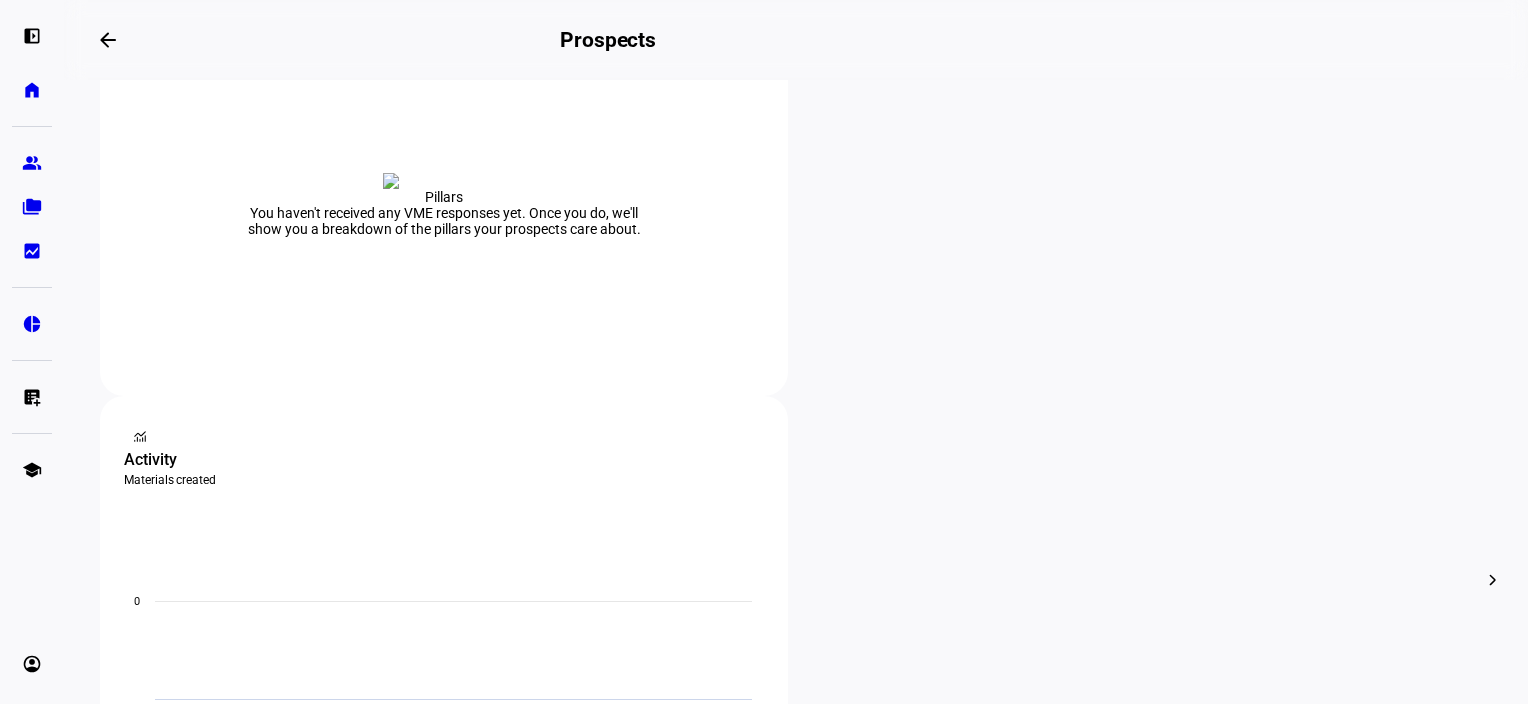 scroll, scrollTop: 500, scrollLeft: 0, axis: vertical 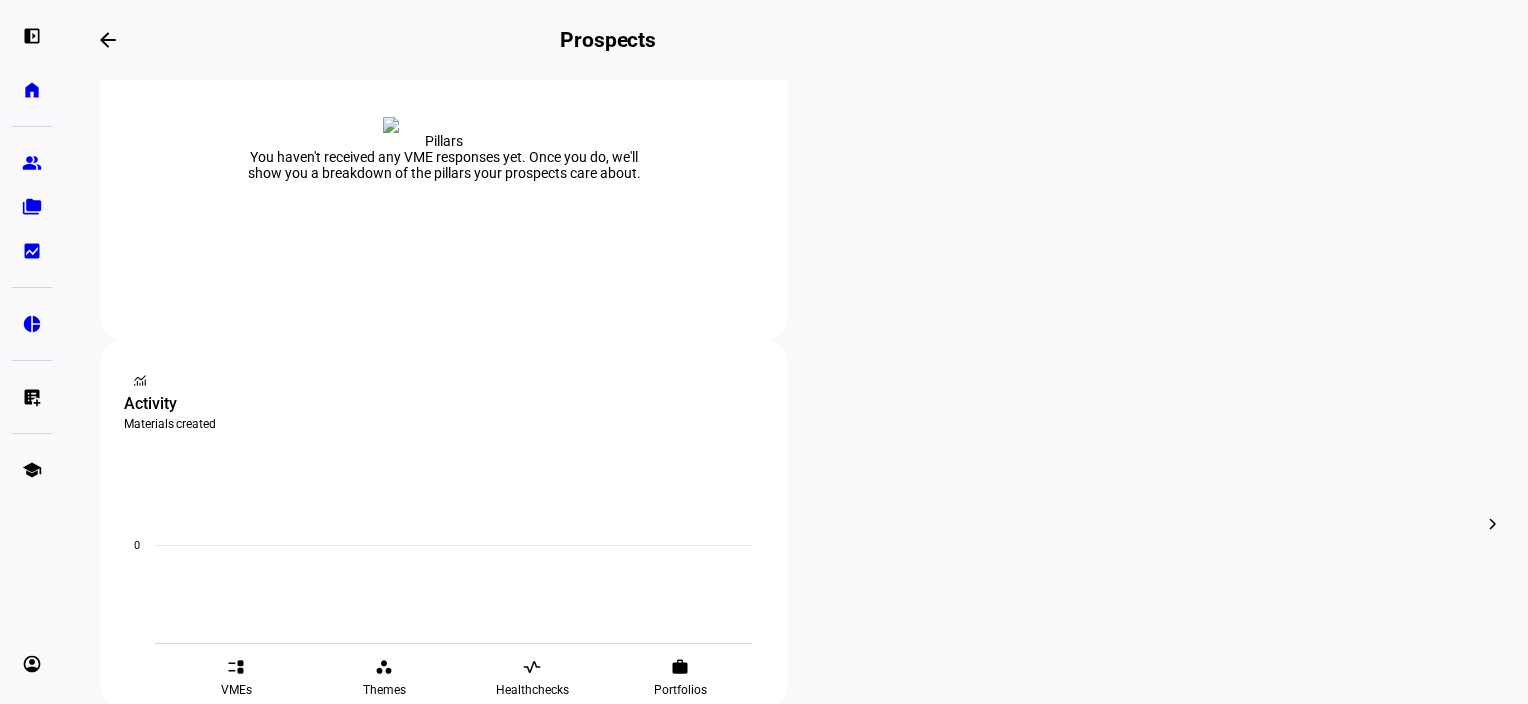 click on "more_vert" 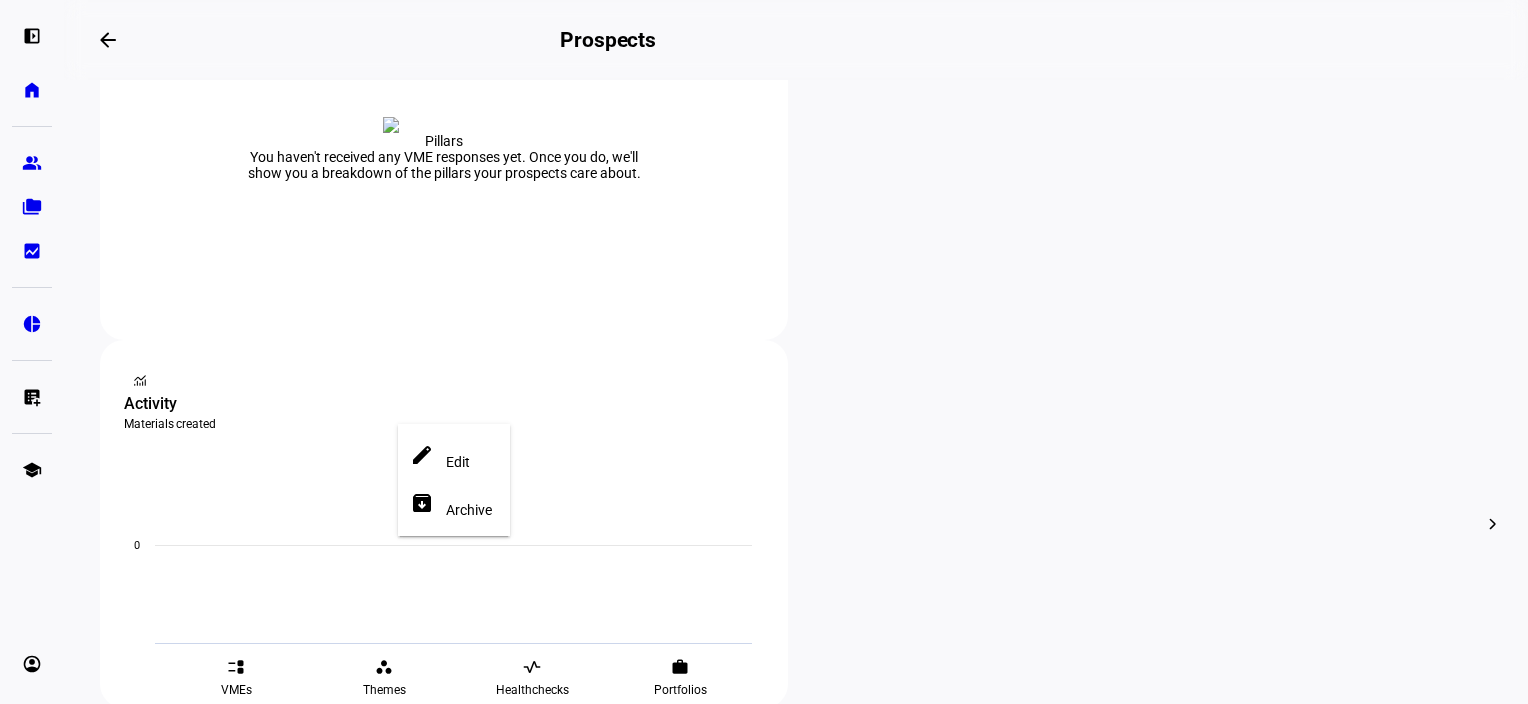 click on "Edit" at bounding box center (458, 461) 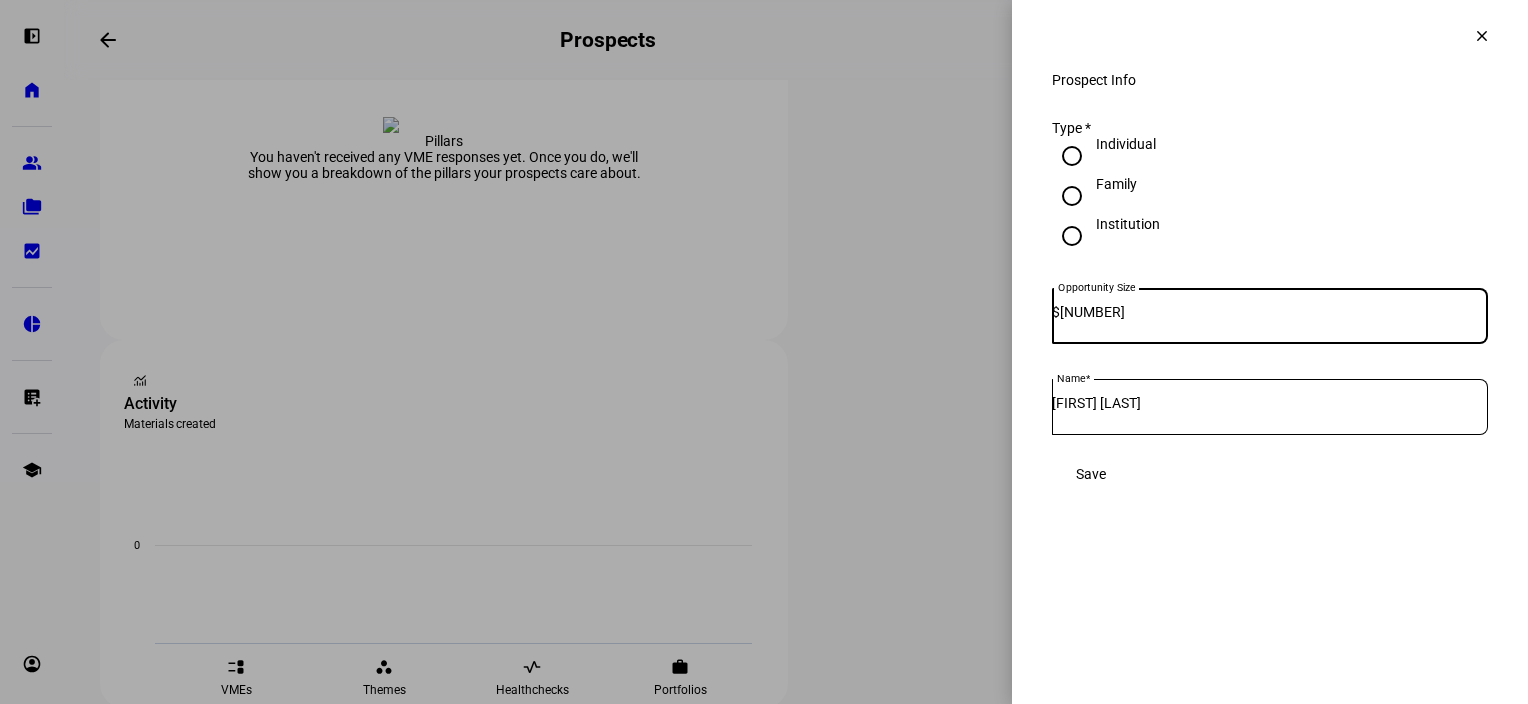 drag, startPoint x: 1180, startPoint y: 324, endPoint x: 956, endPoint y: 335, distance: 224.26993 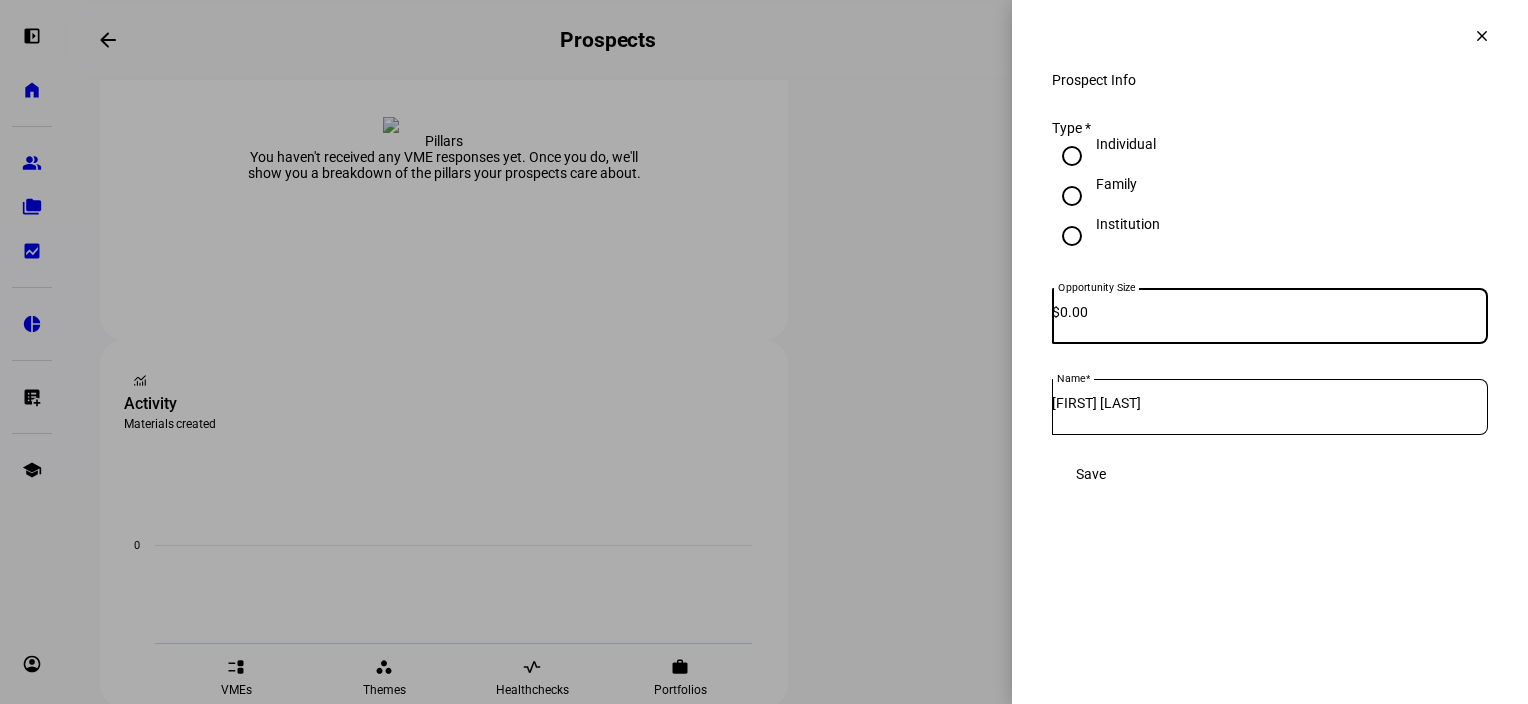 type on "0.00" 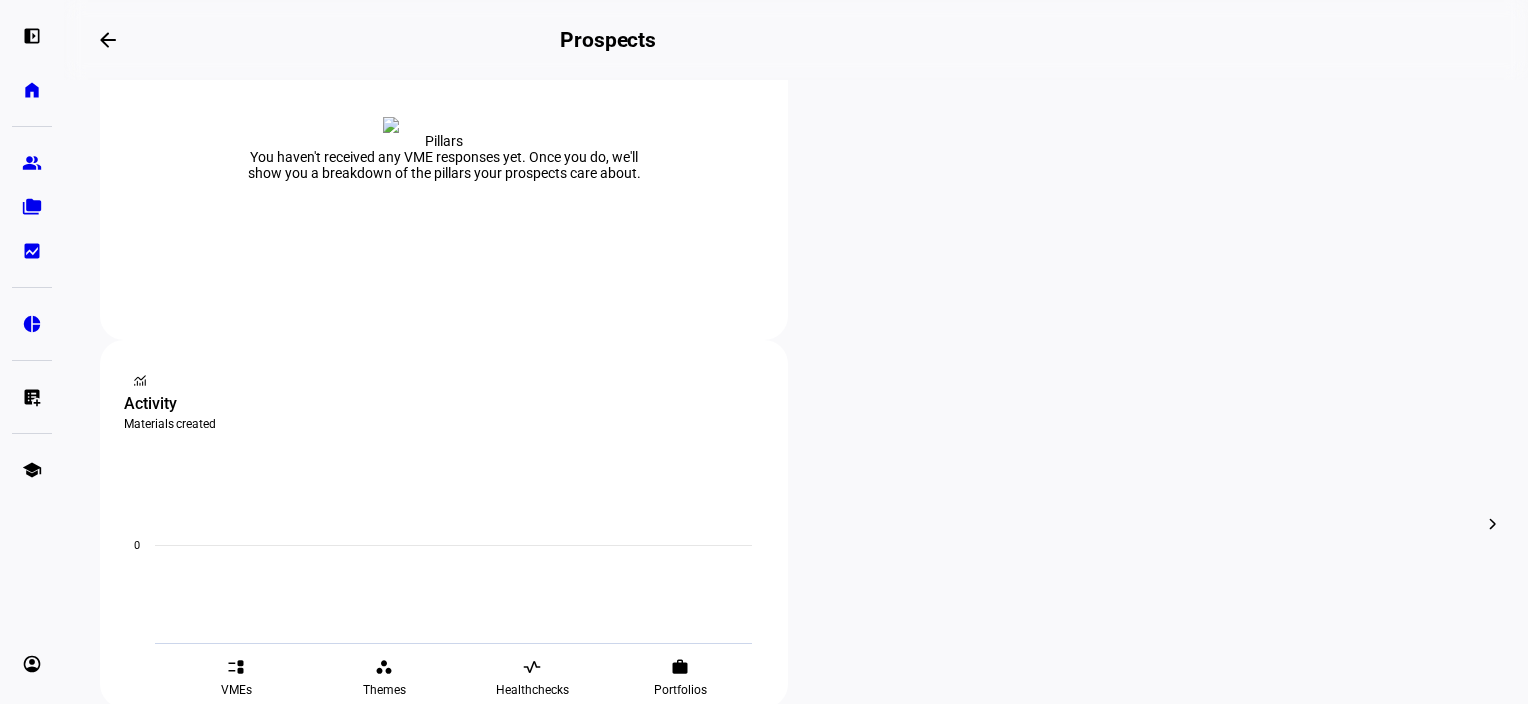 click on "more_vert" 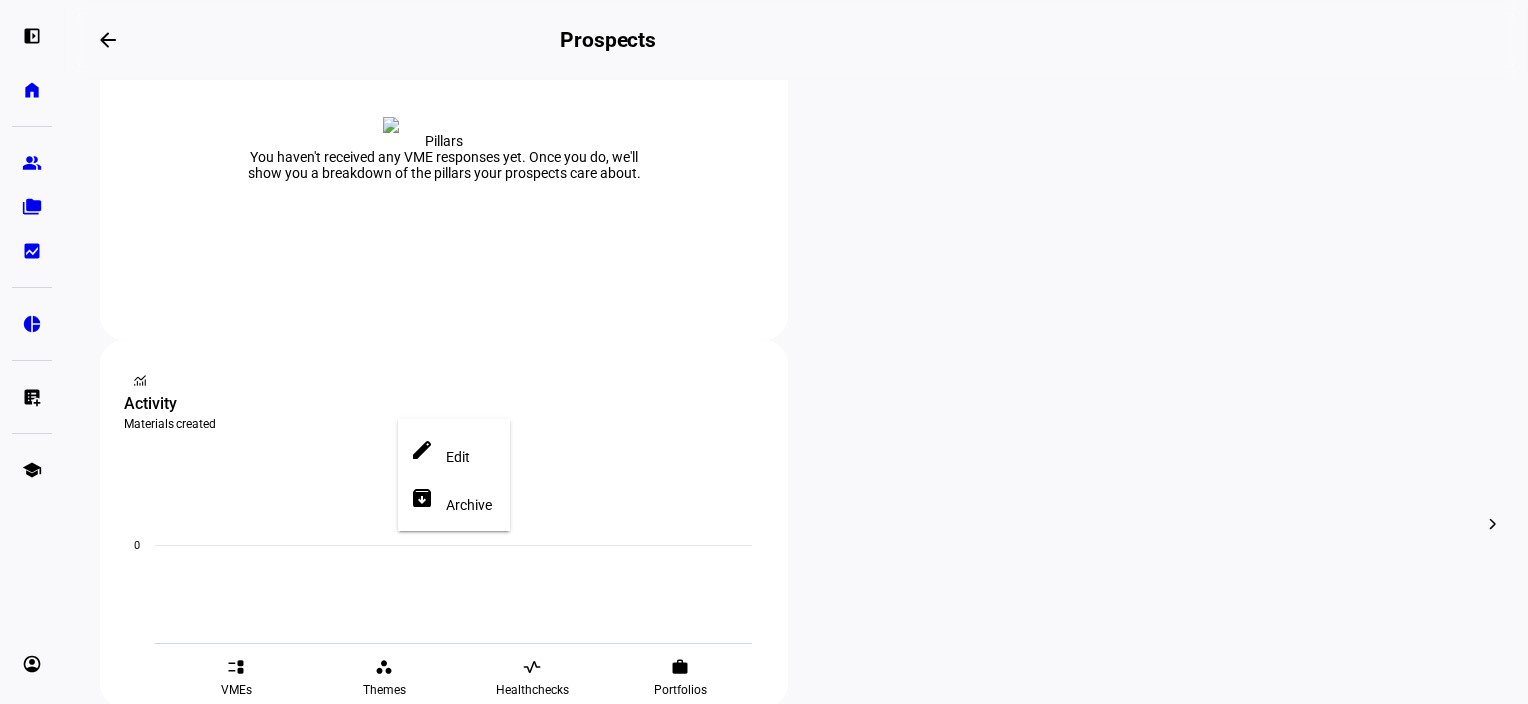 click on "Edit" at bounding box center (458, 456) 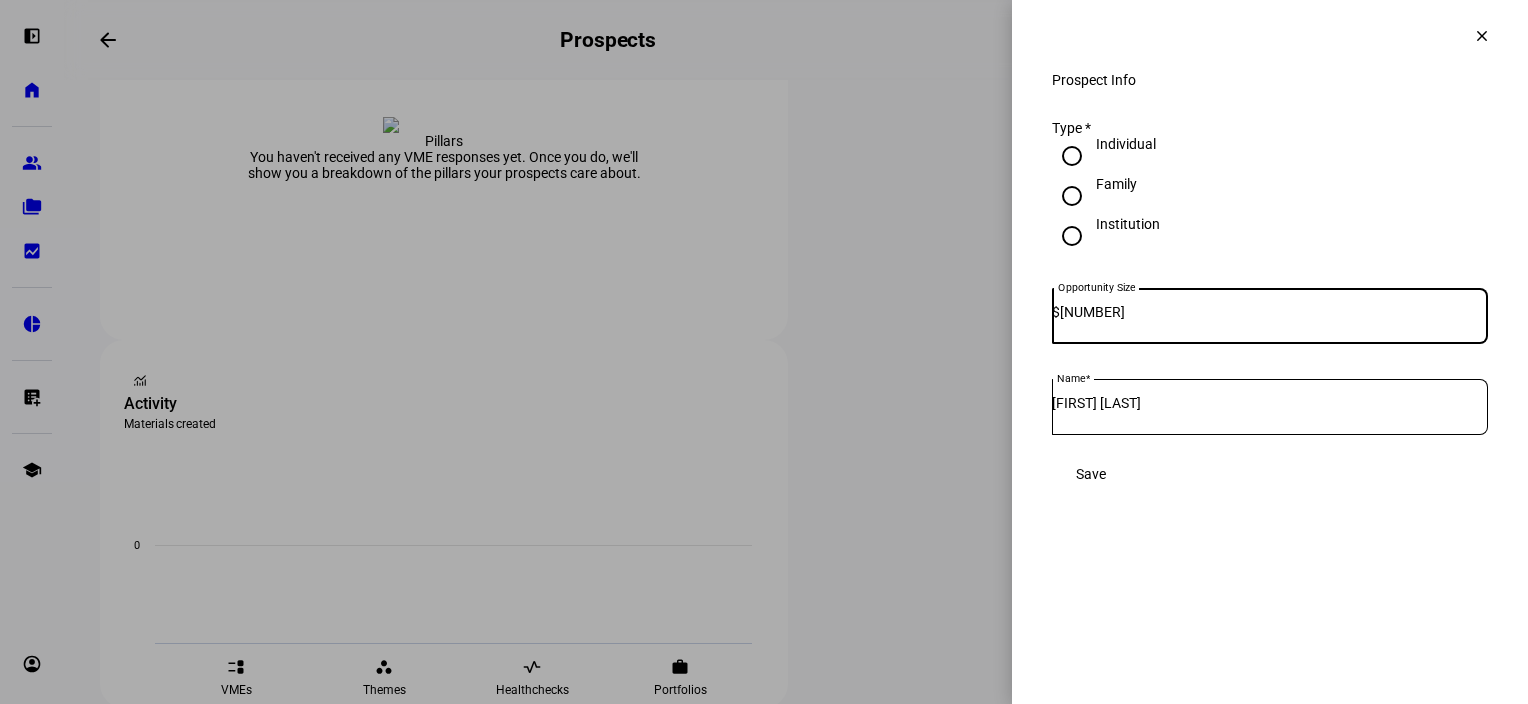 drag, startPoint x: 1153, startPoint y: 335, endPoint x: 932, endPoint y: 327, distance: 221.14474 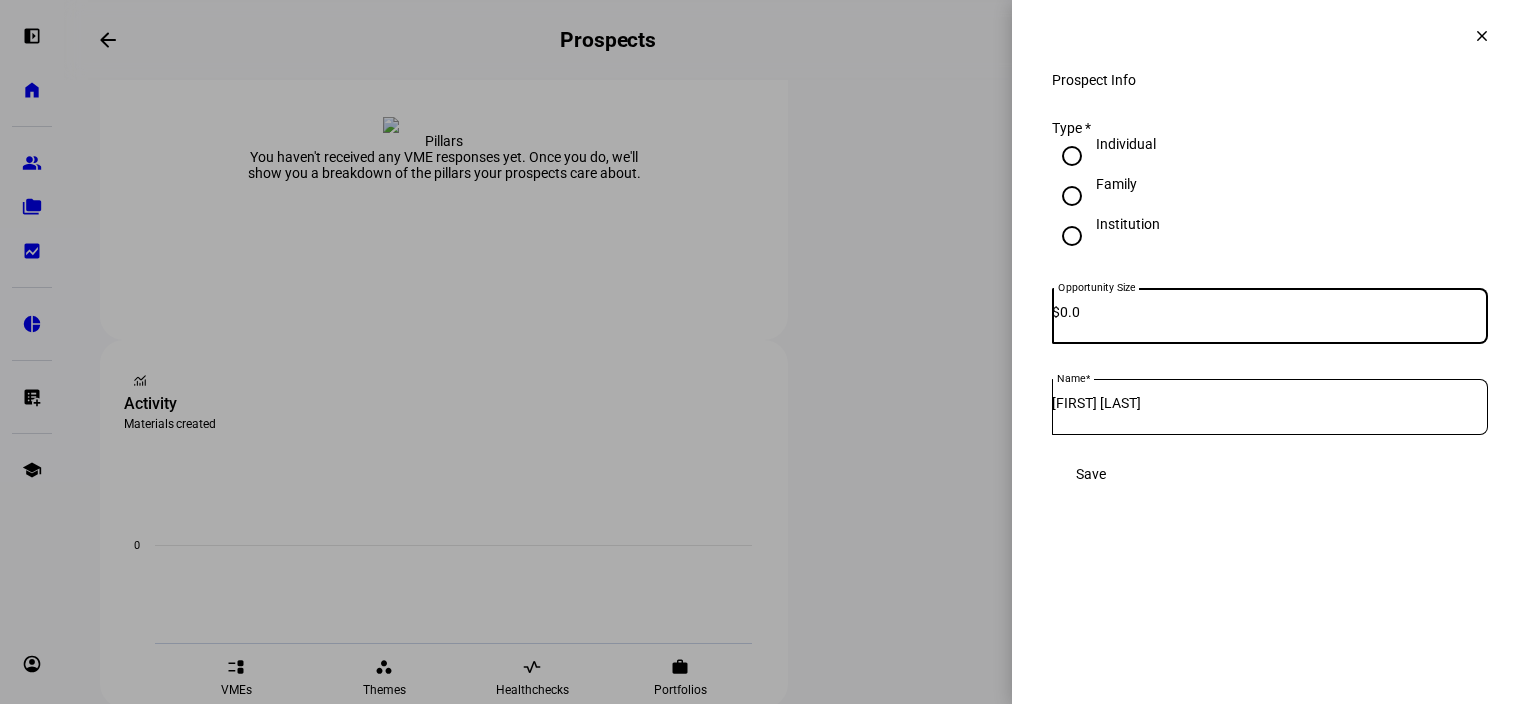 type on "0.0" 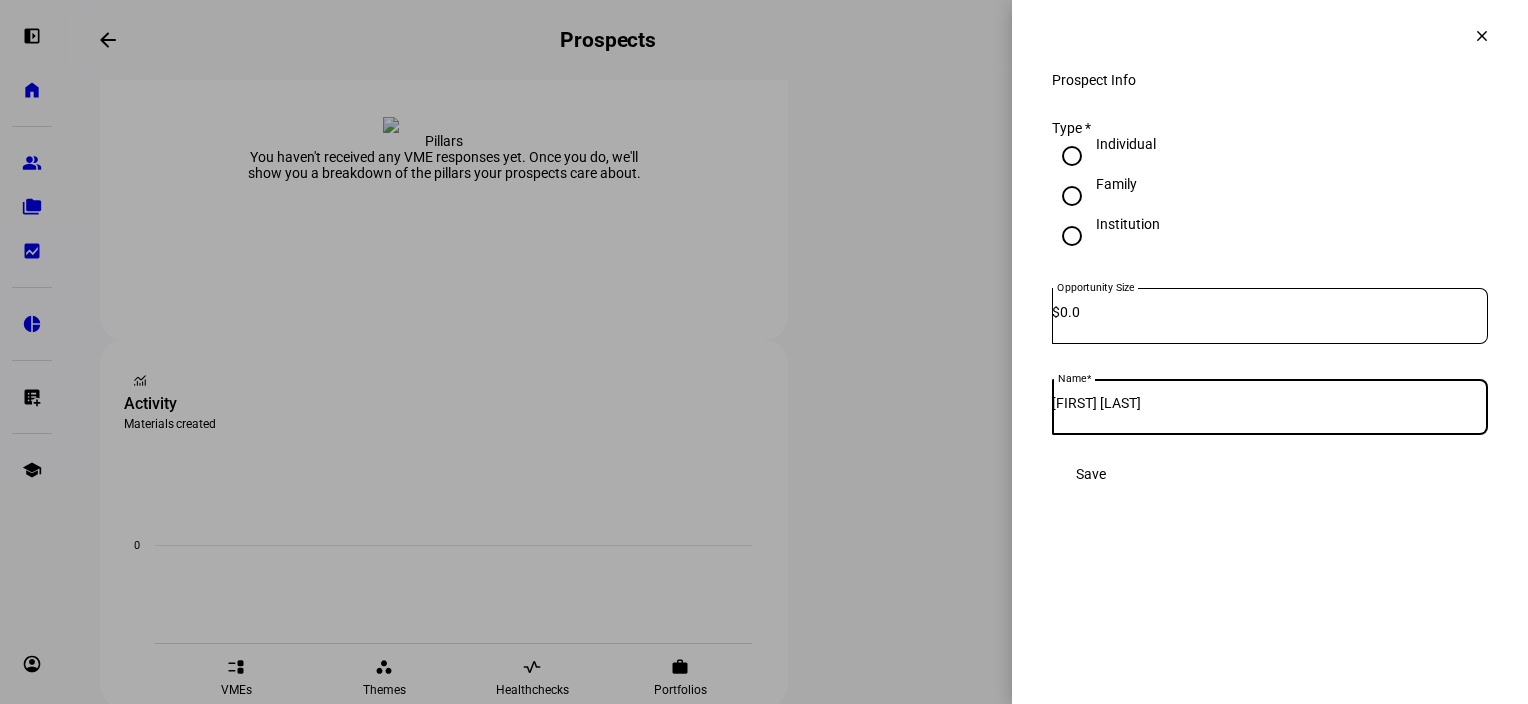 drag, startPoint x: 1199, startPoint y: 417, endPoint x: 896, endPoint y: 424, distance: 303.08084 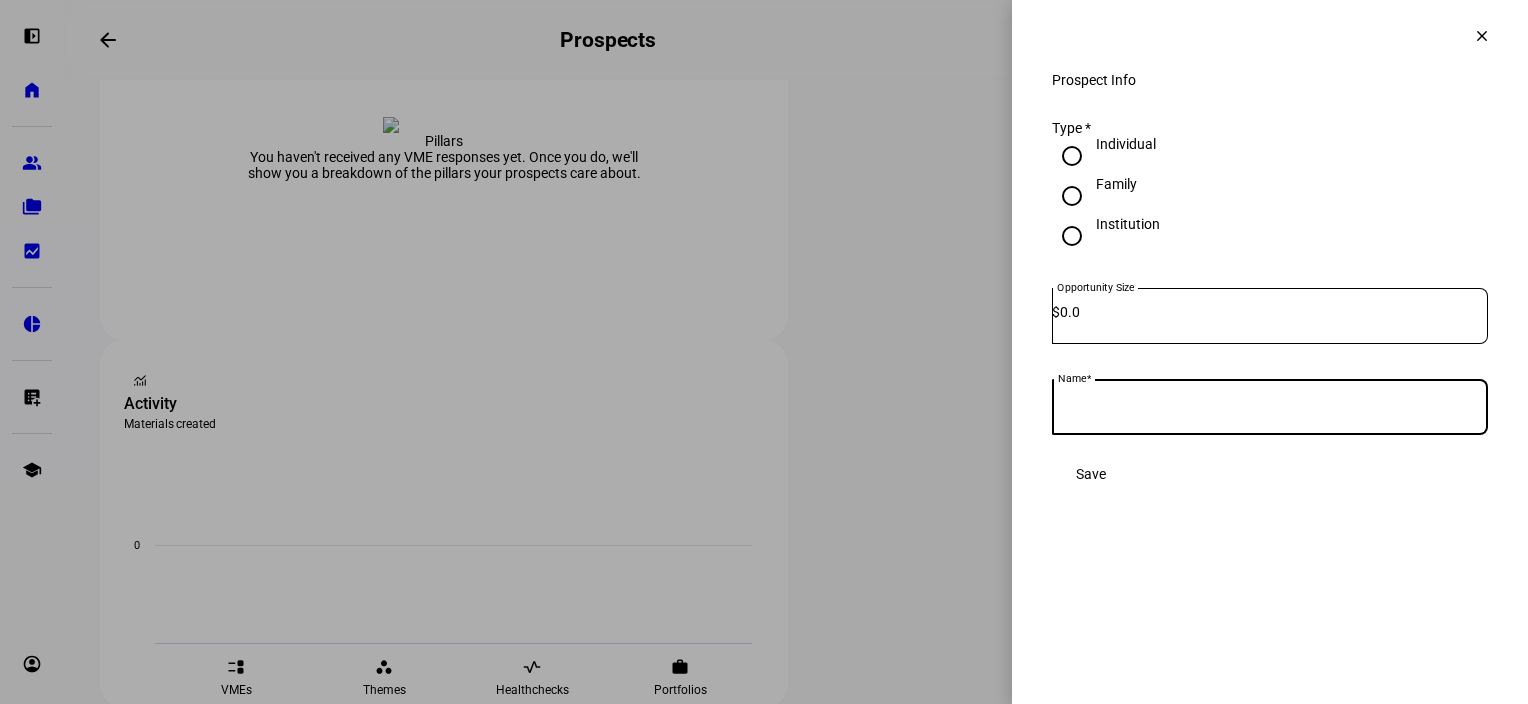 click on "Save" 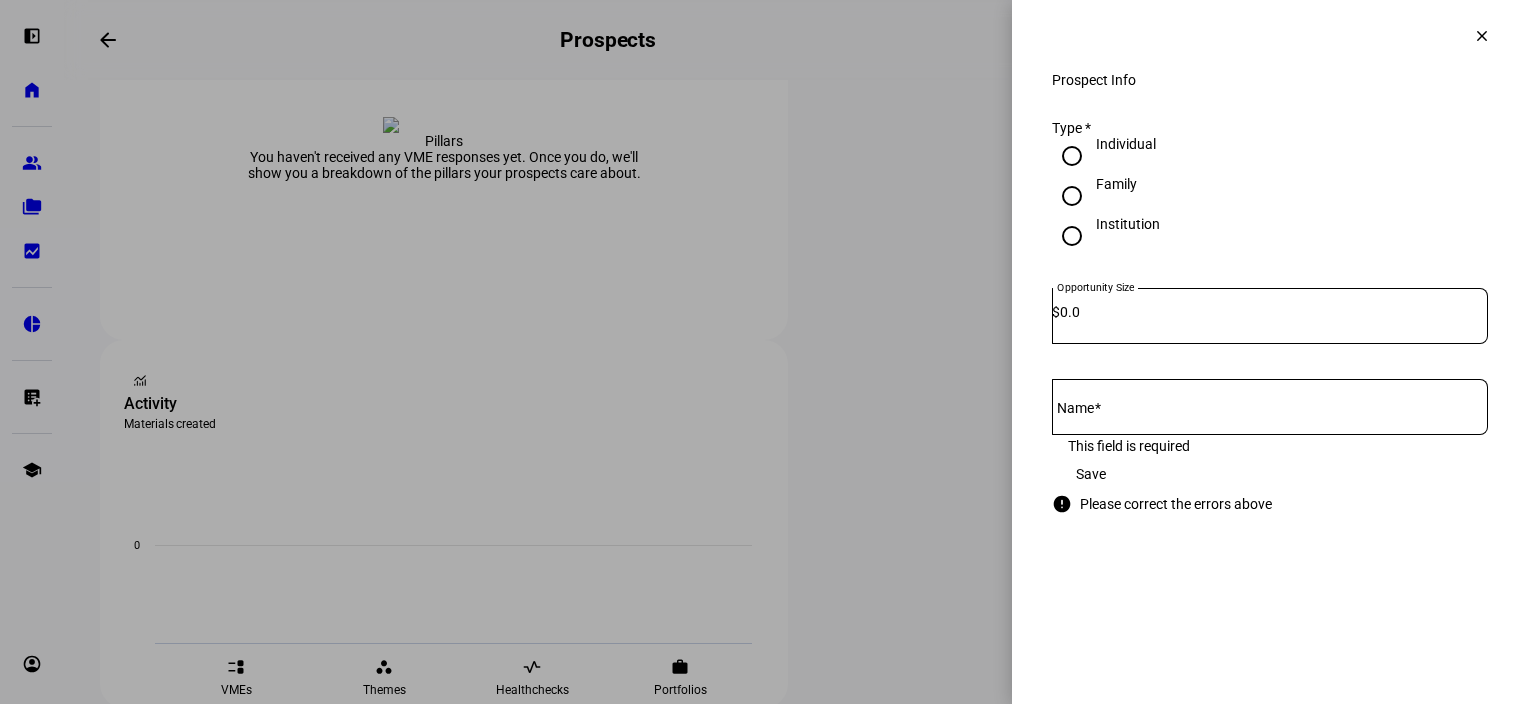 click on "Name" at bounding box center (1075, 408) 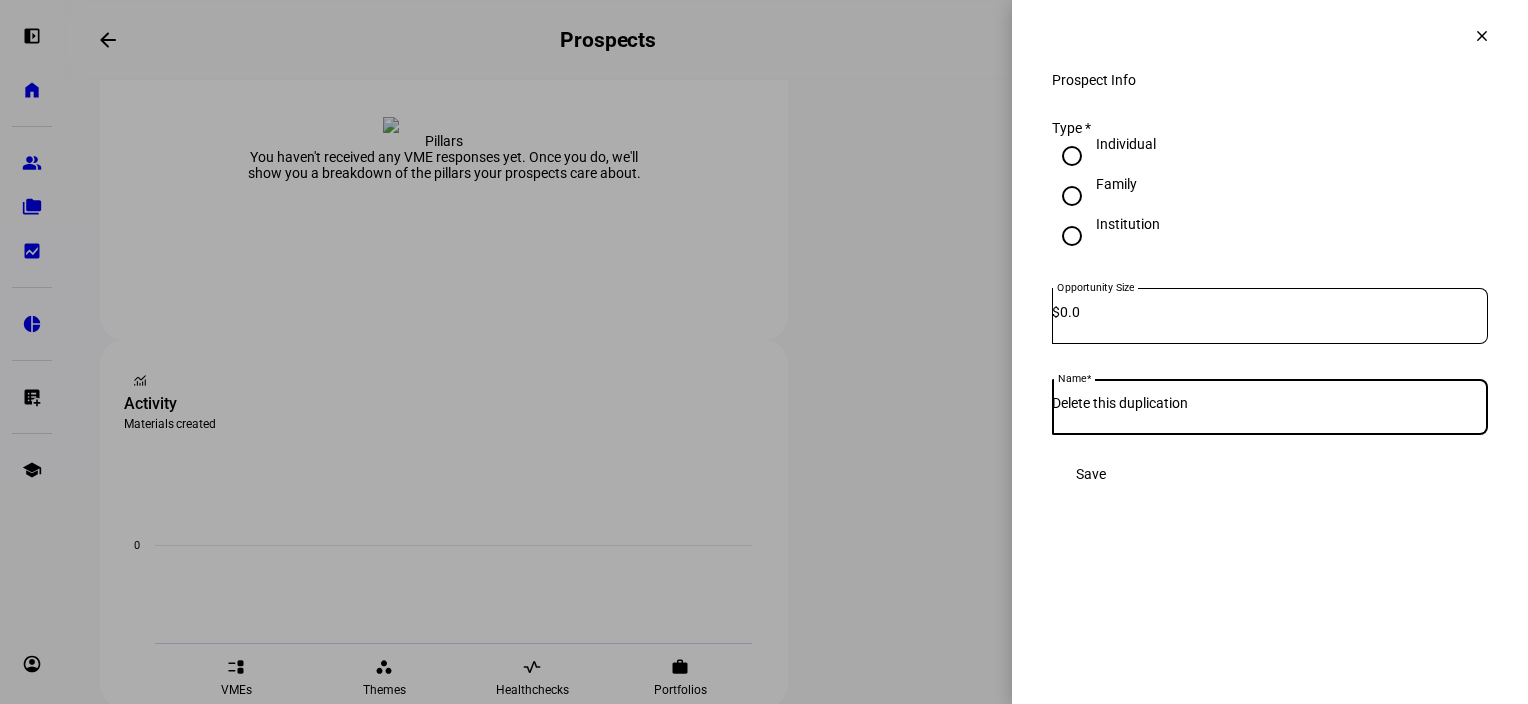 type on "Delete this duplication" 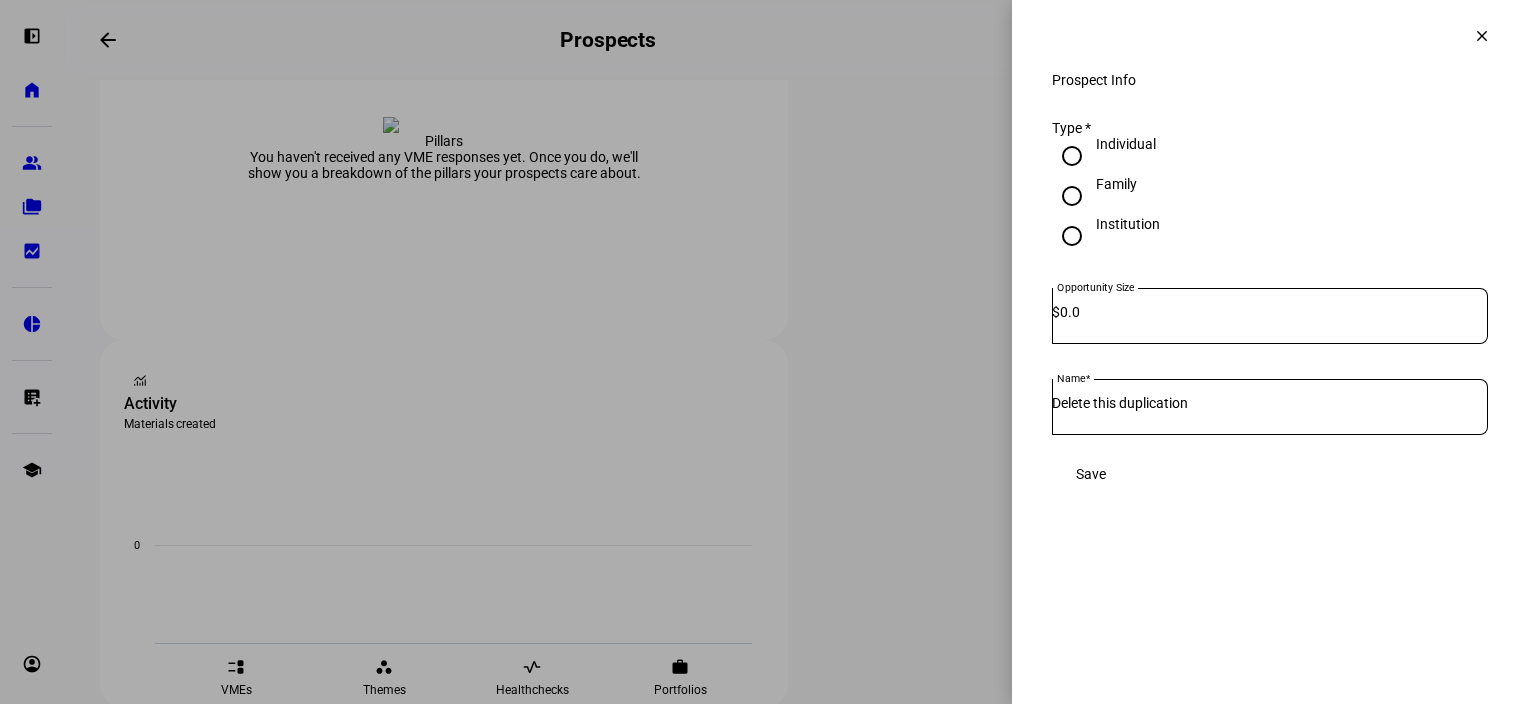 click on "Save" 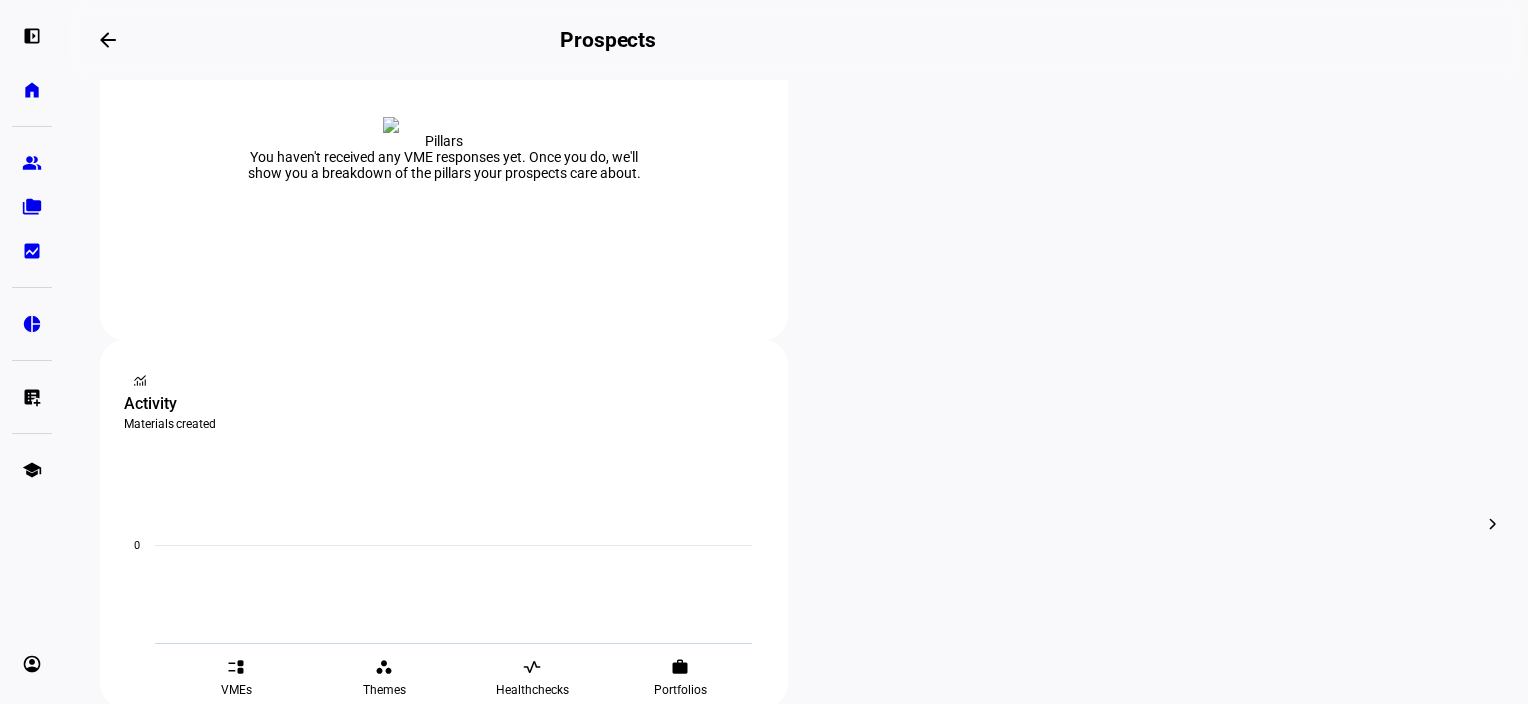click on "more_vert" 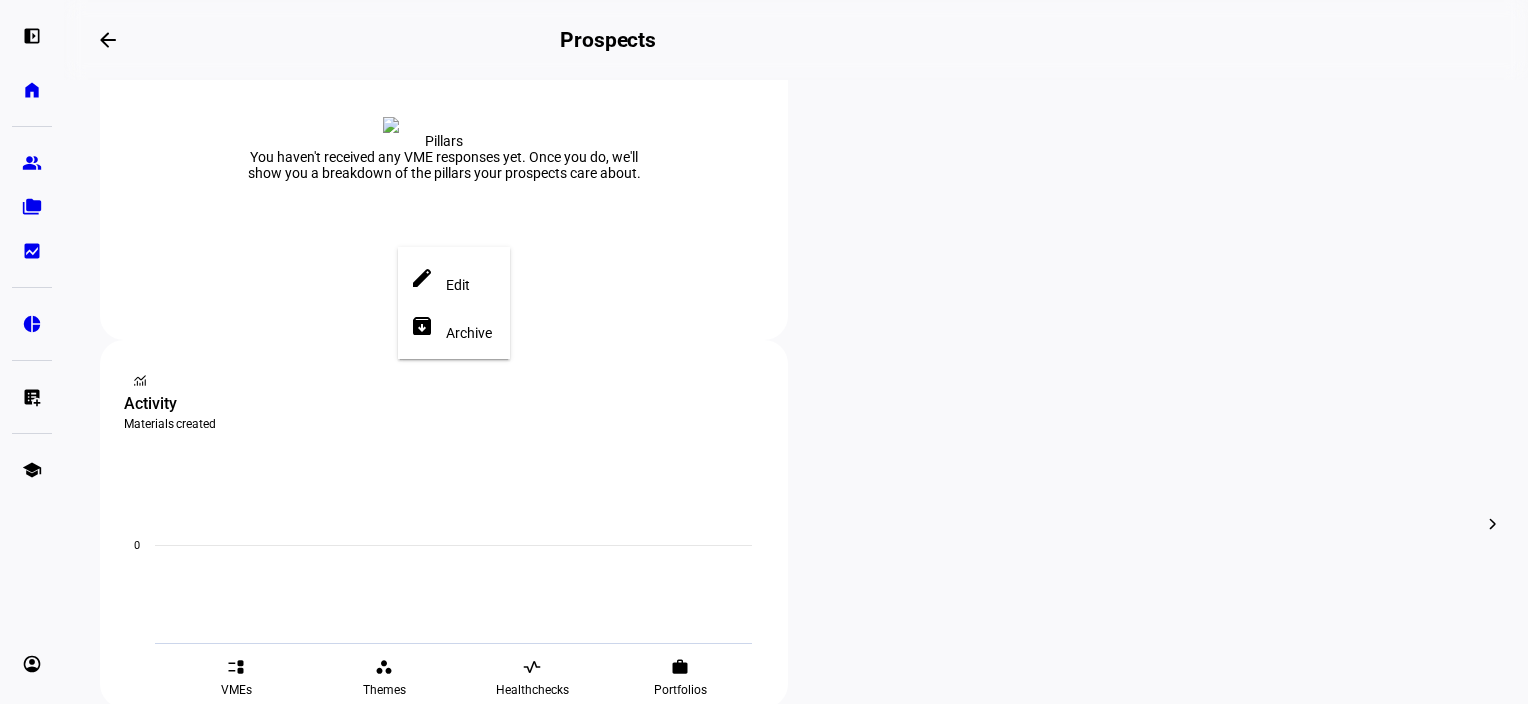 click on "Edit" at bounding box center (458, 284) 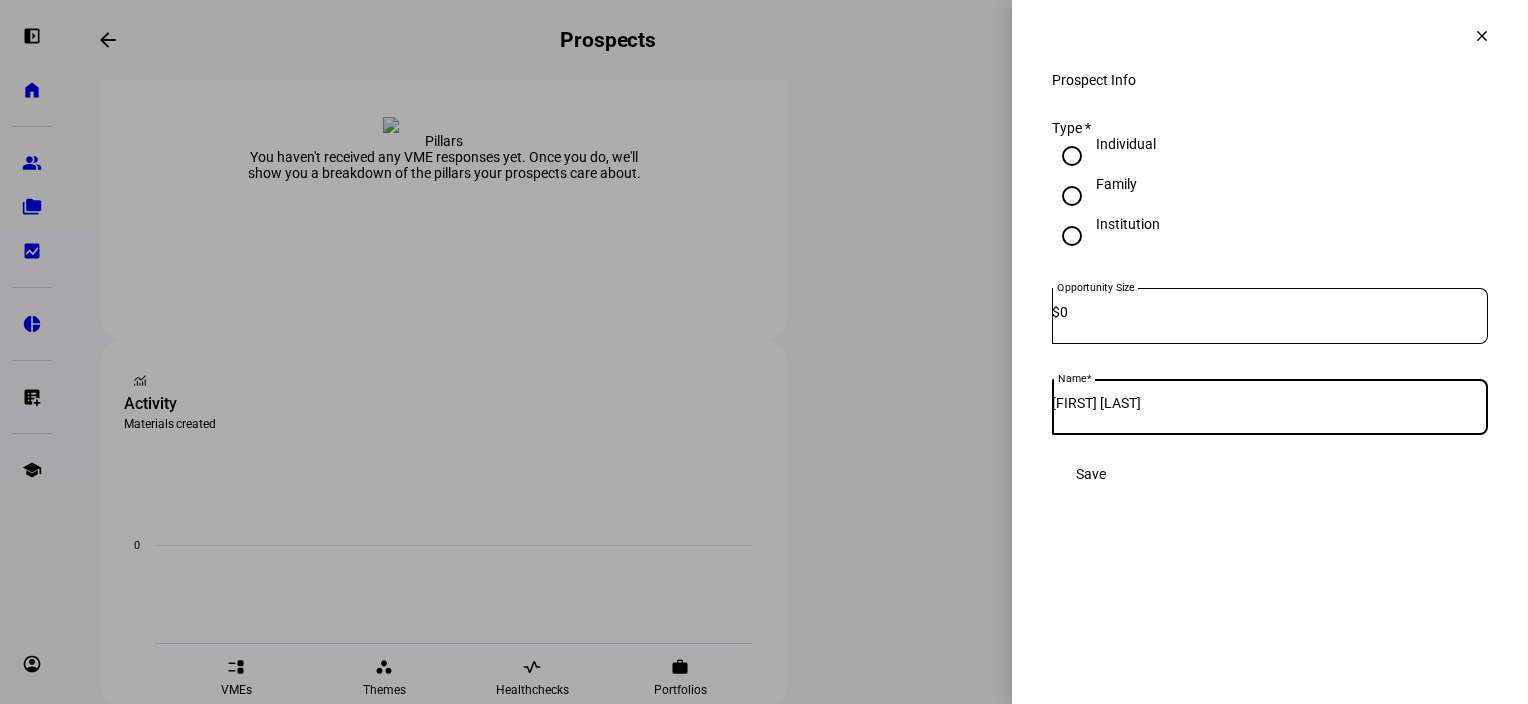 drag, startPoint x: 1204, startPoint y: 420, endPoint x: 1043, endPoint y: 391, distance: 163.59096 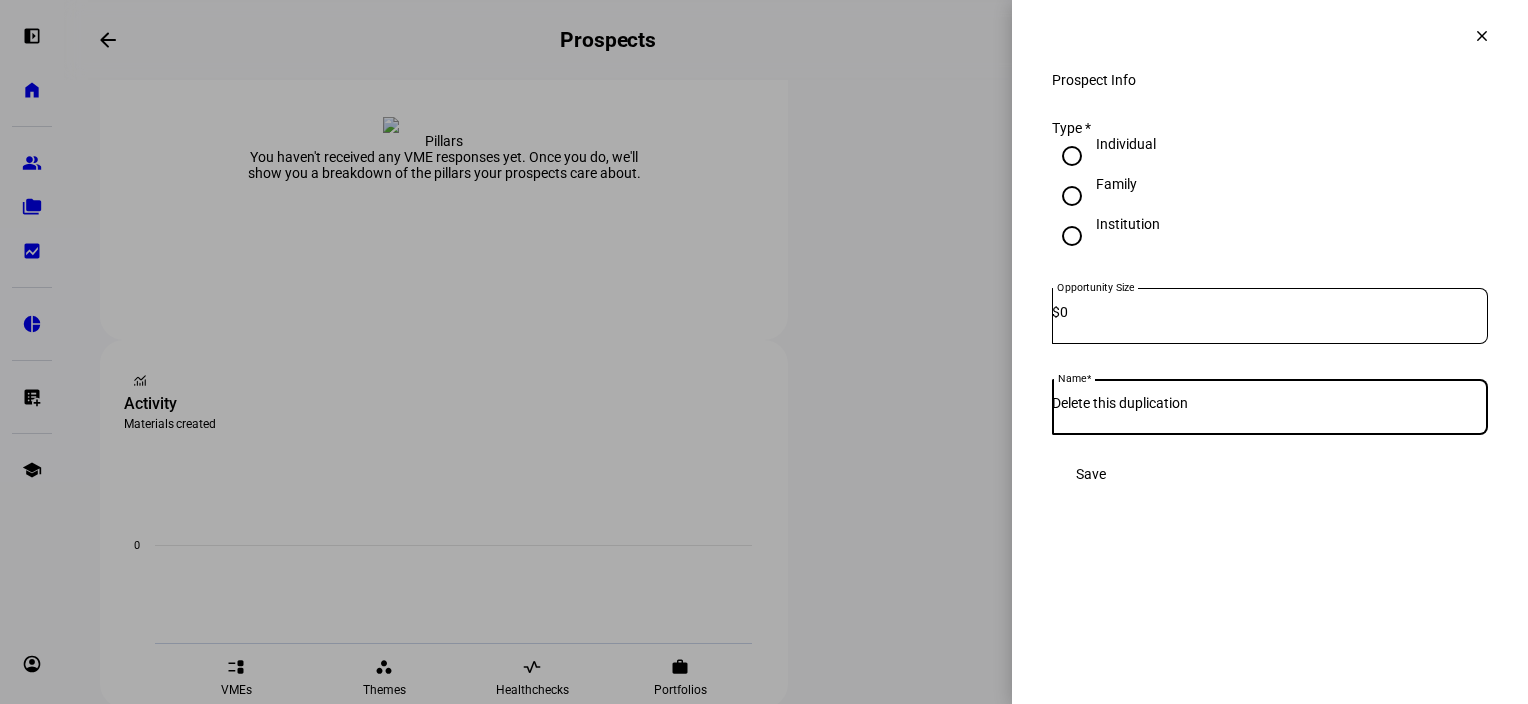 type on "Delete this duplication" 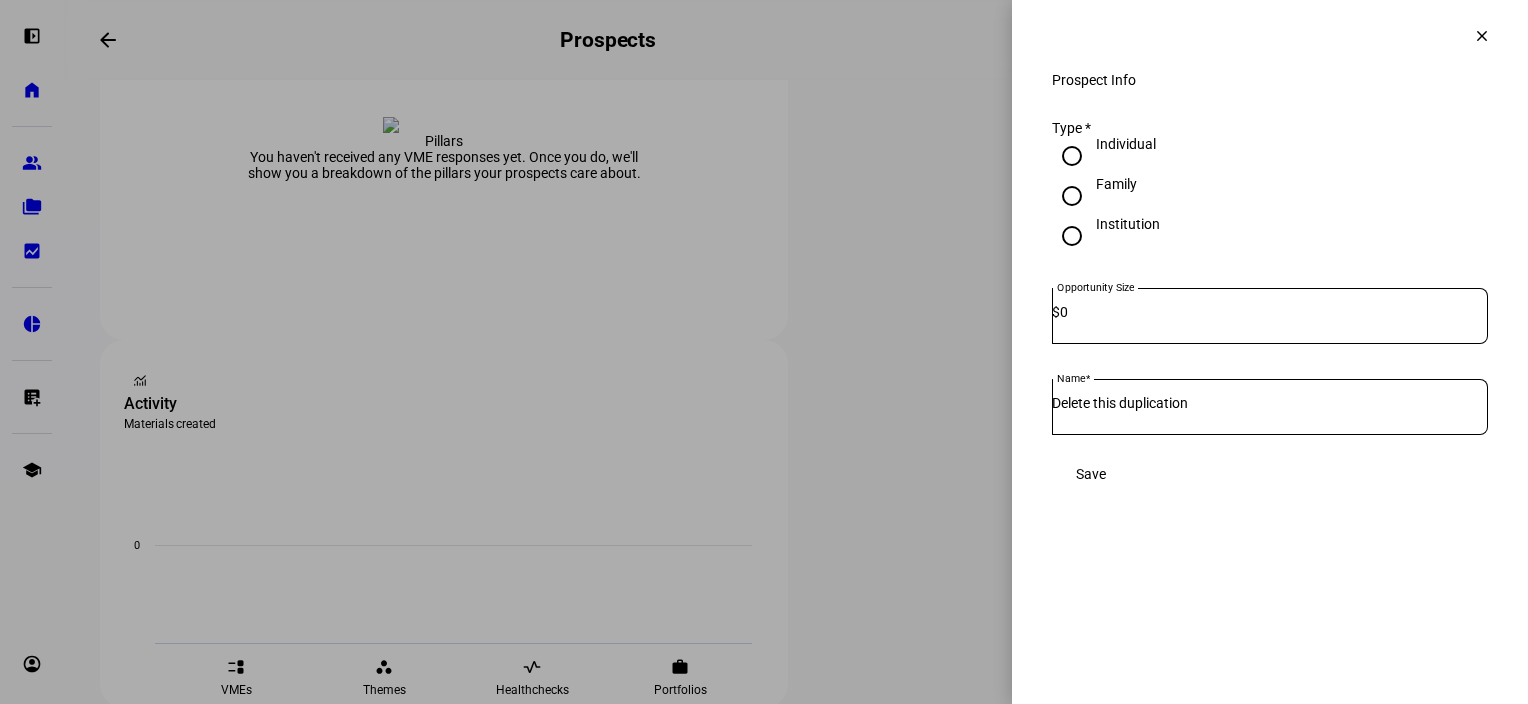 click on "Save" 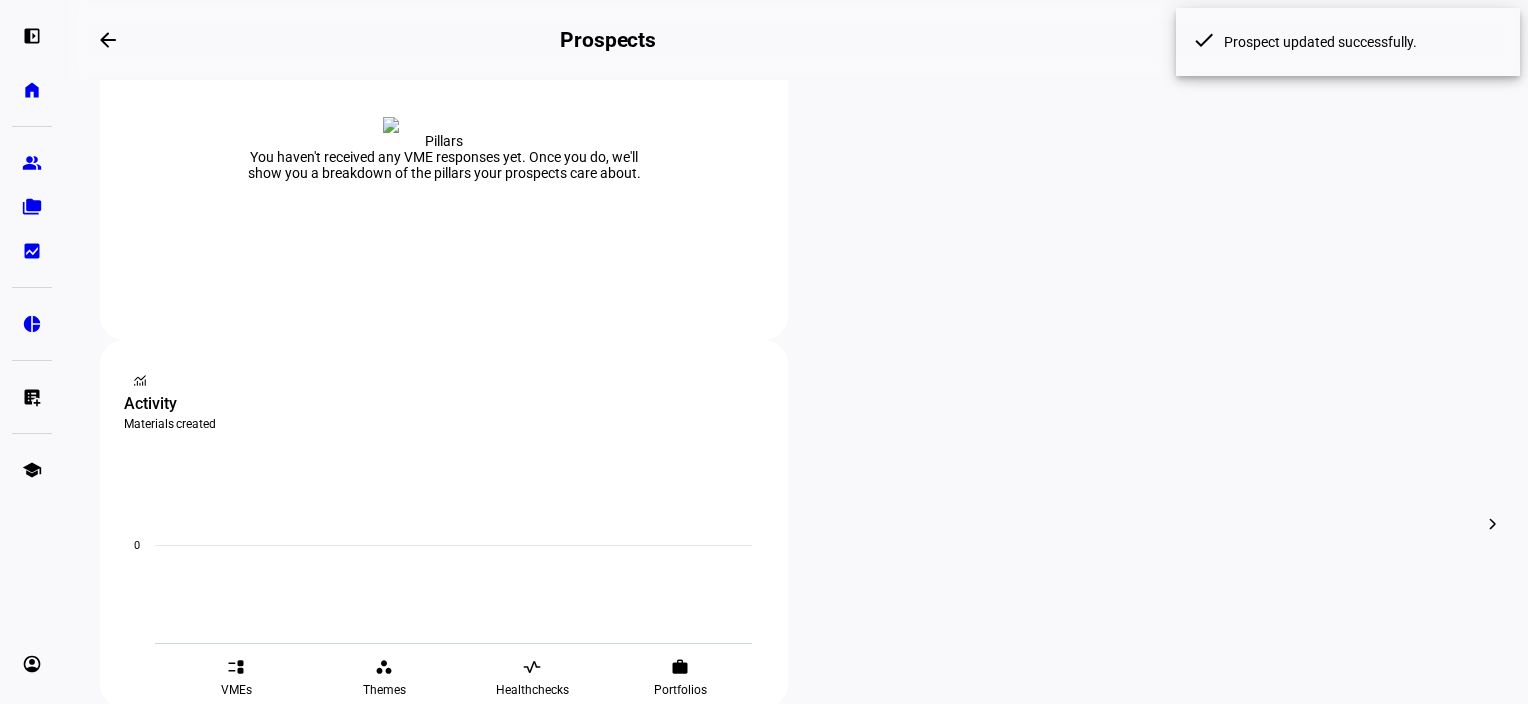 click on "Assigned to me" at bounding box center (238, 1505) 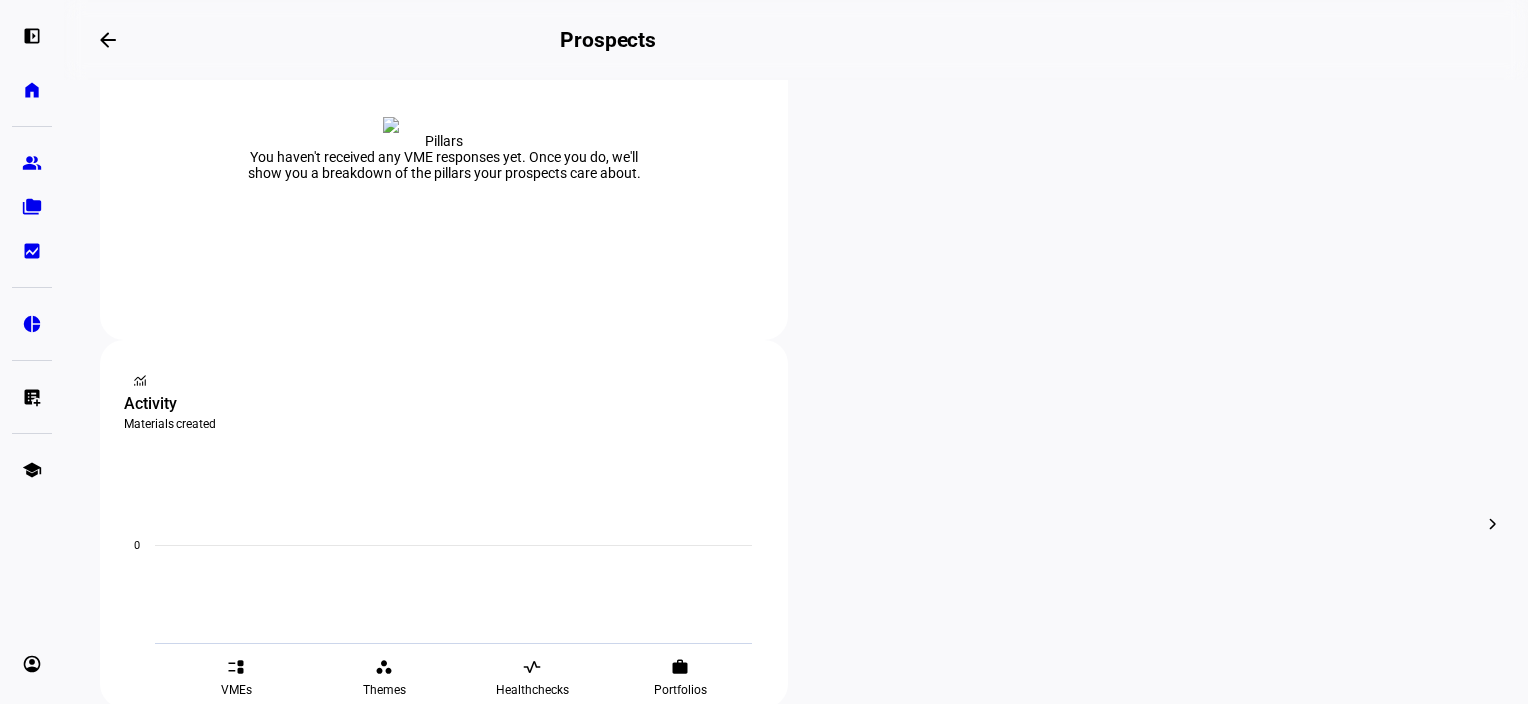 click on "Unassigned" at bounding box center [402, 1505] 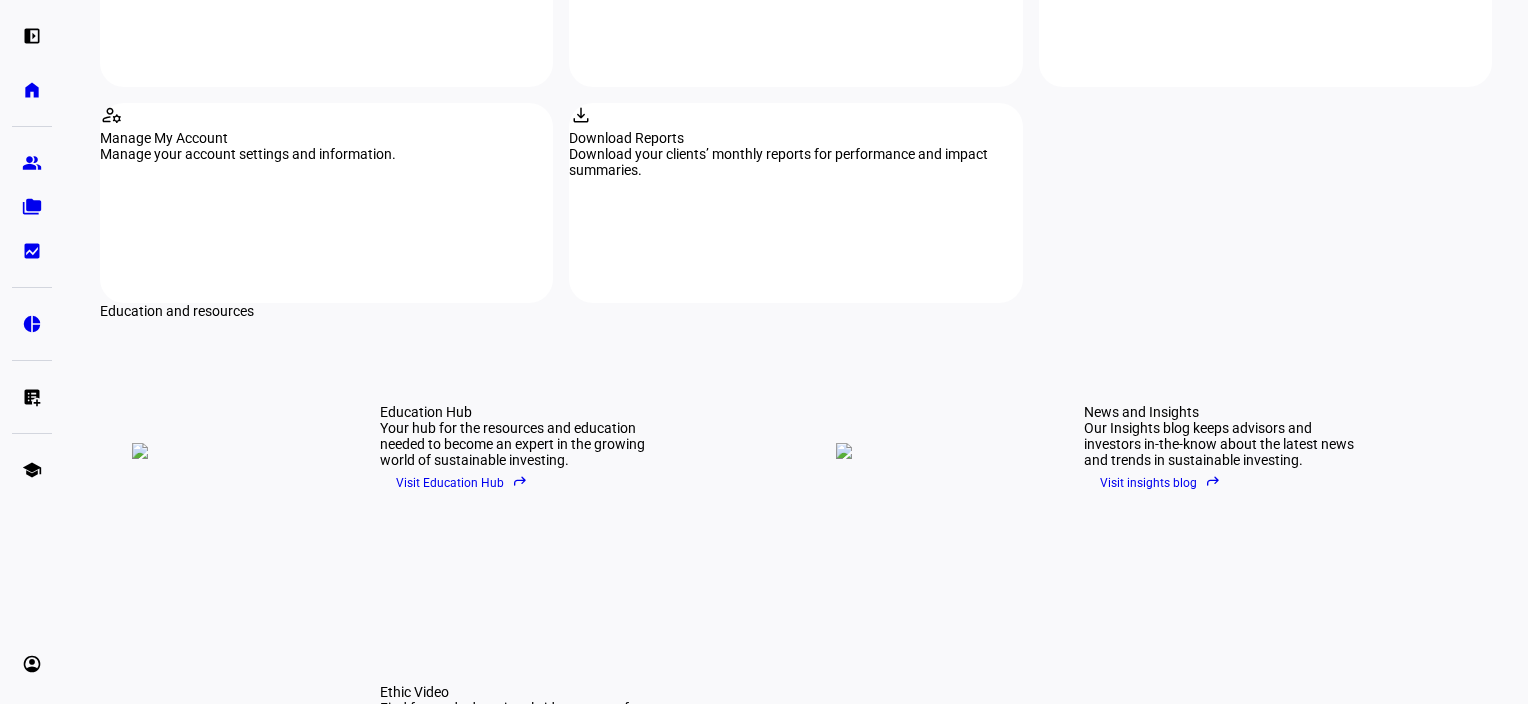 scroll, scrollTop: 2500, scrollLeft: 0, axis: vertical 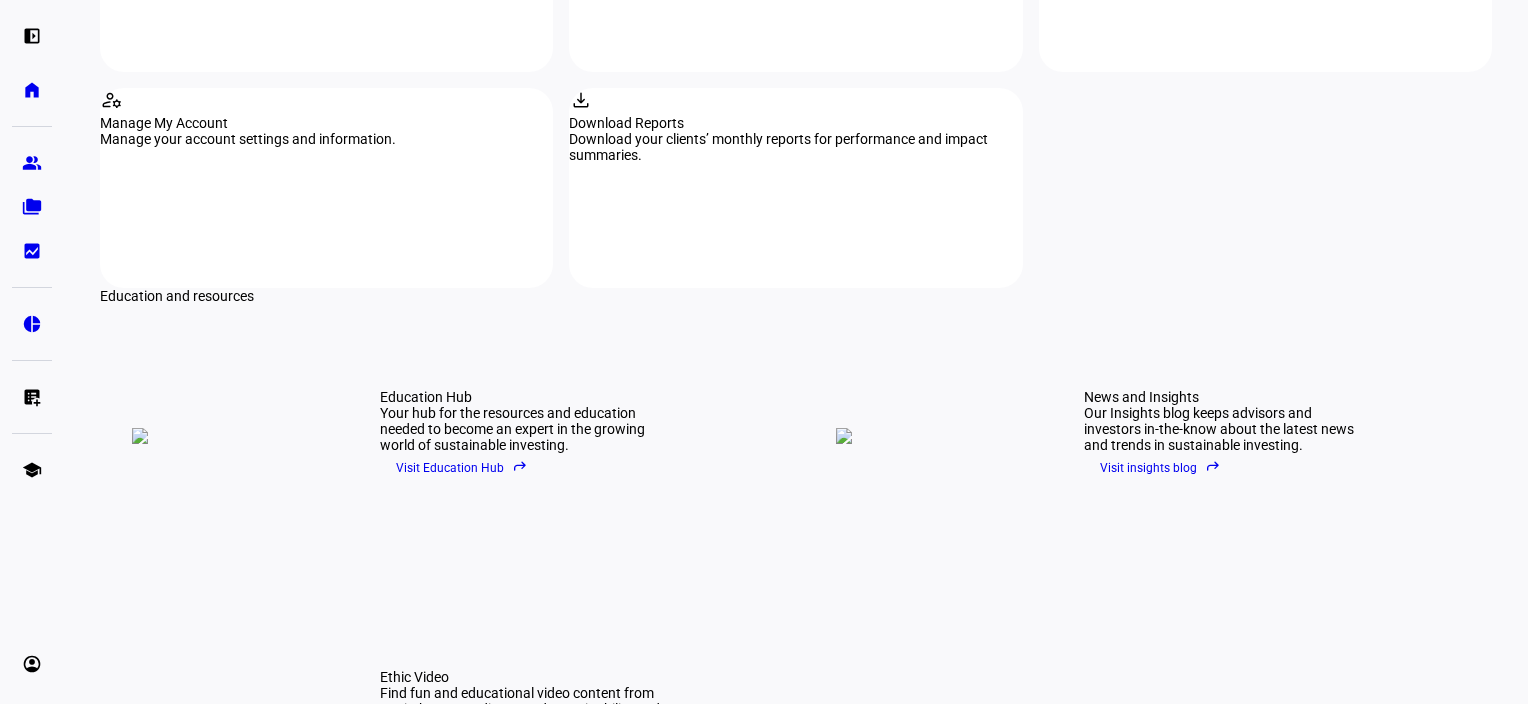 click on "Visit Education Hub  reply" 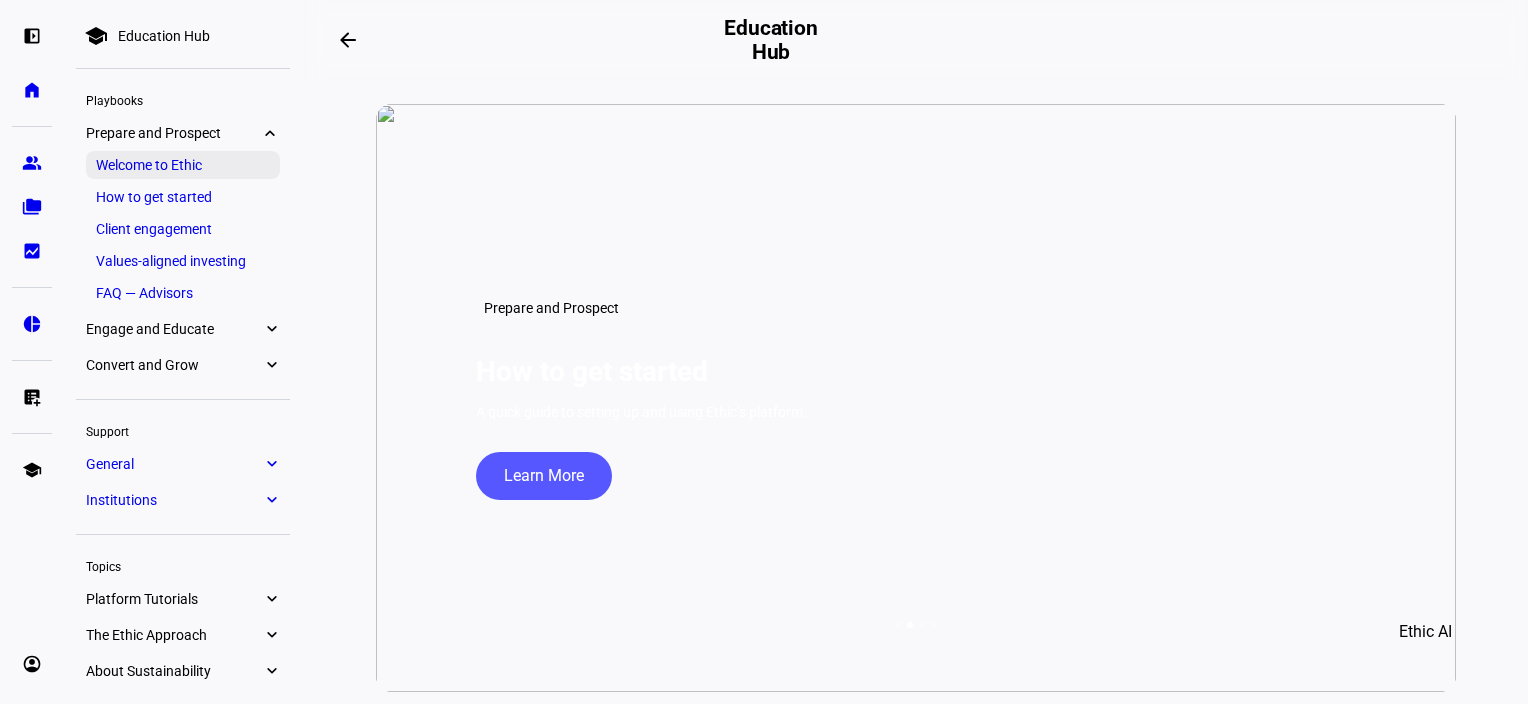 click on "Welcome to Ethic" at bounding box center (183, 165) 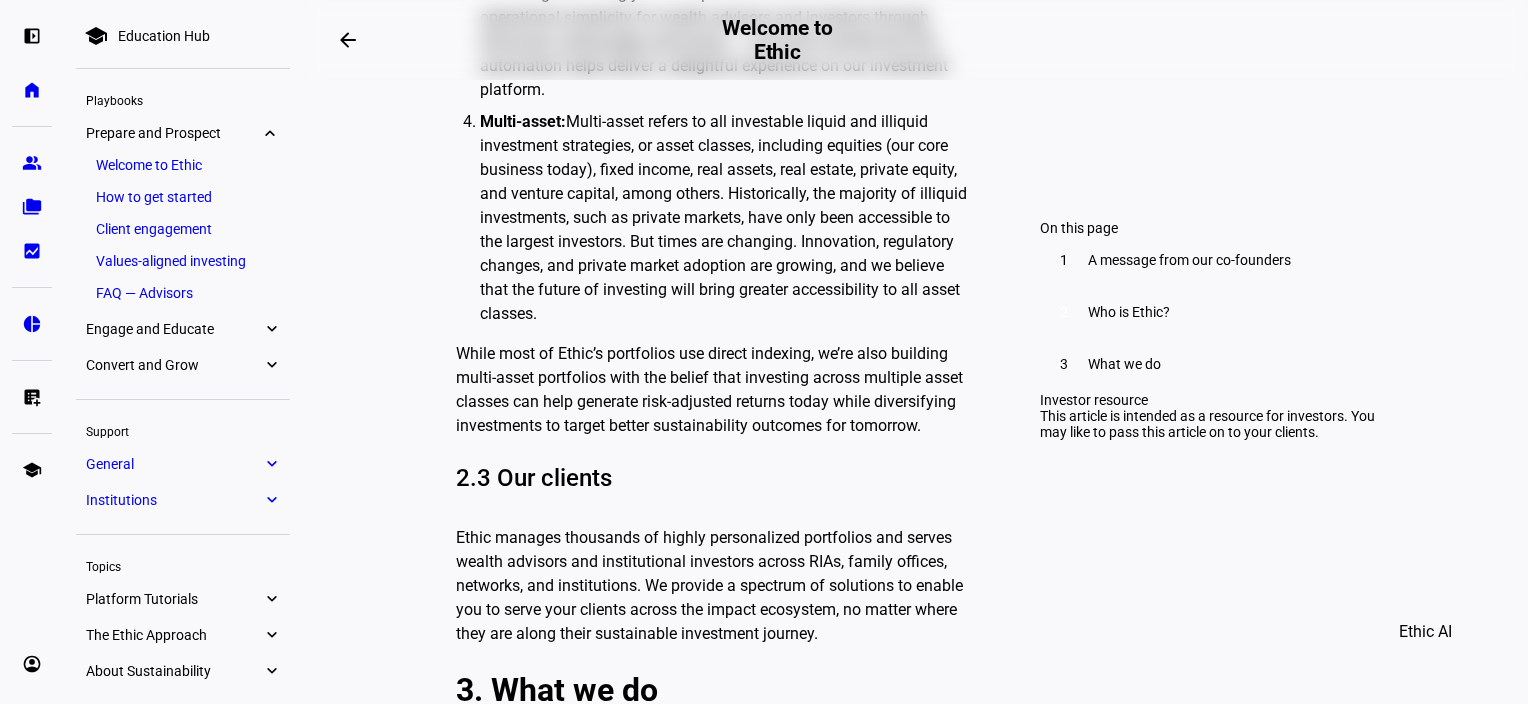 scroll, scrollTop: 3300, scrollLeft: 0, axis: vertical 